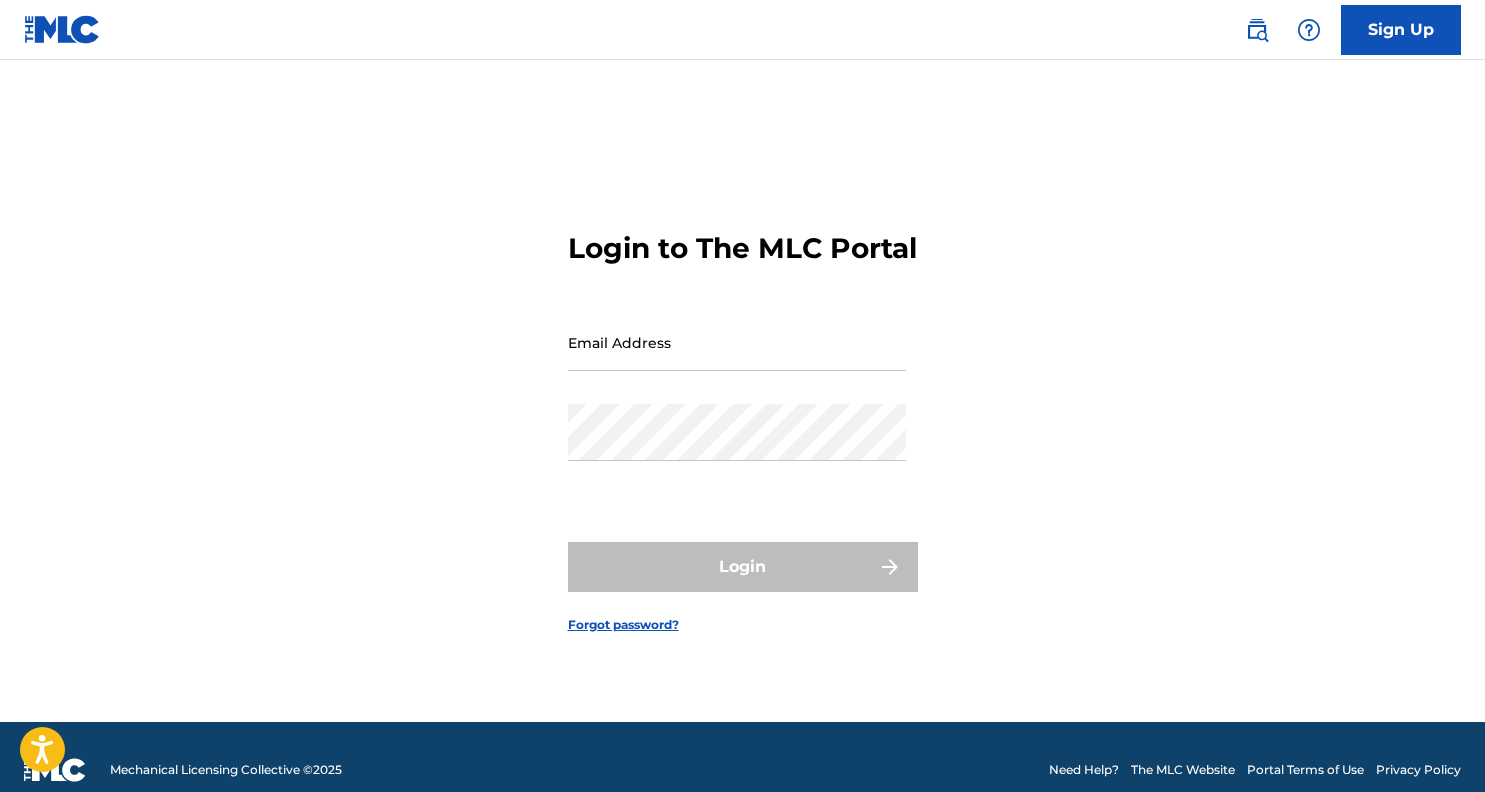 scroll, scrollTop: 26, scrollLeft: 0, axis: vertical 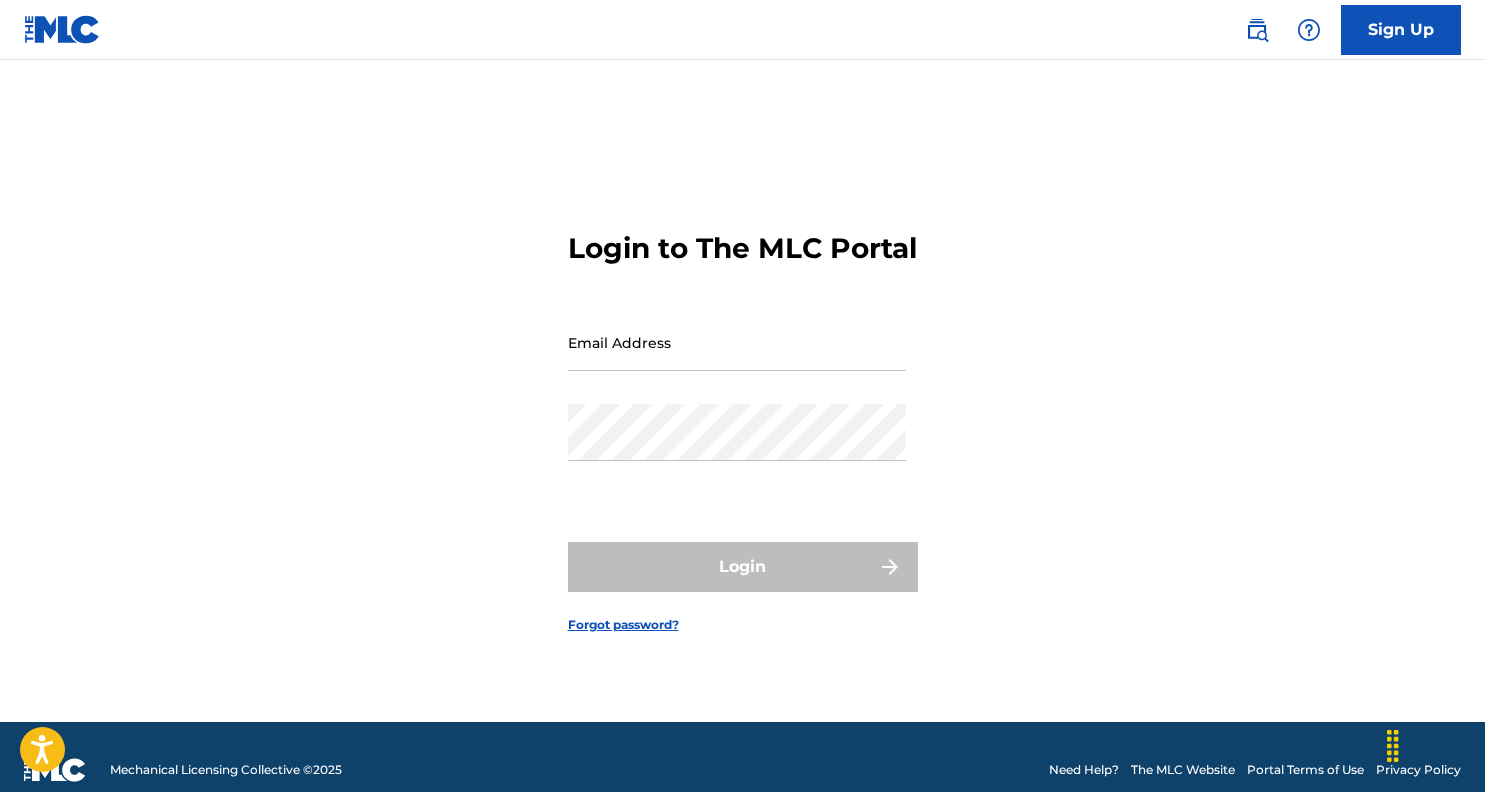click on "Sign Up" at bounding box center [1401, 30] 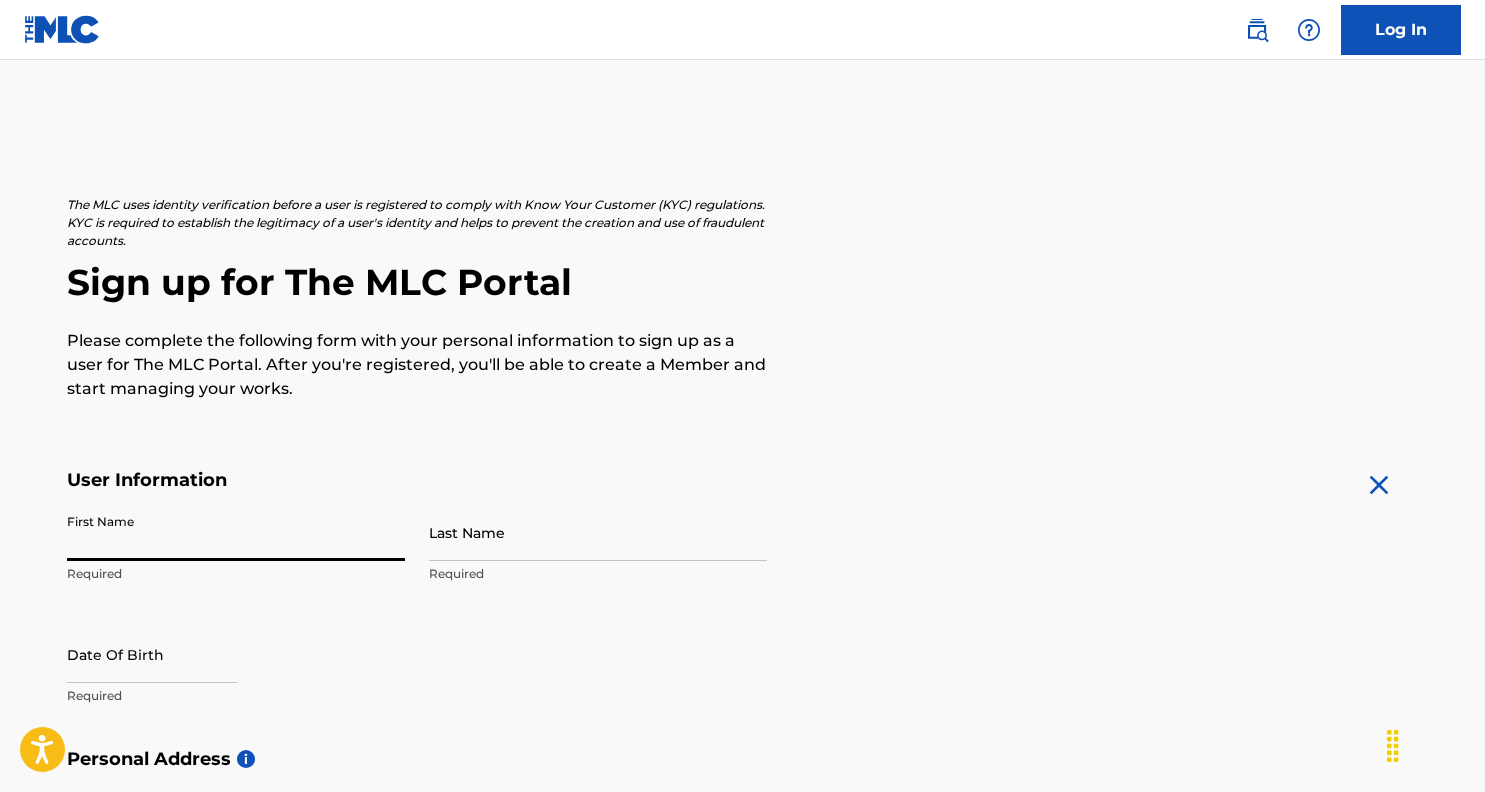 click on "First Name" at bounding box center (236, 532) 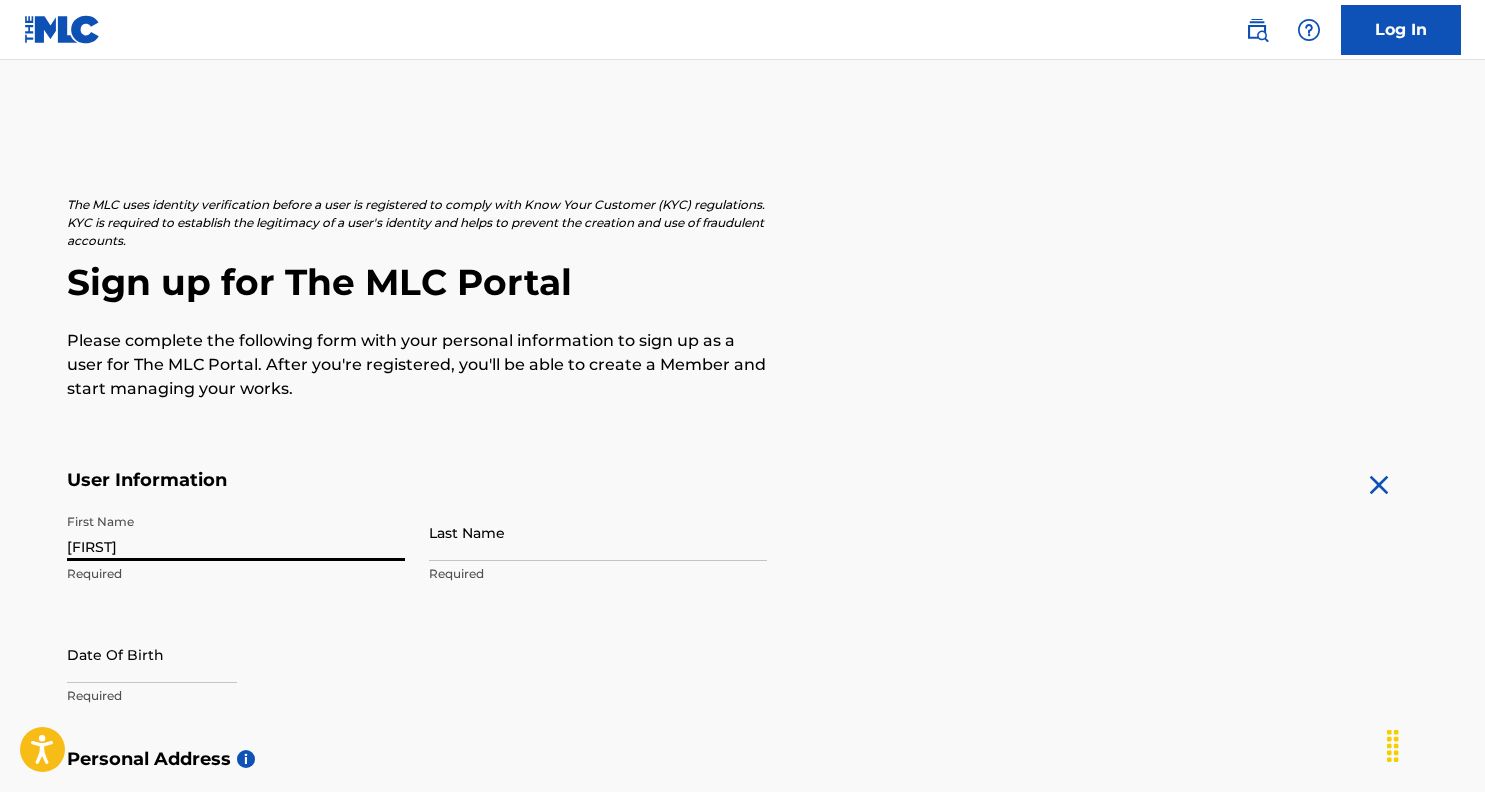 type on "[FIRST]" 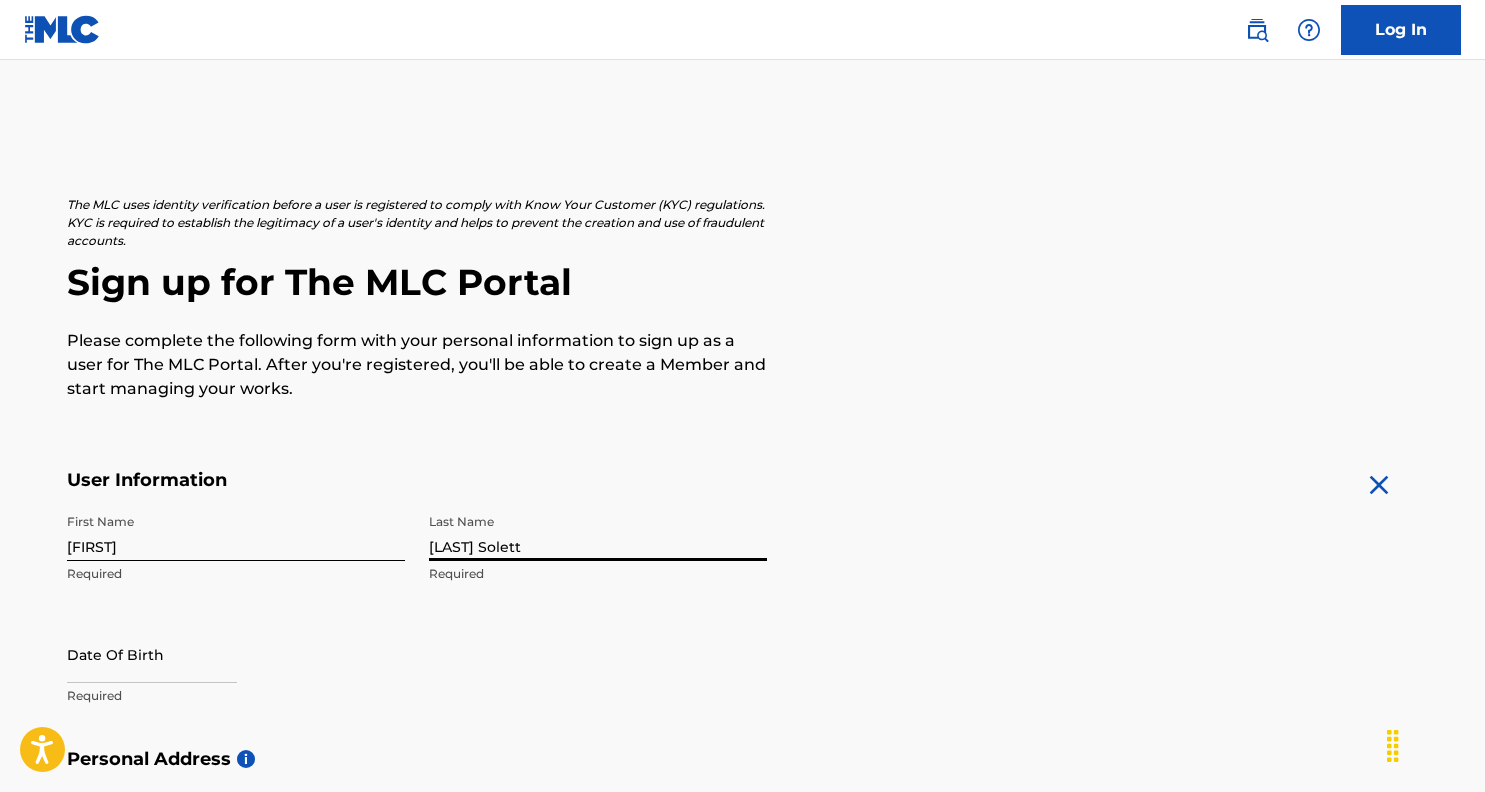 type on "[LAST] Solett" 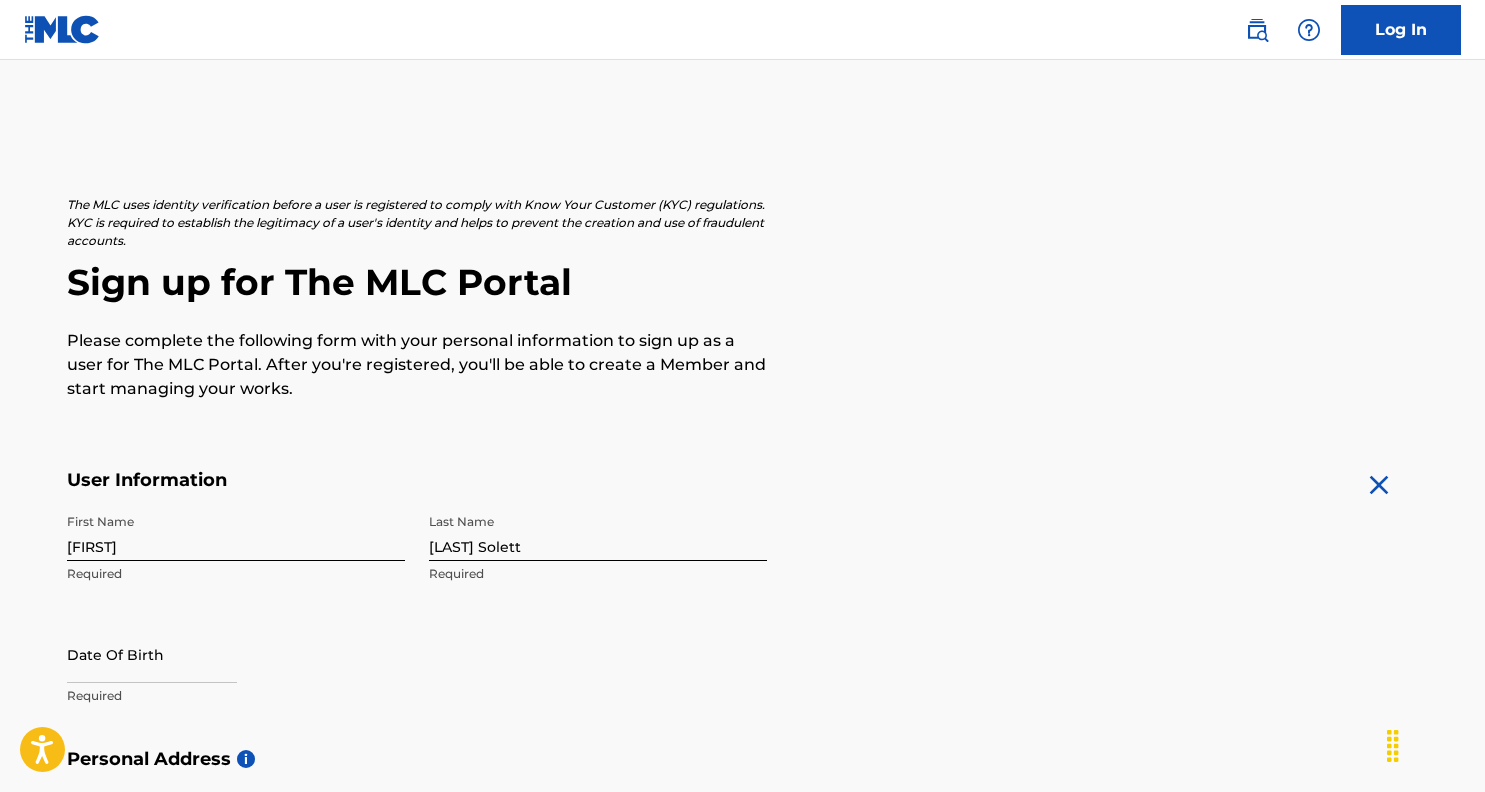 click on "Date Of Birth Required" at bounding box center (236, 671) 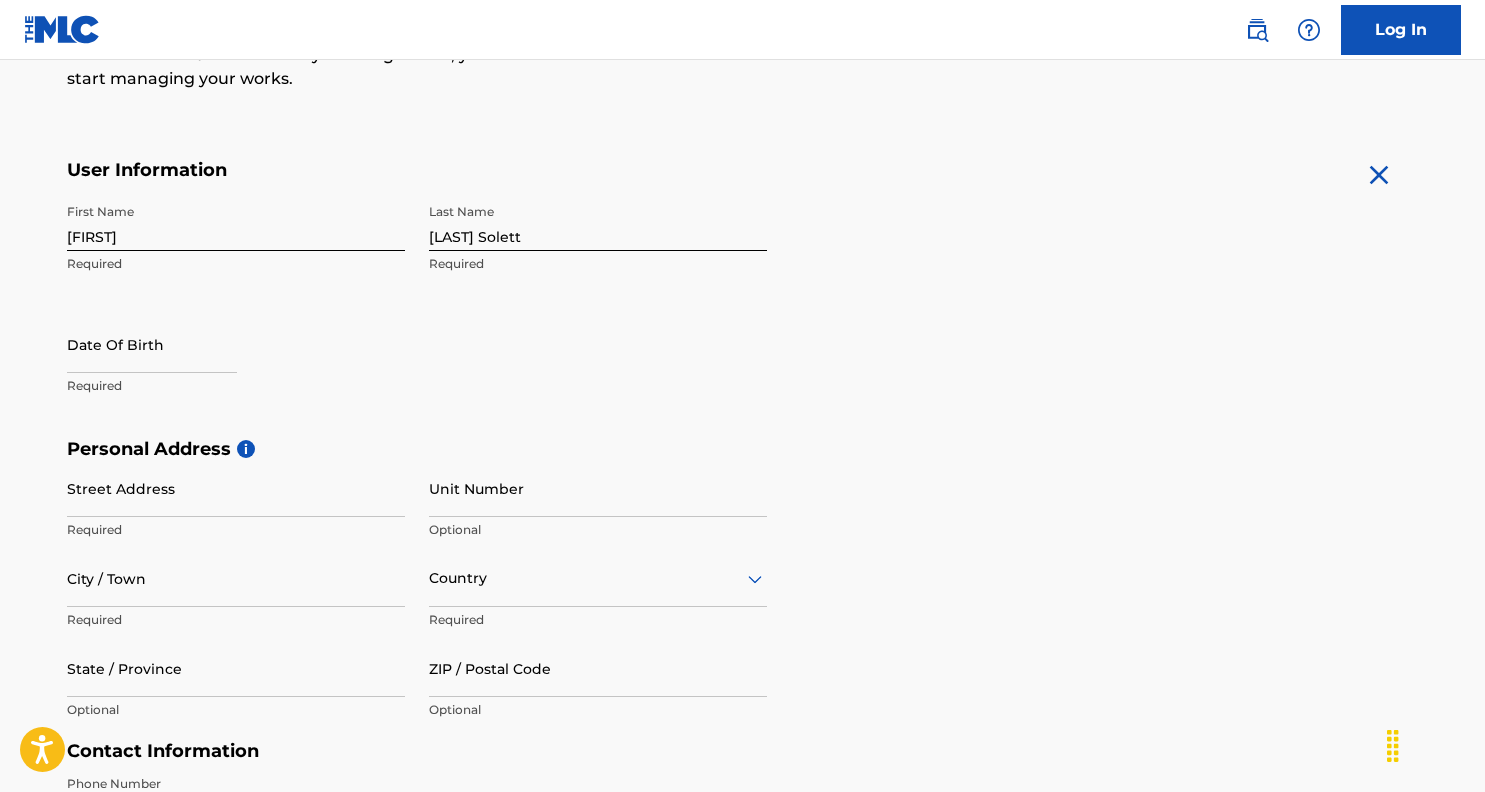 scroll, scrollTop: 323, scrollLeft: 0, axis: vertical 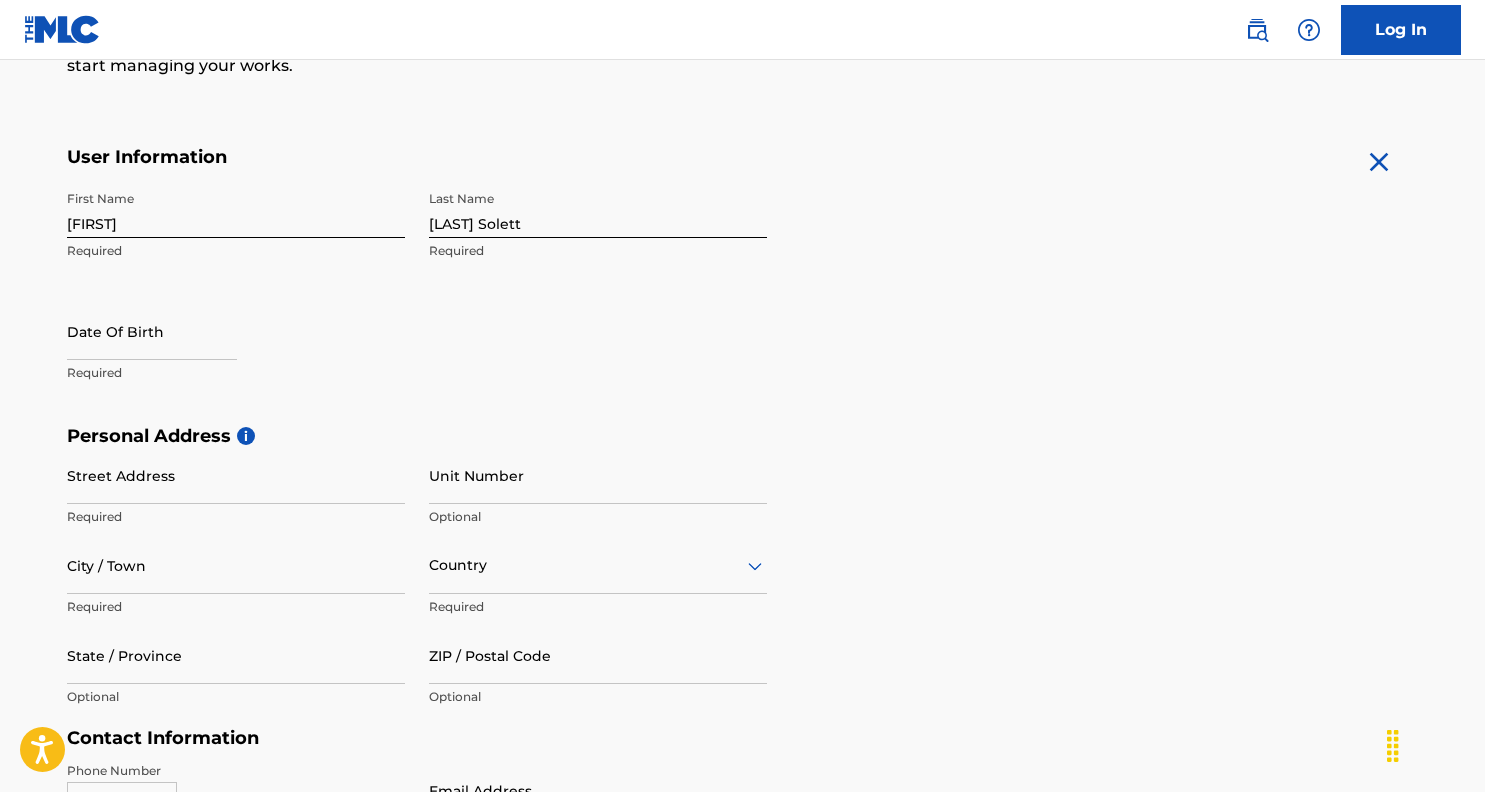 click at bounding box center (152, 331) 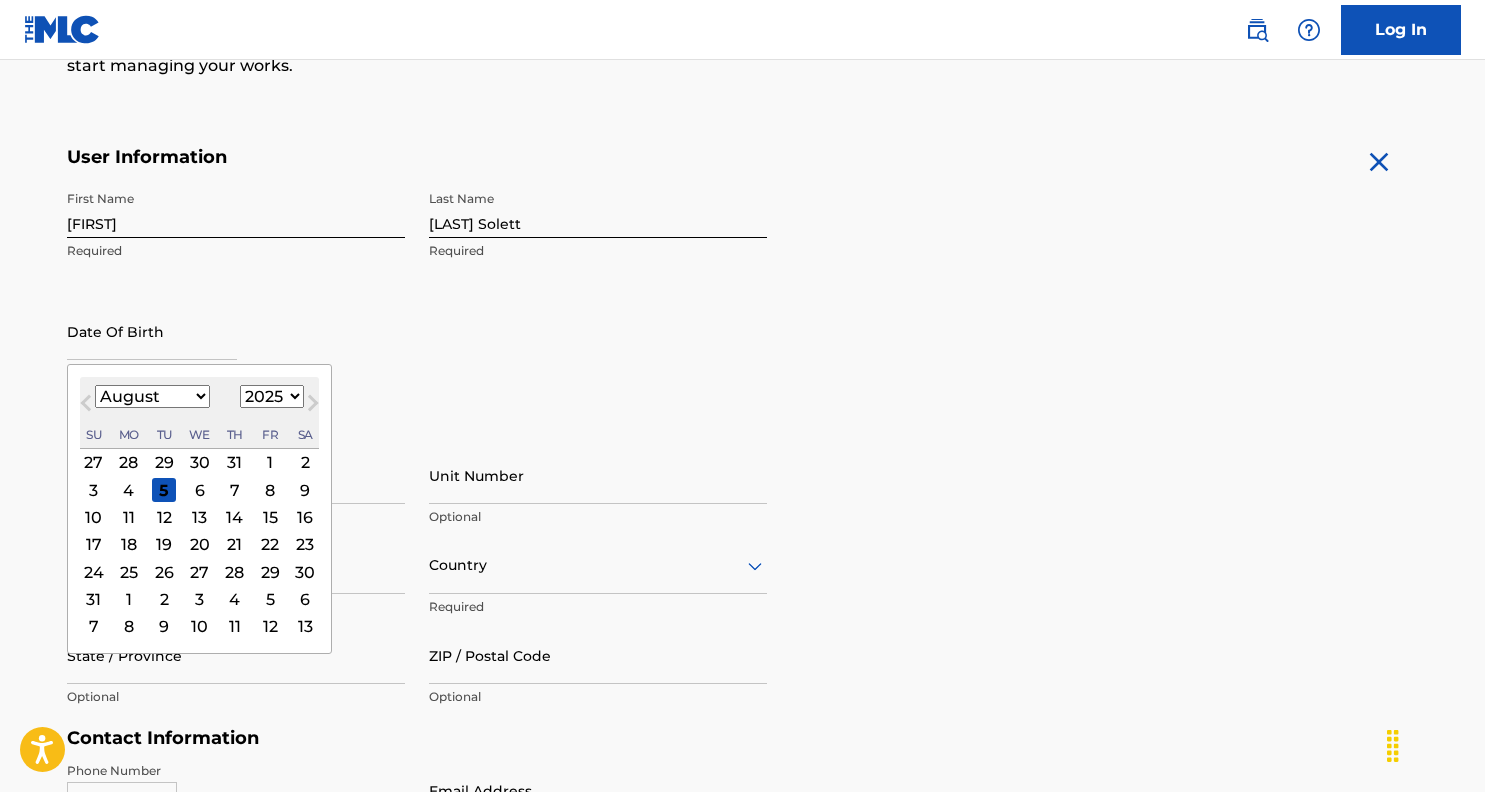 click on "1899 1900 1901 1902 1903 1904 1905 1906 1907 1908 1909 1910 1911 1912 1913 1914 1915 1916 1917 1918 1919 1920 1921 1922 1923 1924 1925 1926 1927 1928 1929 1930 1931 1932 1933 1934 1935 1936 1937 1938 1939 1940 1941 1942 1943 1944 1945 1946 1947 1948 1949 1950 1951 1952 1953 1954 1955 1956 1957 1958 1959 1960 1961 1962 1963 1964 1965 1966 1967 1968 1969 1970 1971 1972 1973 1974 1975 1976 1977 1978 1979 1980 1981 1982 1983 1984 1985 1986 1987 1988 1989 1990 1991 1992 1993 1994 1995 1996 1997 1998 1999 2000 2001 2002 2003 2004 2005 2006 2007 2008 2009 2010 2011 2012 2013 2014 2015 2016 2017 2018 2019 2020 2021 2022 2023 2024 2025 2026 2027 2028 2029 2030 2031 2032 2033 2034 2035 2036 2037 2038 2039 2040 2041 2042 2043 2044 2045 2046 2047 2048 2049 2050 2051 2052 2053 2054 2055 2056 2057 2058 2059 2060 2061 2062 2063 2064 2065 2066 2067 2068 2069 2070 2071 2072 2073 2074 2075 2076 2077 2078 2079 2080 2081 2082 2083 2084 2085 2086 2087 2088 2089 2090 2091 2092 2093 2094 2095 2096 2097 2098 2099 2100" at bounding box center [272, 396] 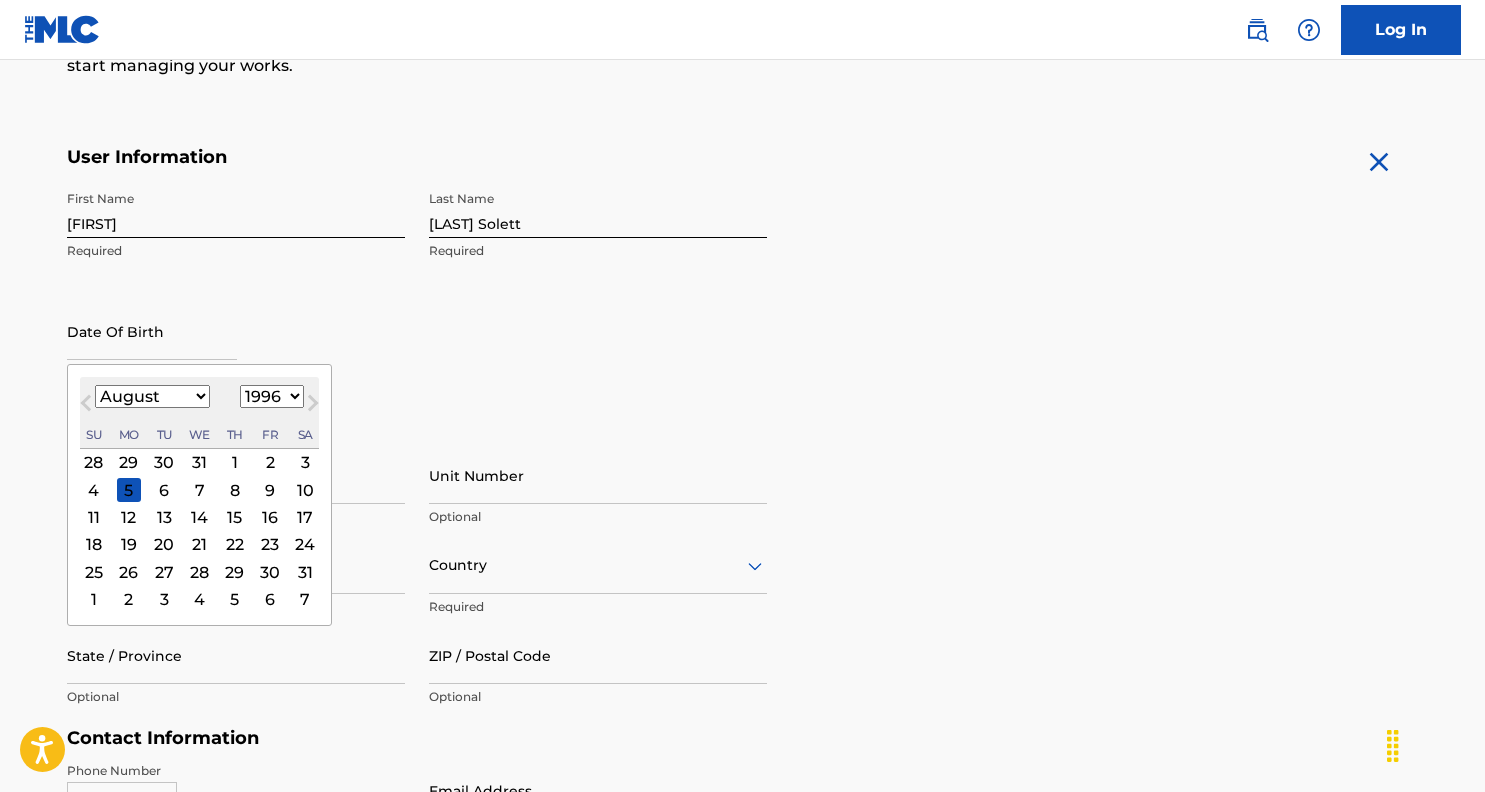 click on "January February March April May June July August September October November December" at bounding box center (152, 396) 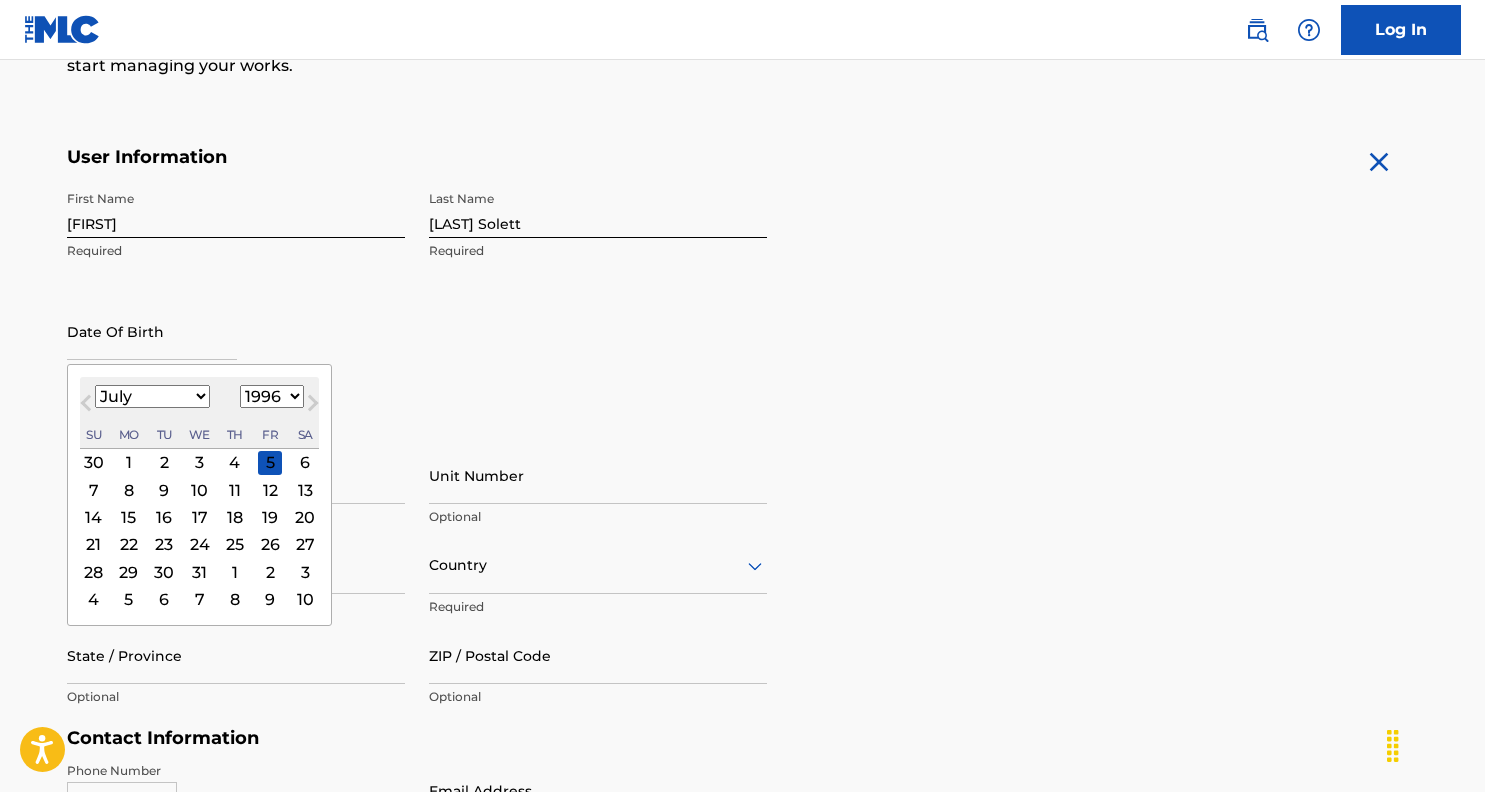 click on "1" at bounding box center [128, 462] 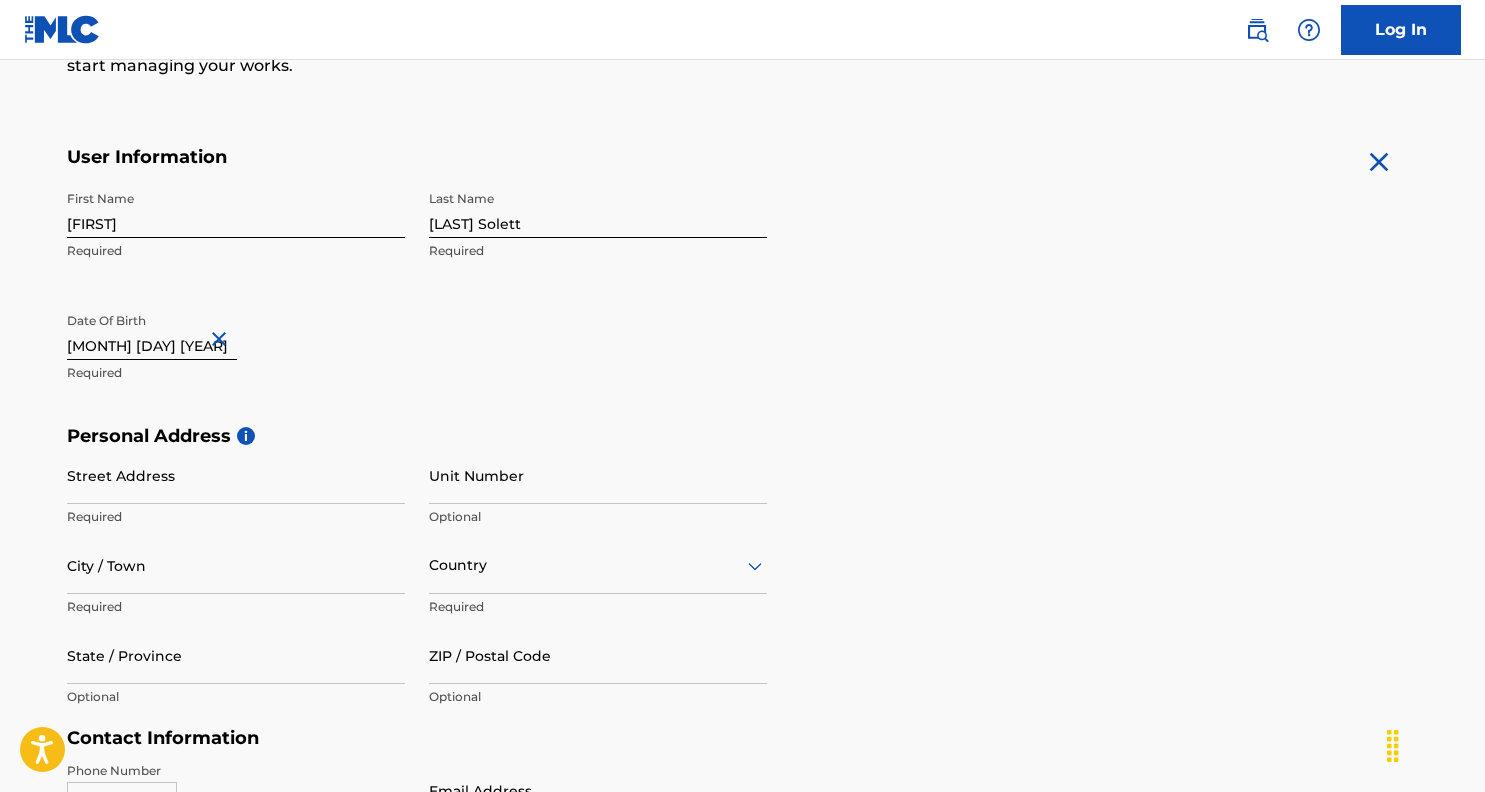 click on "Street Address" at bounding box center [236, 475] 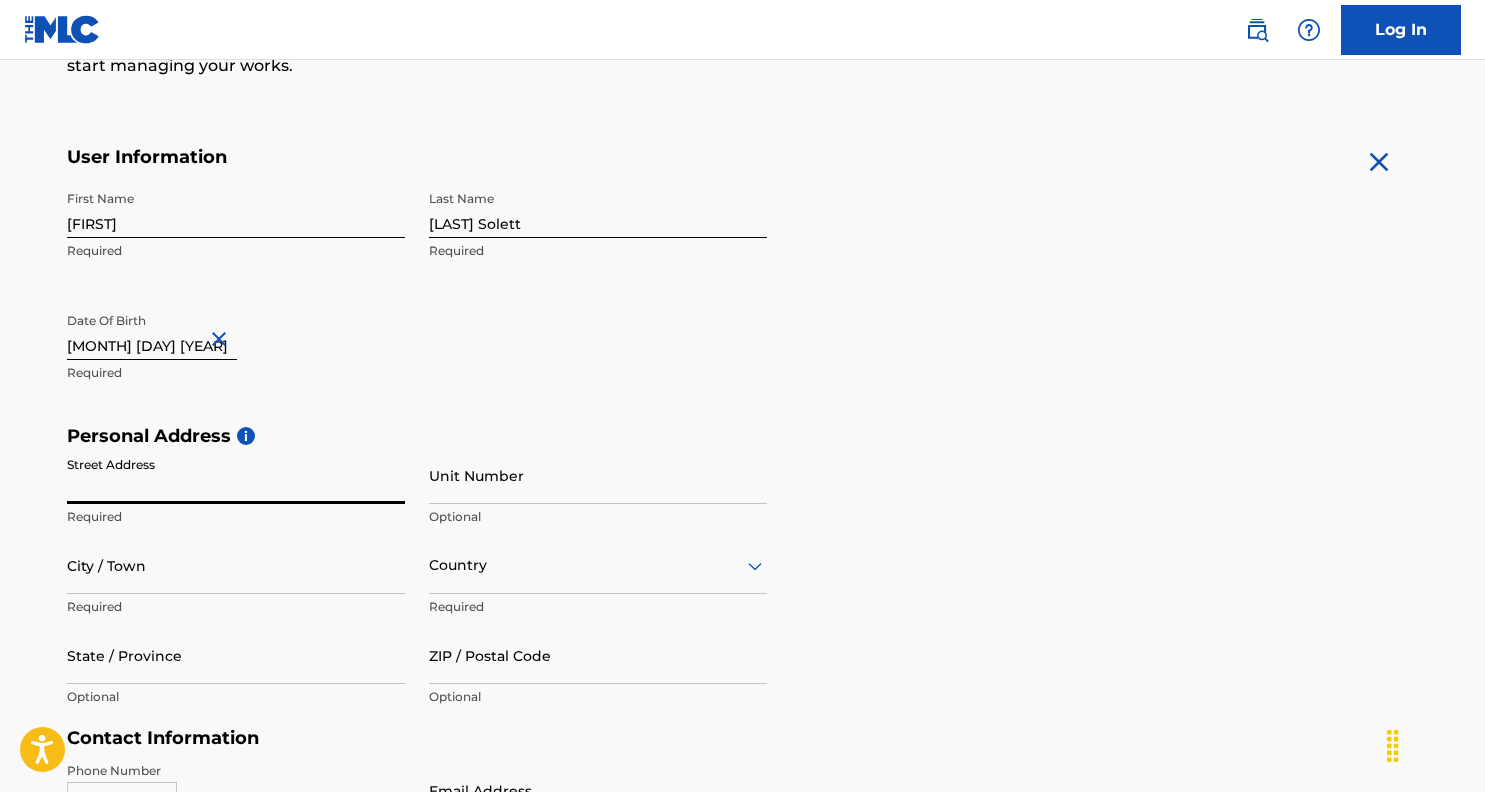type on "[NUMBER] [STREET]" 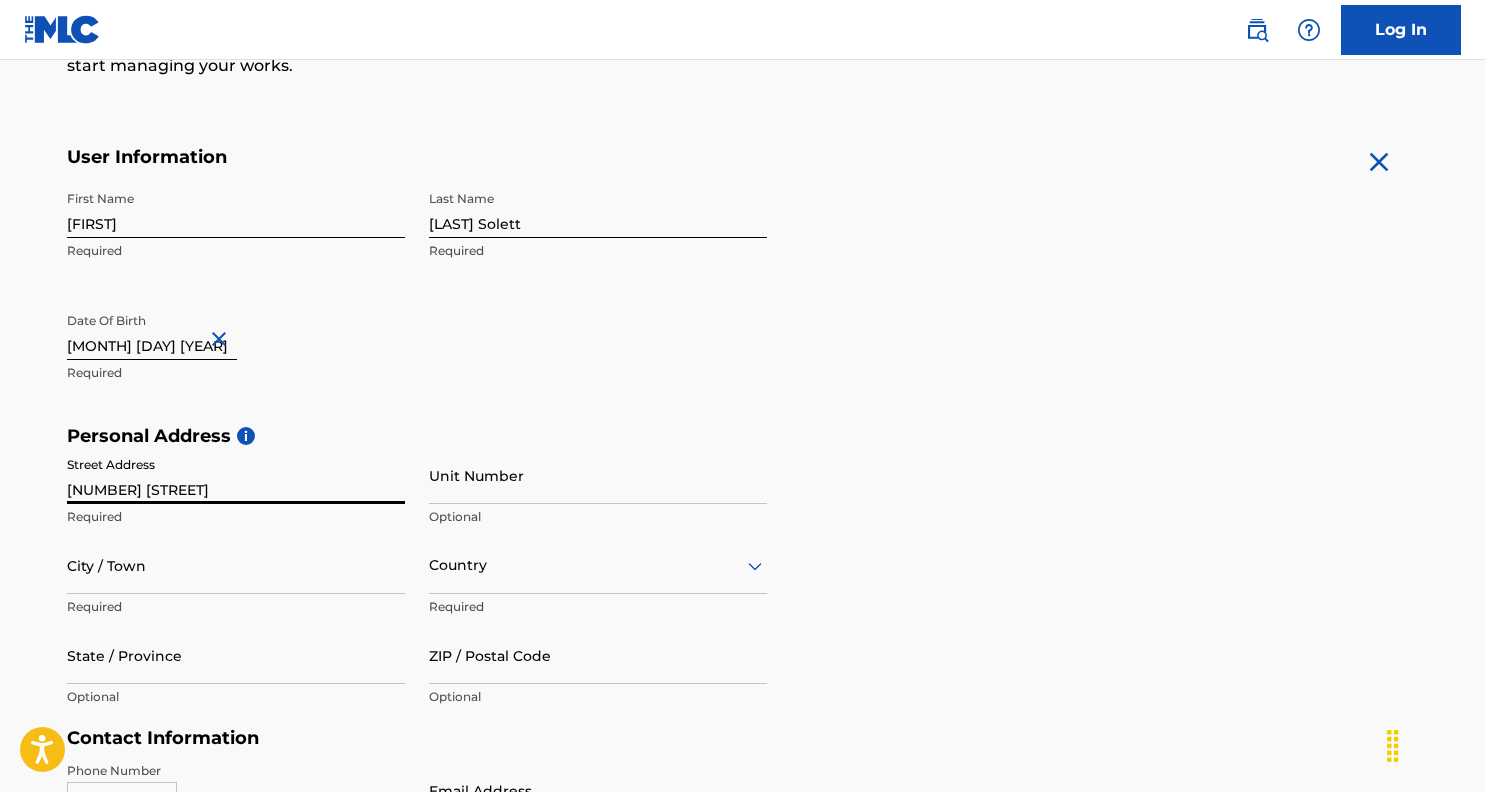 type on "Brooklyn" 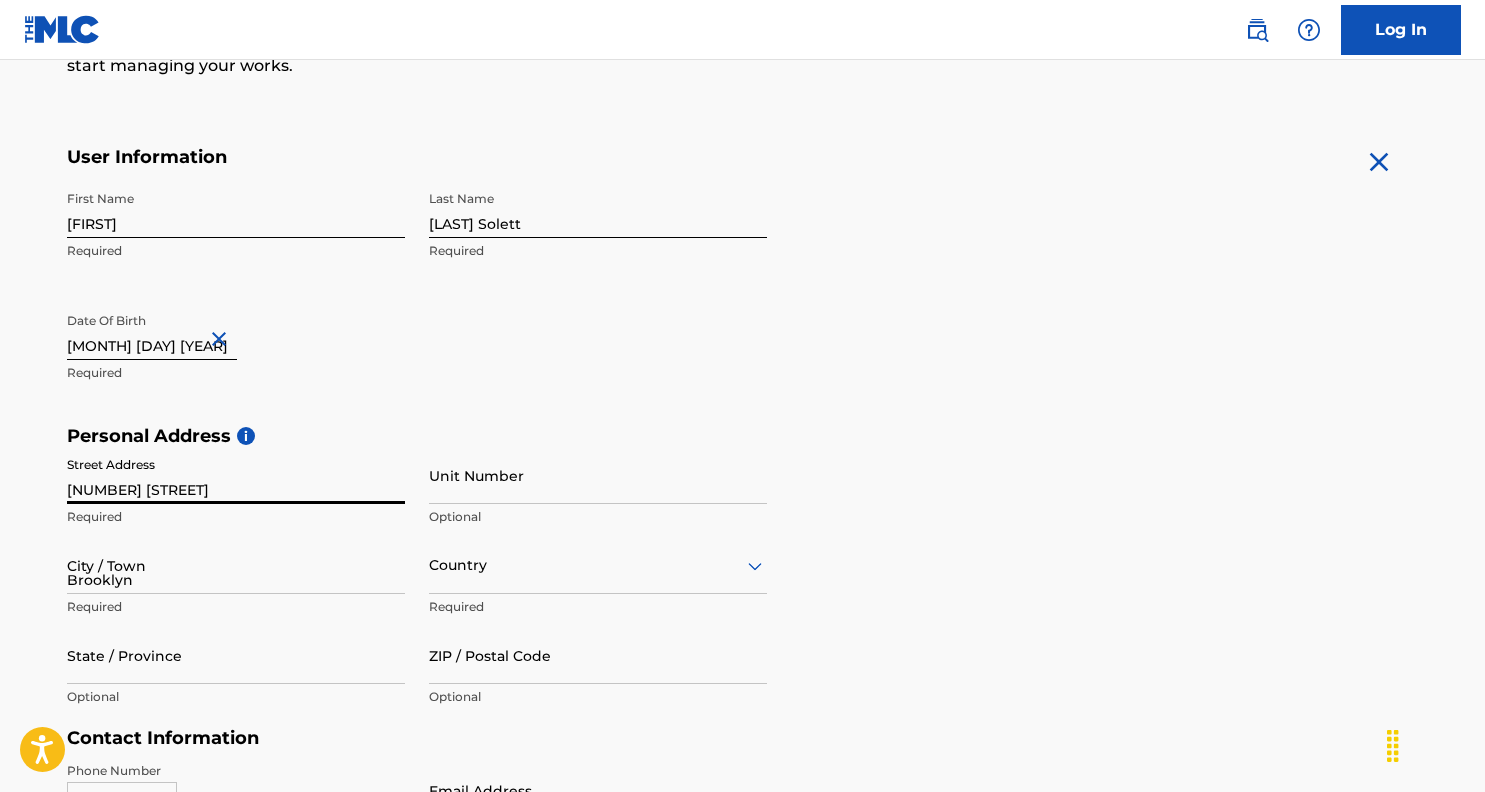 type on "United States" 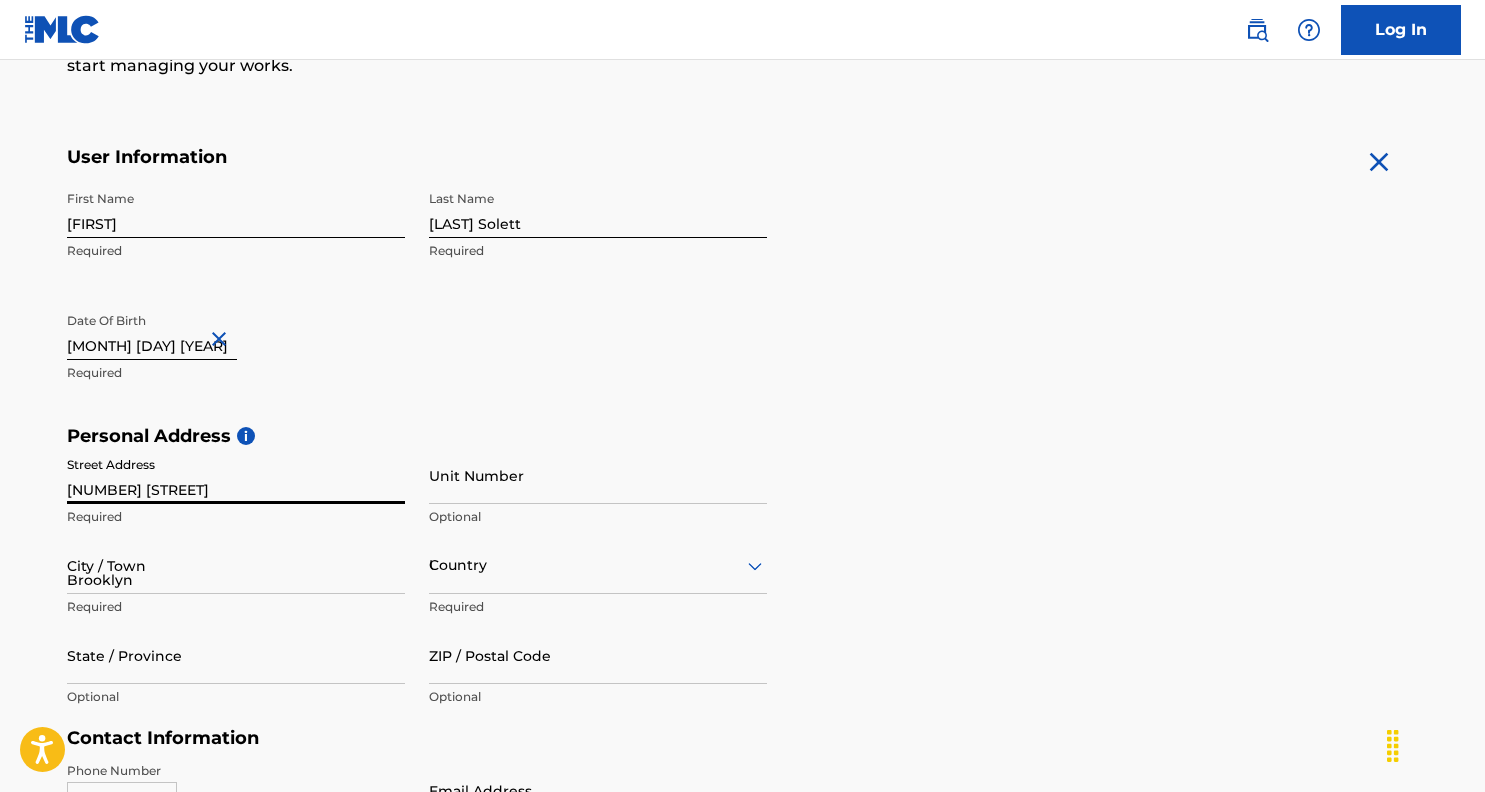 type on "New York" 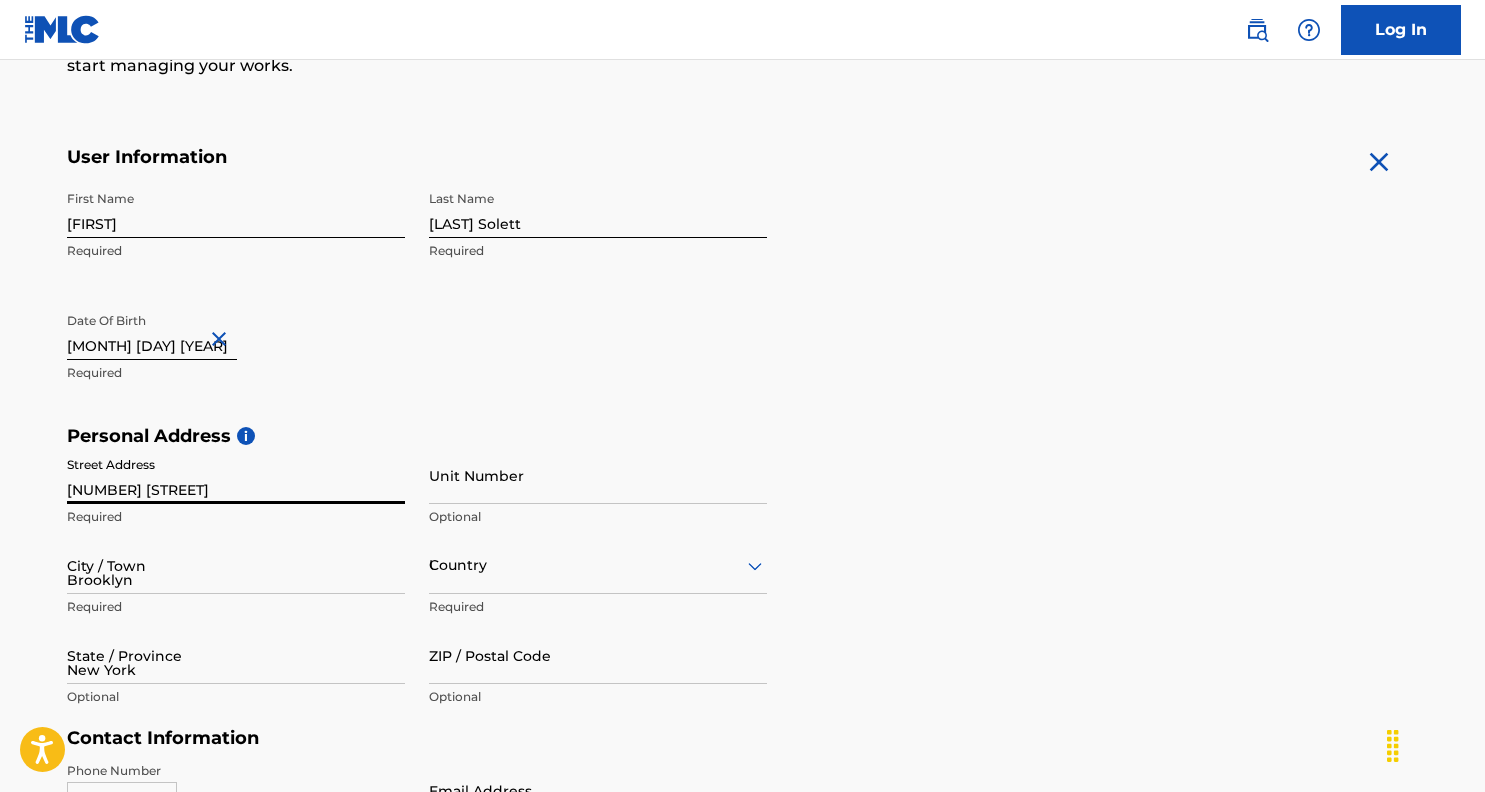 type on "[POSTAL_CODE]" 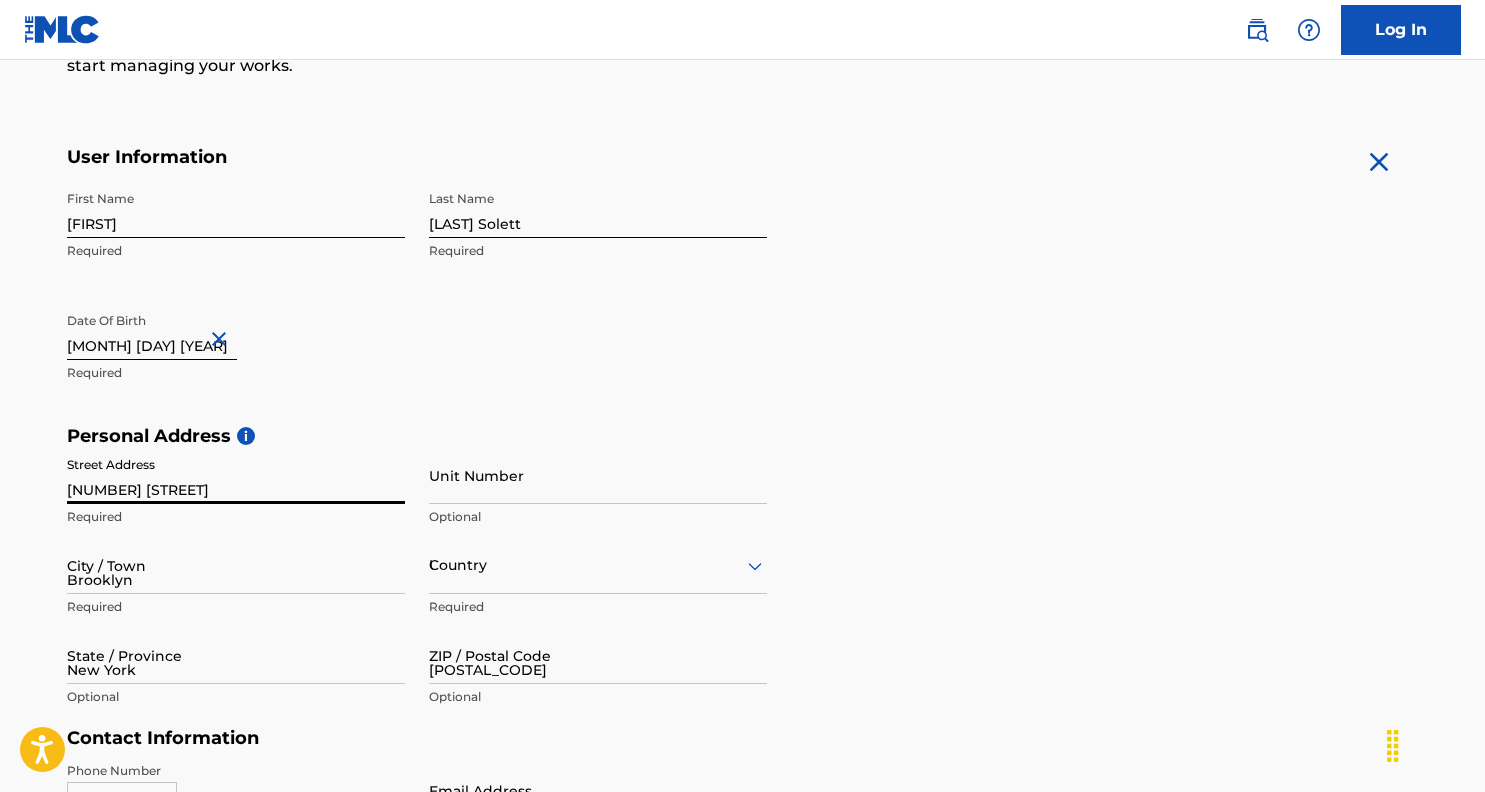 type on "1" 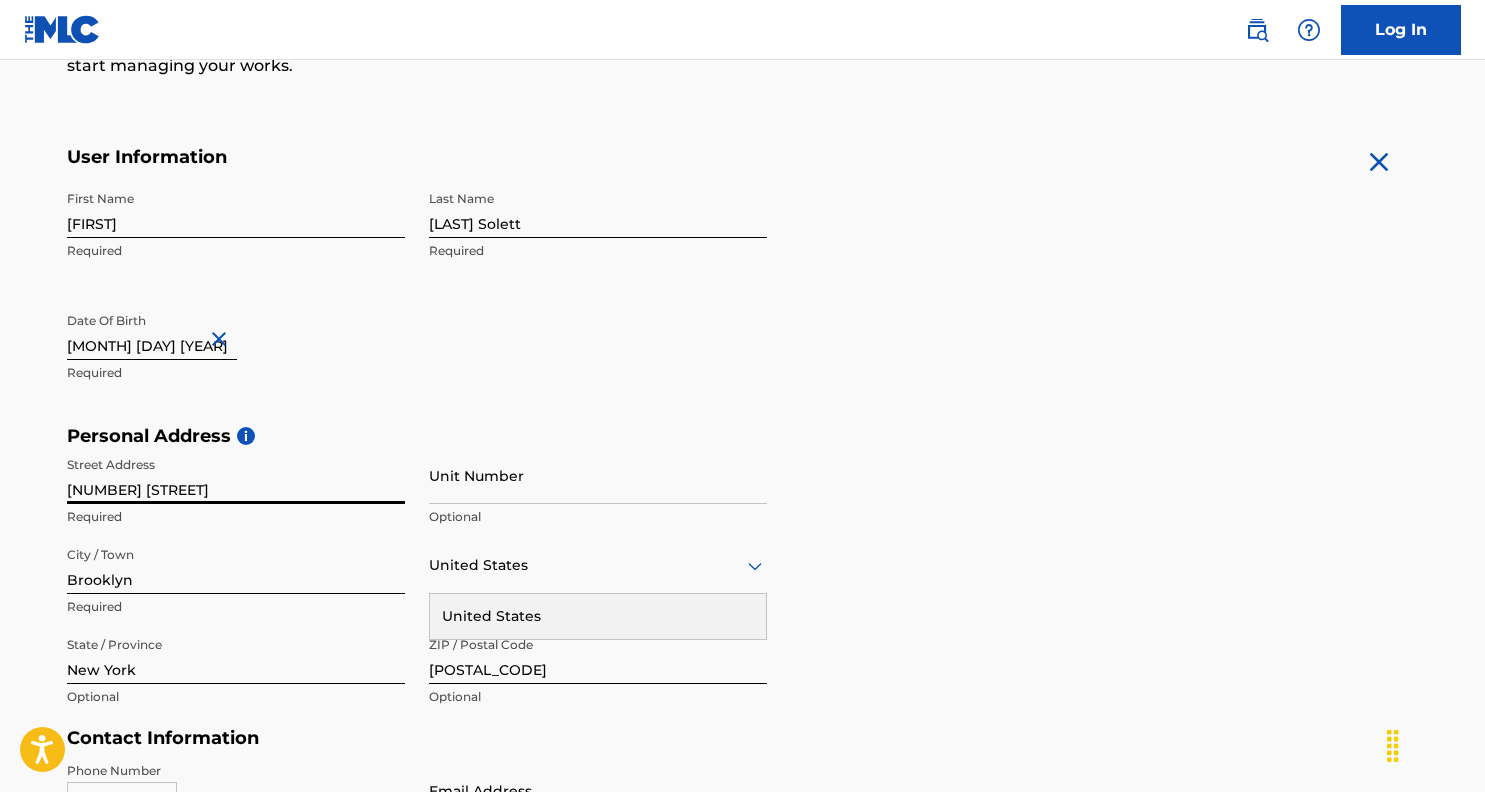 scroll, scrollTop: 643, scrollLeft: 0, axis: vertical 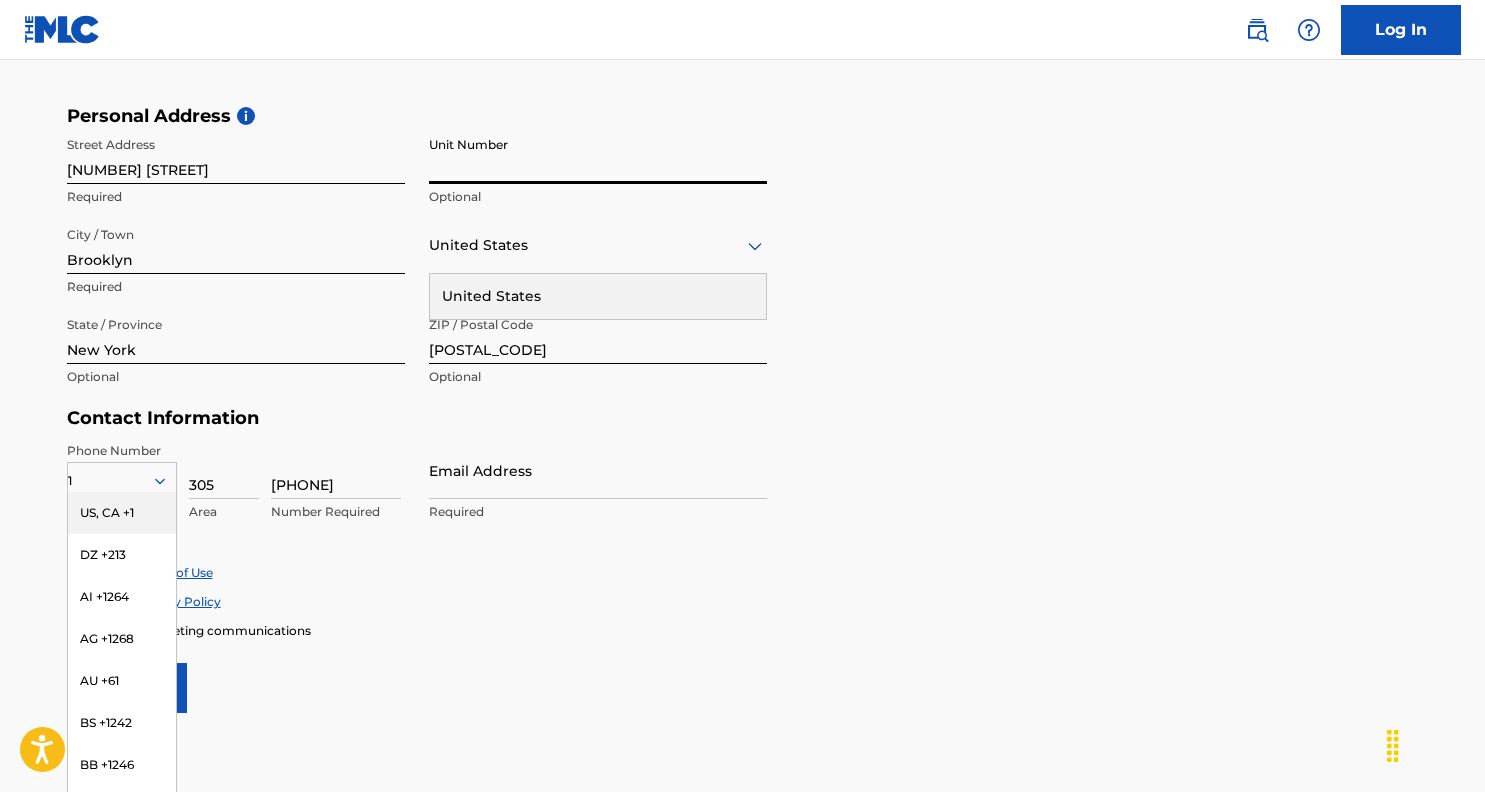 click on "Unit Number" at bounding box center (598, 155) 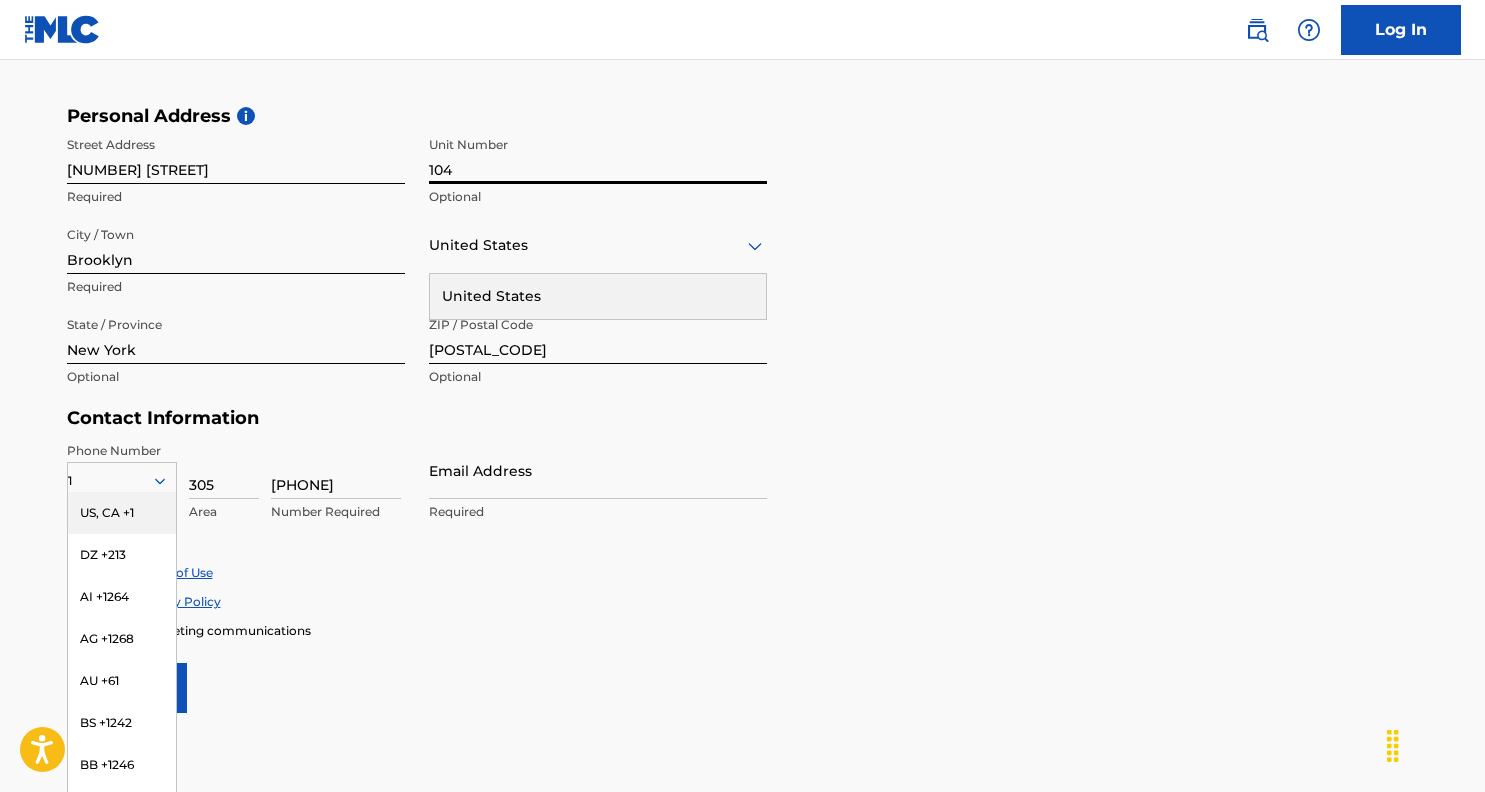 type on "104" 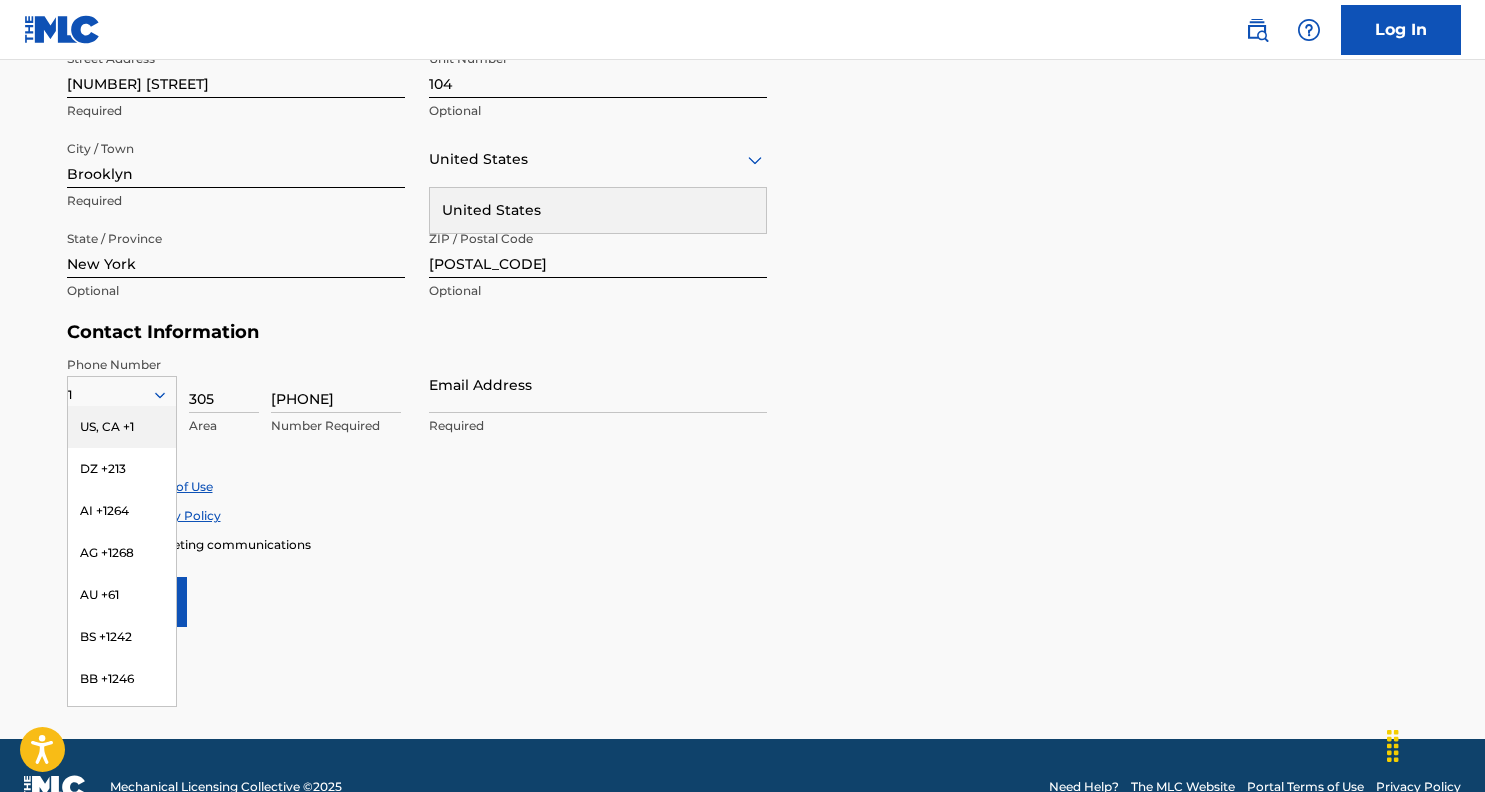 scroll, scrollTop: 771, scrollLeft: 0, axis: vertical 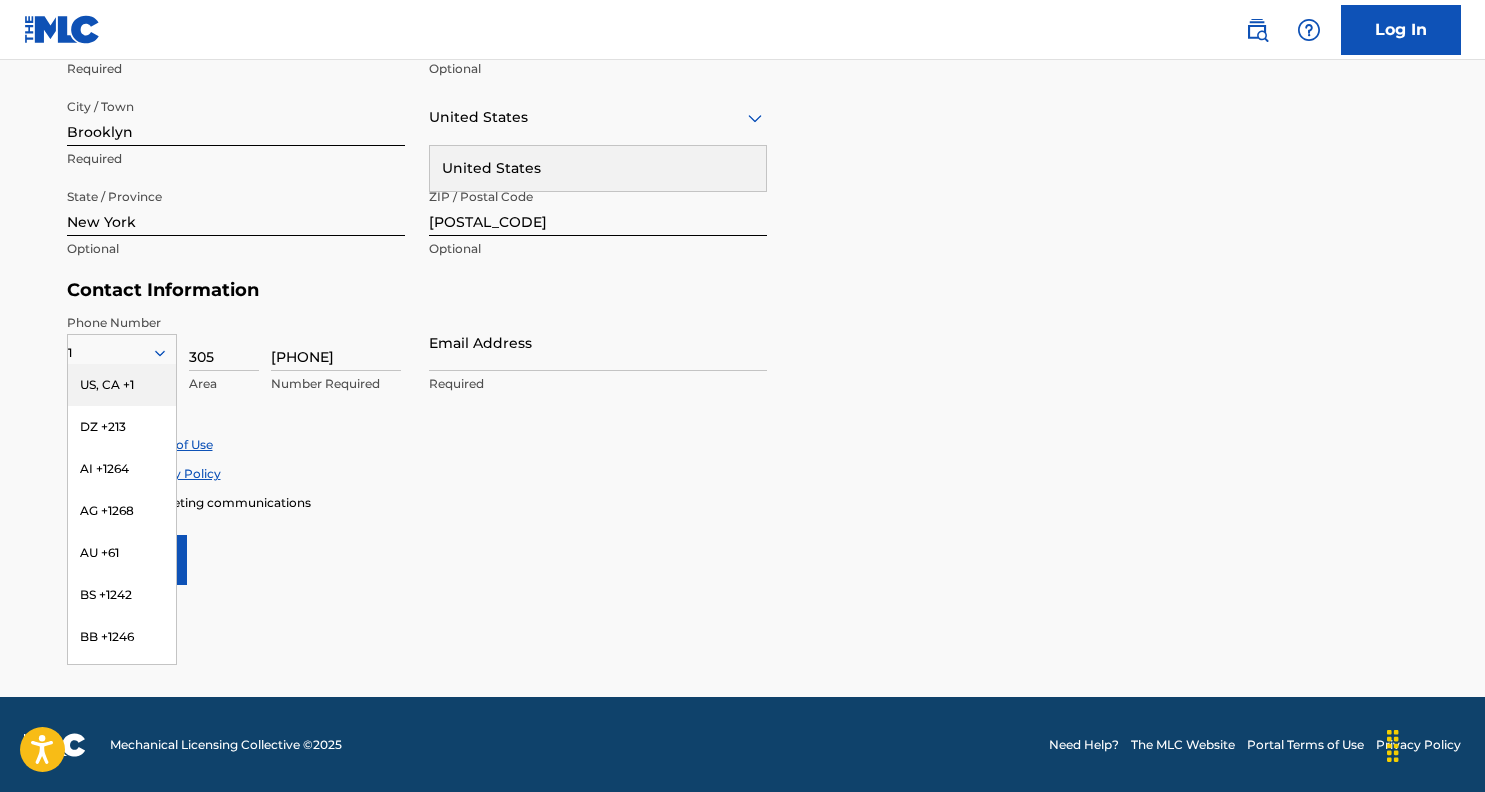 click on "US, CA +1" at bounding box center [122, 385] 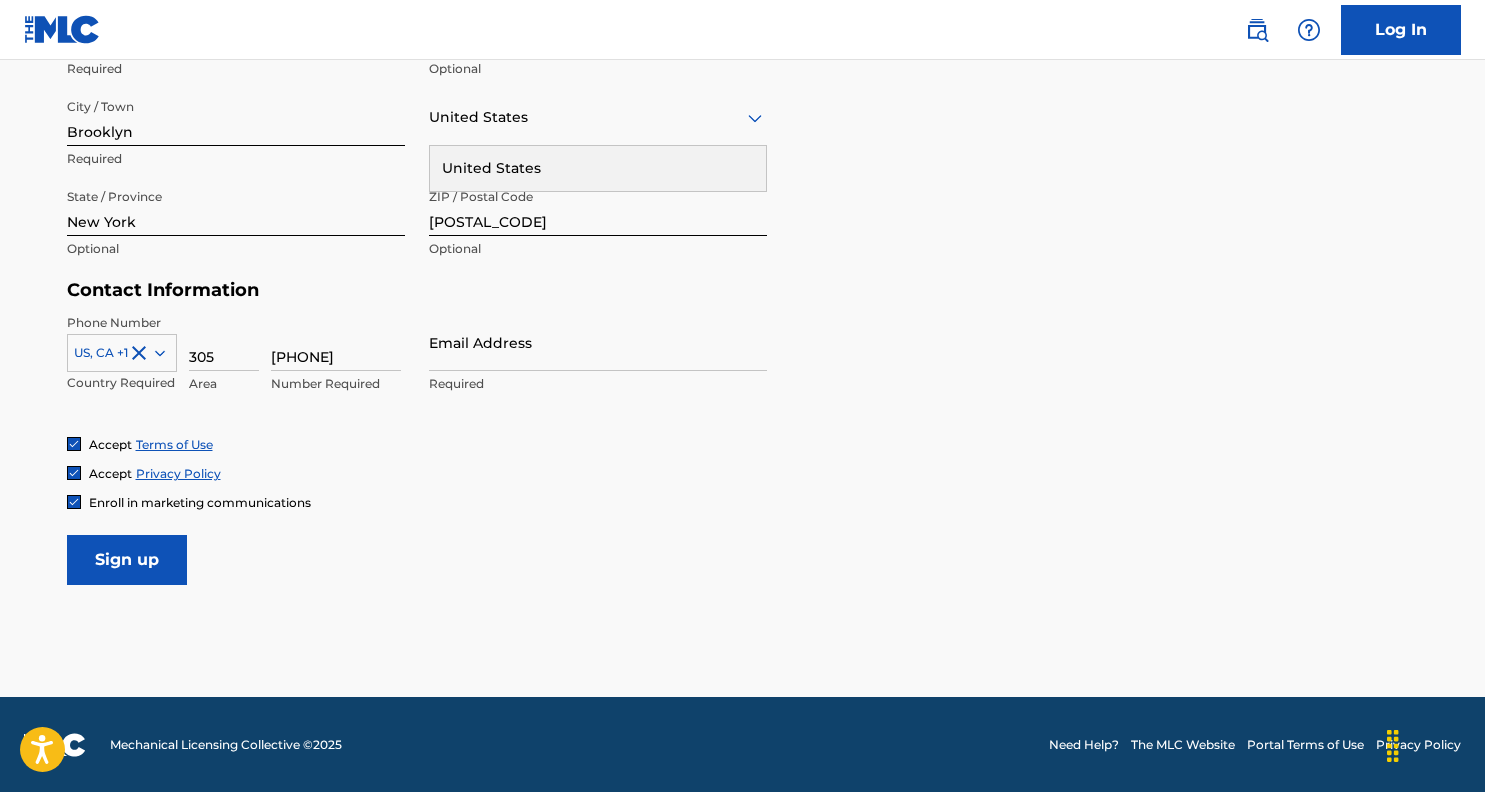 click at bounding box center [122, 353] 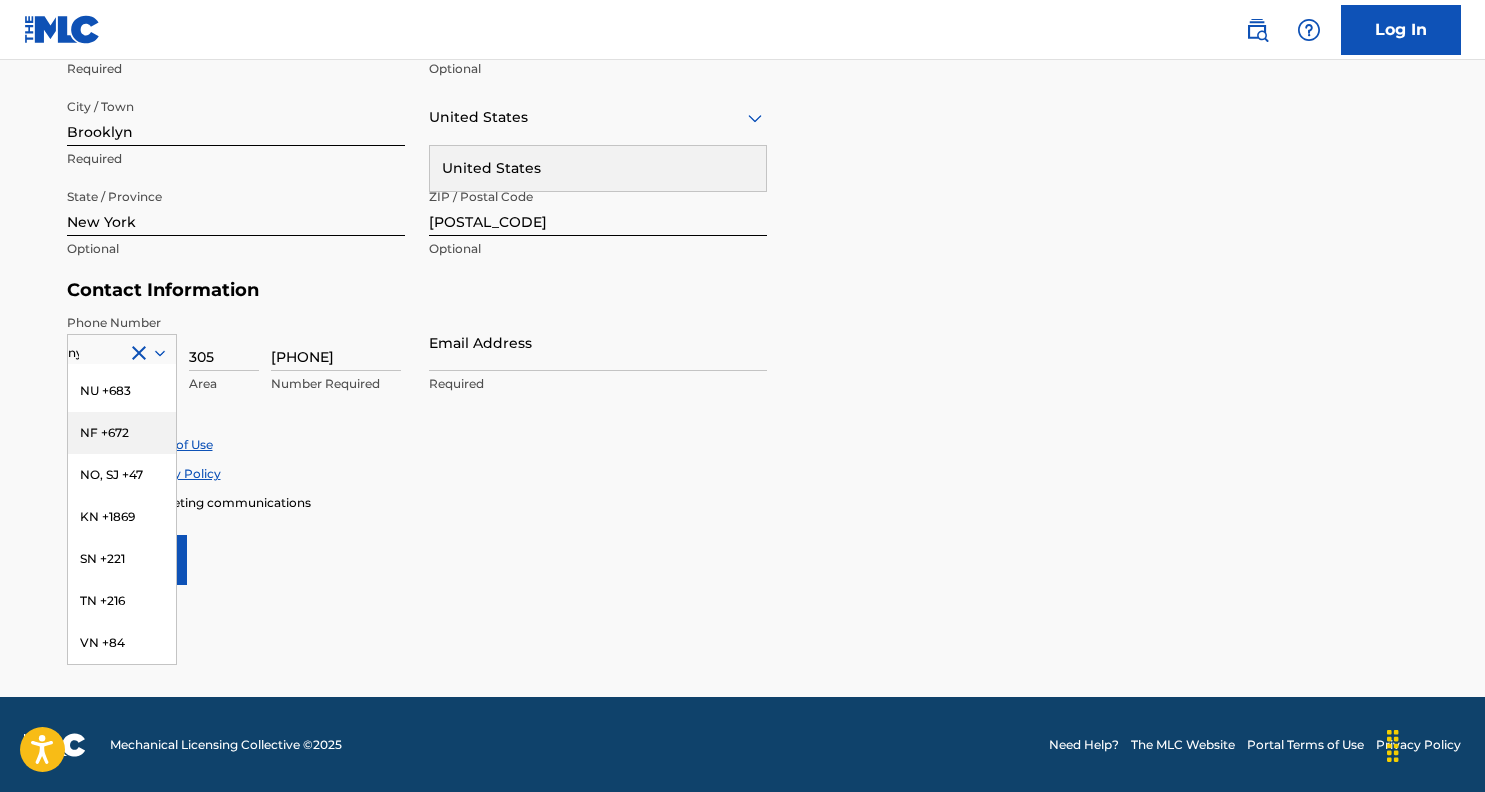 scroll, scrollTop: 0, scrollLeft: 0, axis: both 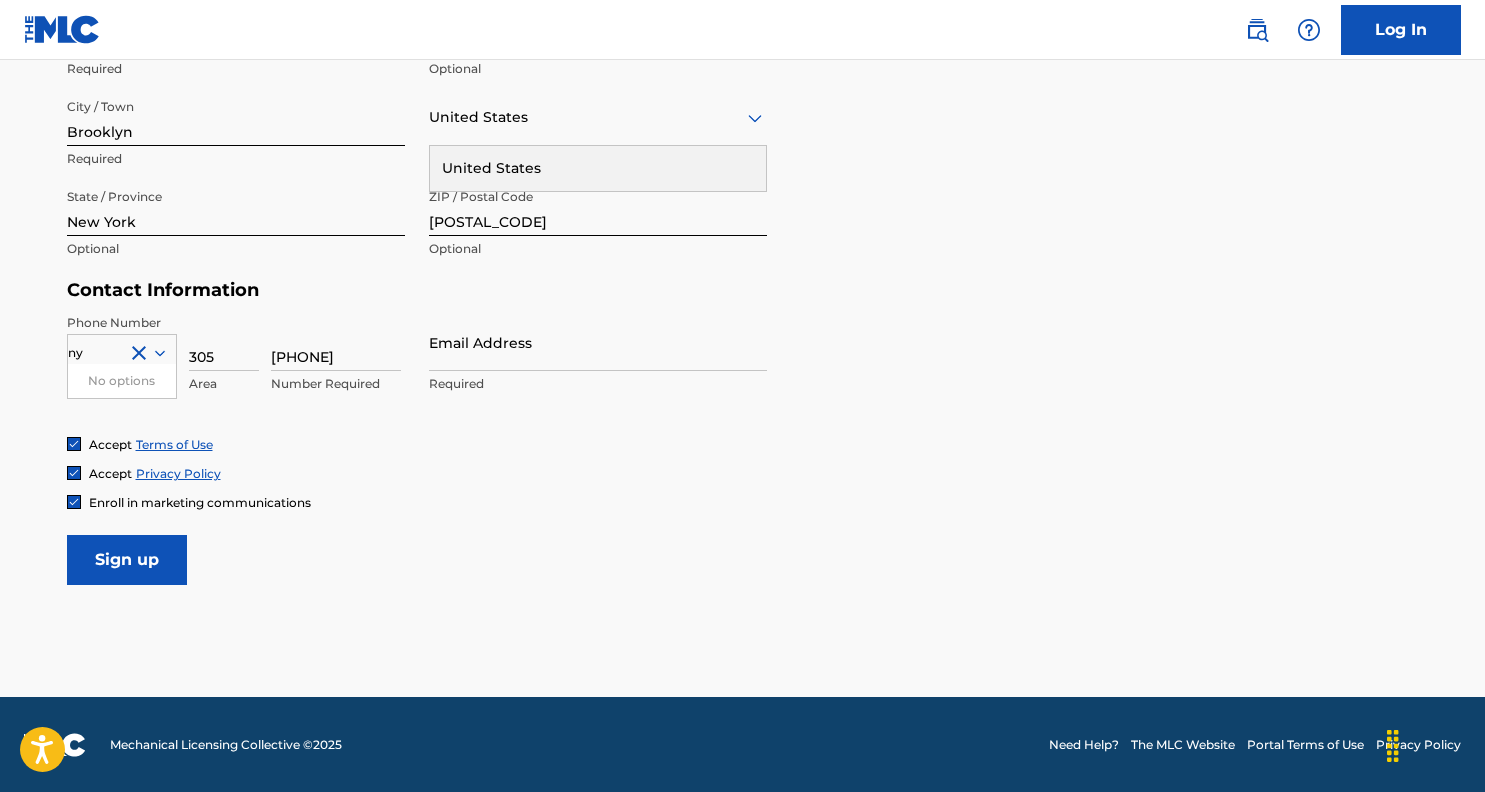 type on "n" 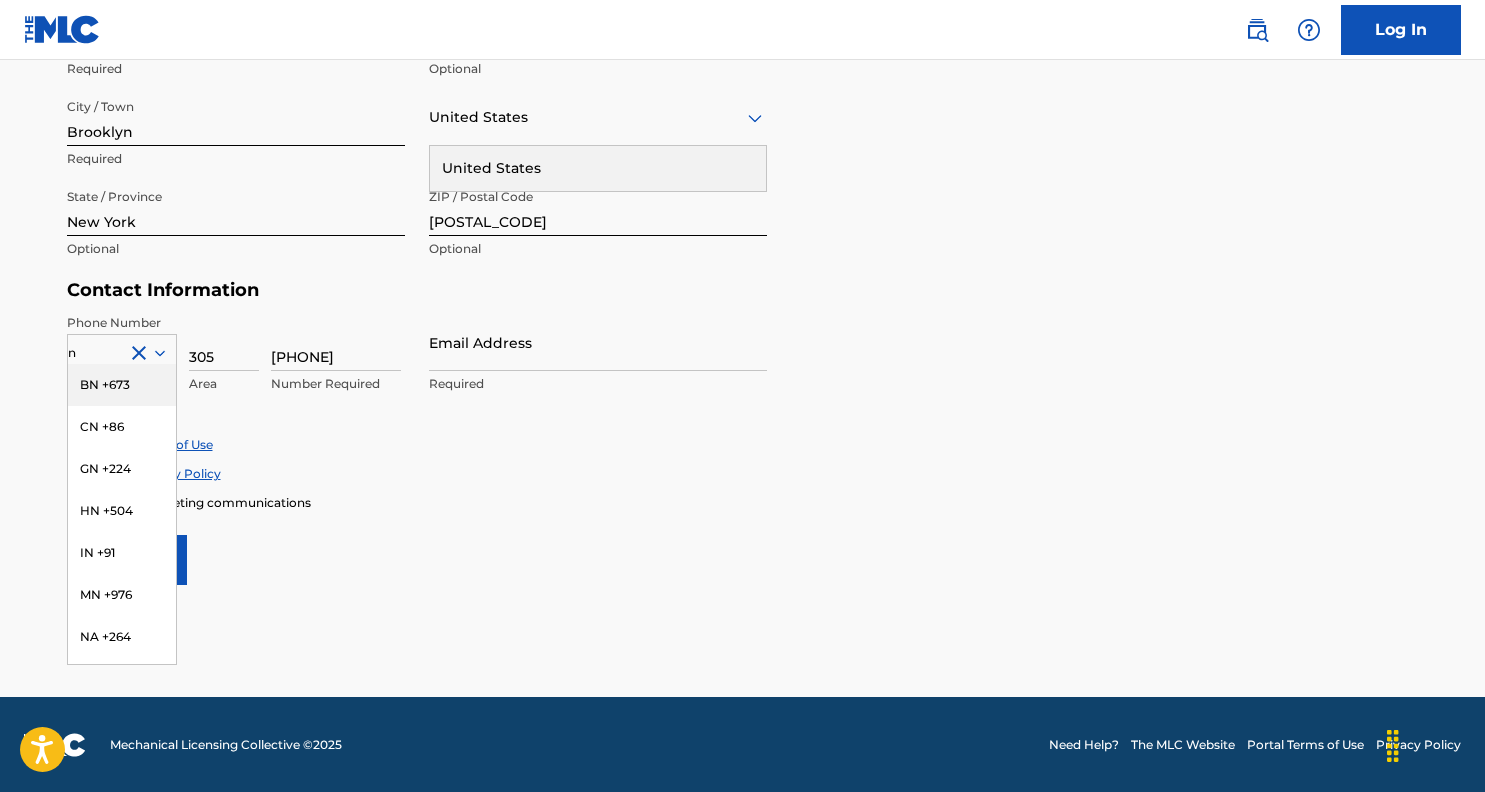 type 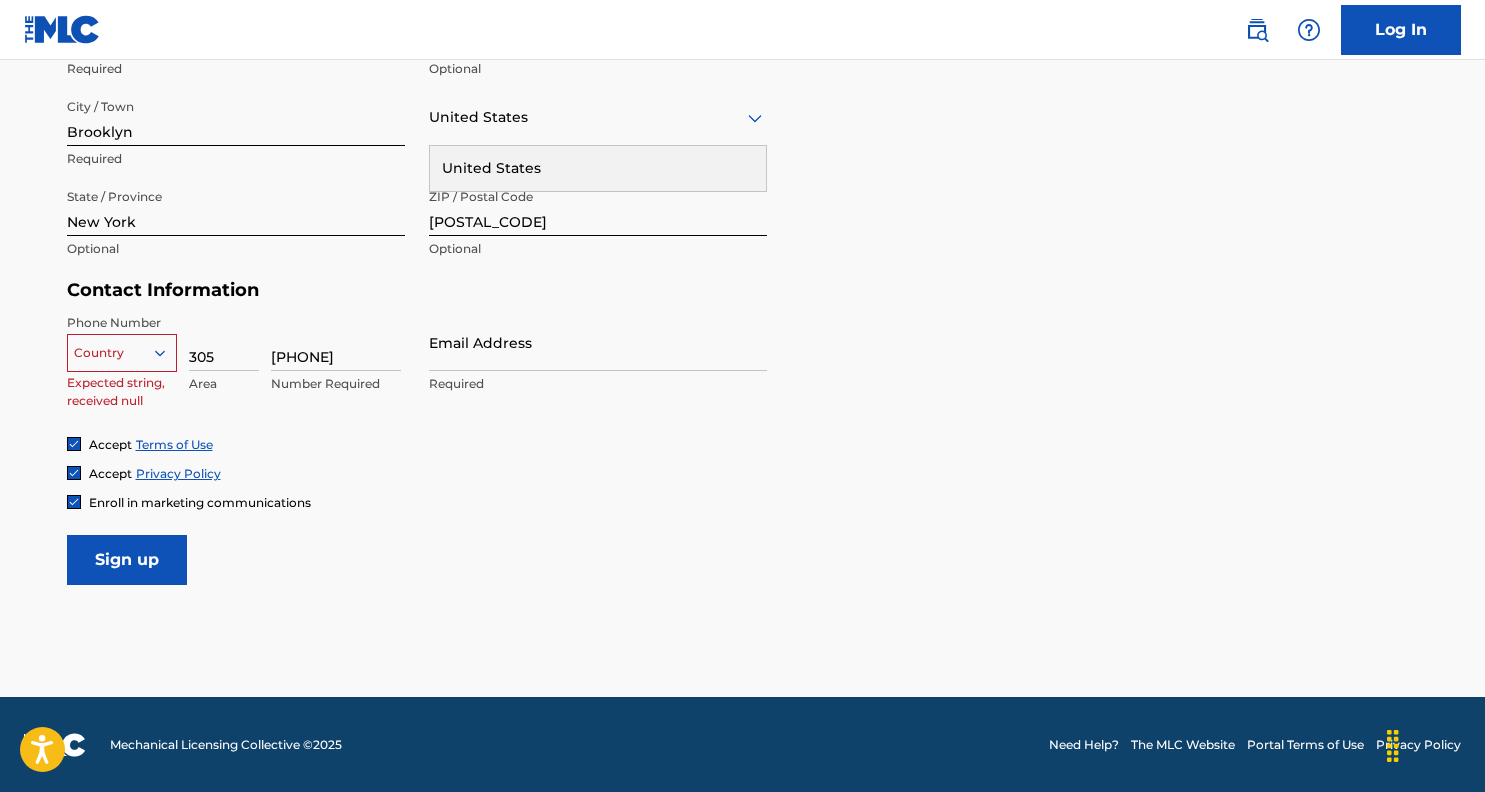 click on "The MLC uses identity verification before a user is registered to comply with Know Your Customer (KYC) regulations. KYC is required to establish the legitimacy of a user's identity and helps to prevent the creation and use of fraudulent accounts. Sign up for The MLC Portal Please complete the following form with your personal information to sign up as a user for The MLC Portal. After you're registered, you'll be able to create a Member and start managing your works. User Information First Name [FIRST] Required Last Name [LAST] Solett Required Date Of Birth [MONTH] [DAY] [YEAR] Required Personal Address i Street Address [NUMBER] [STREET] Required Unit Number [NUMBER] Optional City / Town [CITY] Required United States United States Required State / Province [STATE] Optional ZIP / Postal Code [POSTAL_CODE] Optional Contact Information Phone Number Country Expected string, received null 305 Area [PHONE] Number Required Email Address Required Accept Terms of Use Accept Privacy Policy Enroll in marketing communications Sign up" at bounding box center (743, 5) 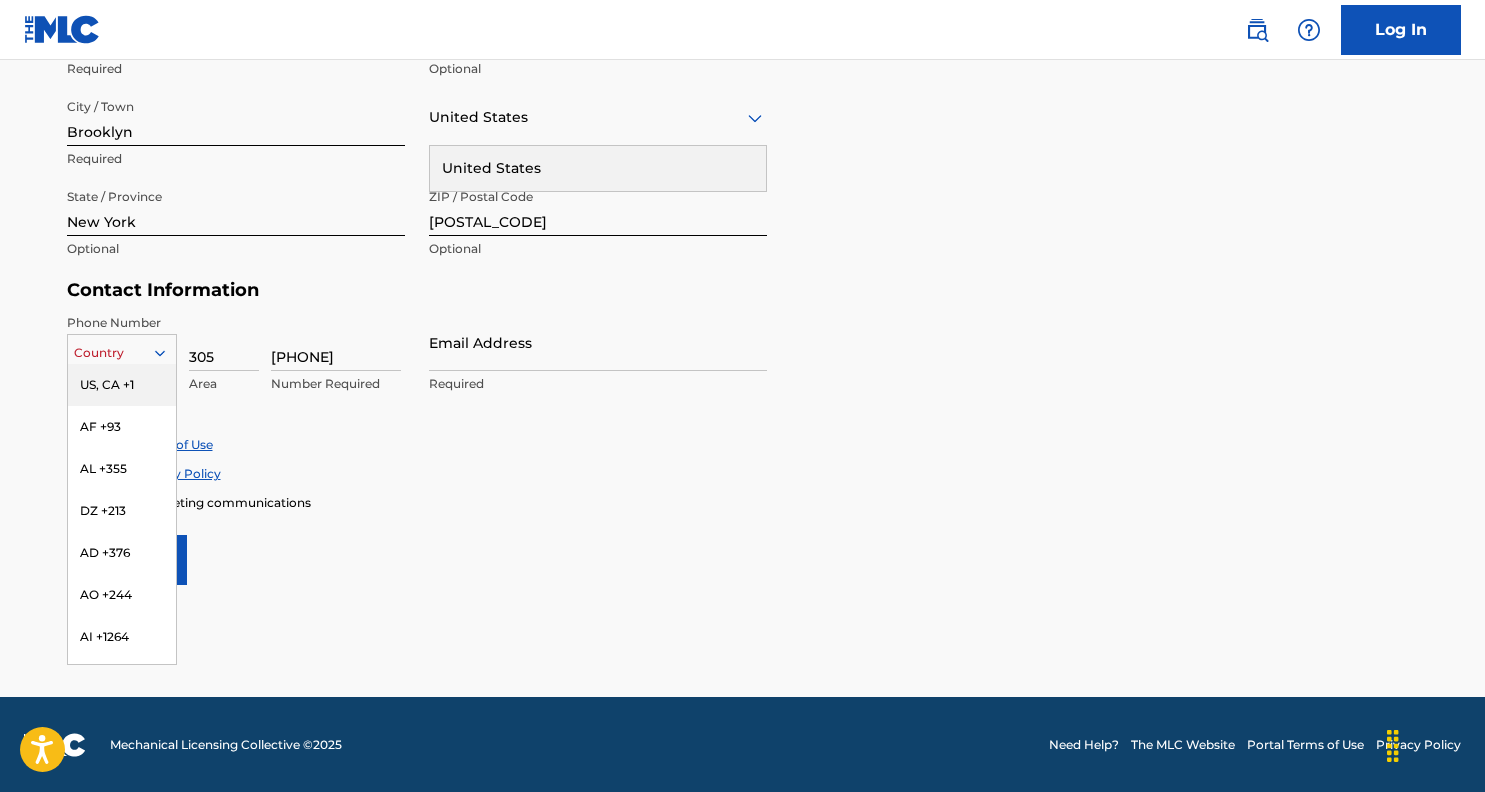 click on "US, CA +1" at bounding box center [122, 385] 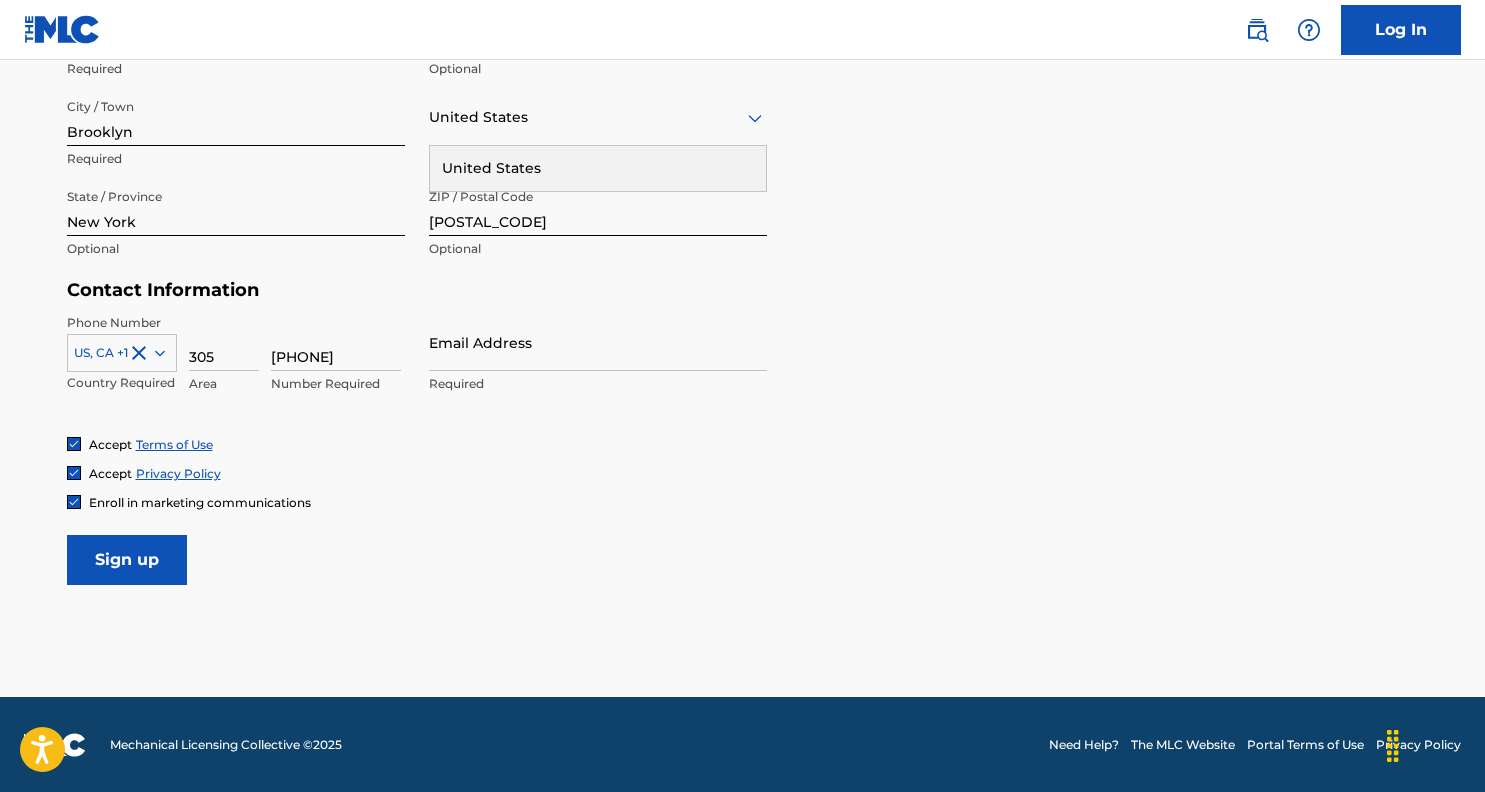 click on "Email Address" at bounding box center (598, 342) 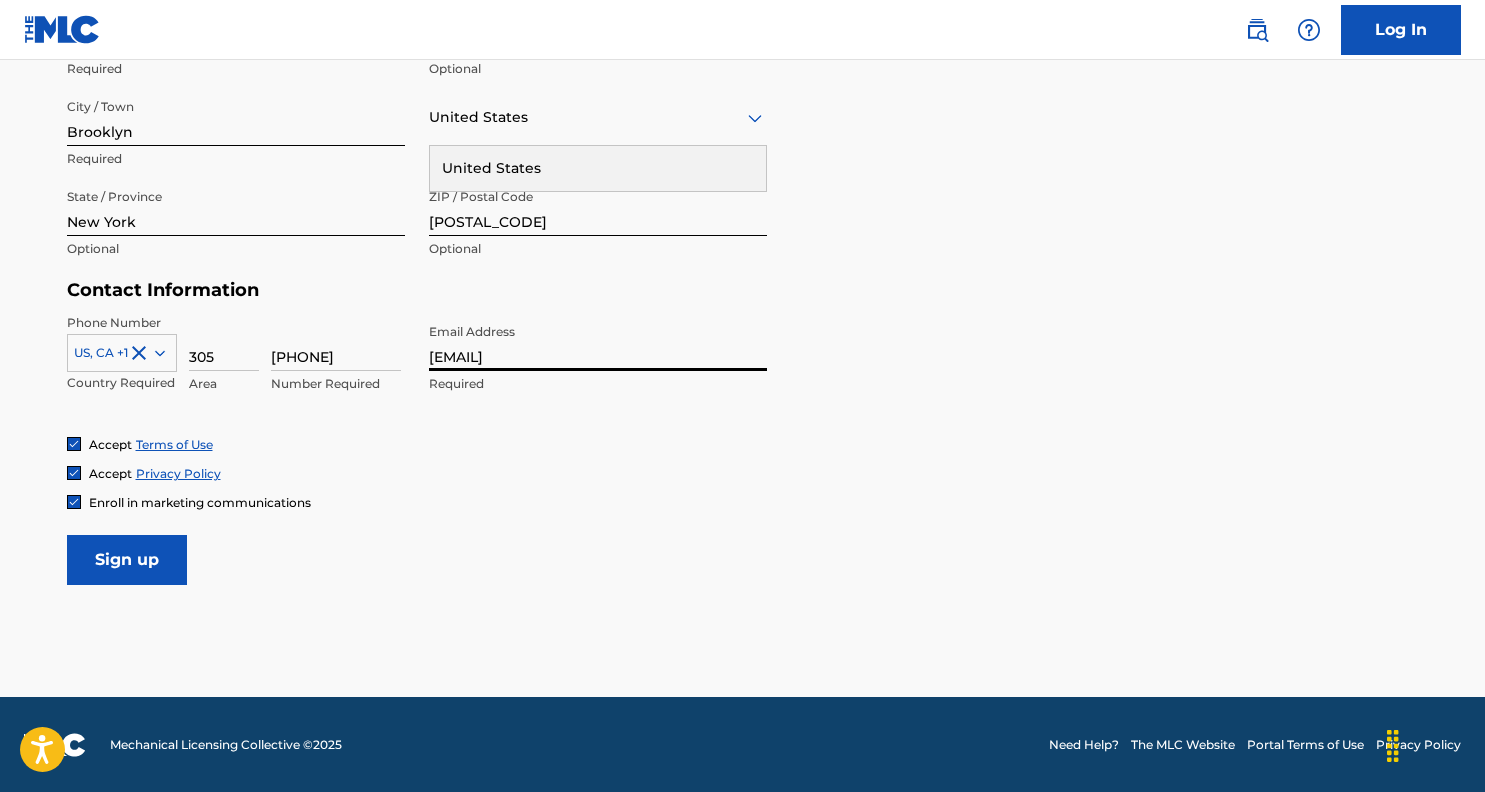 type on "[EMAIL]" 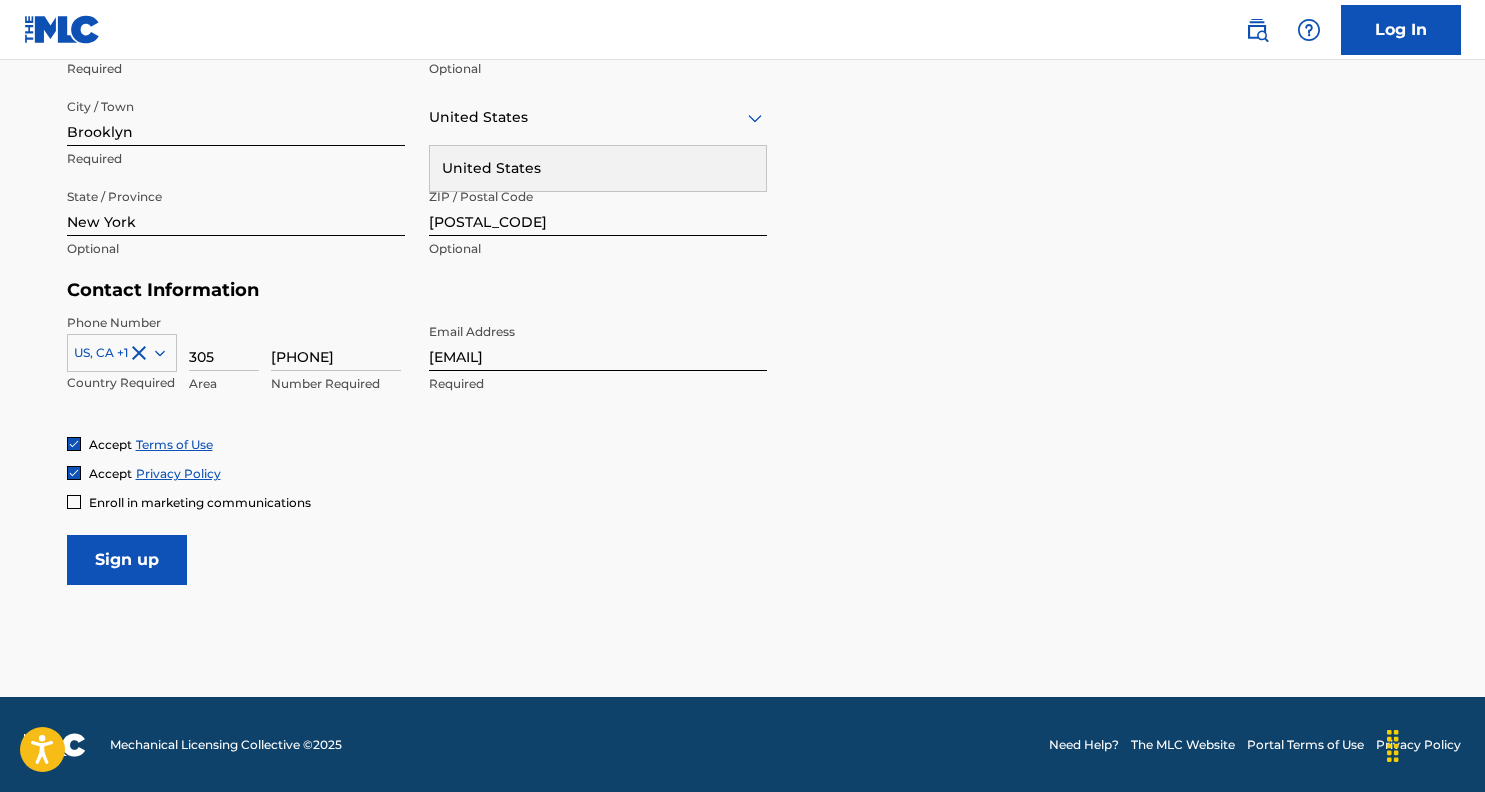 click on "Sign up" at bounding box center [127, 560] 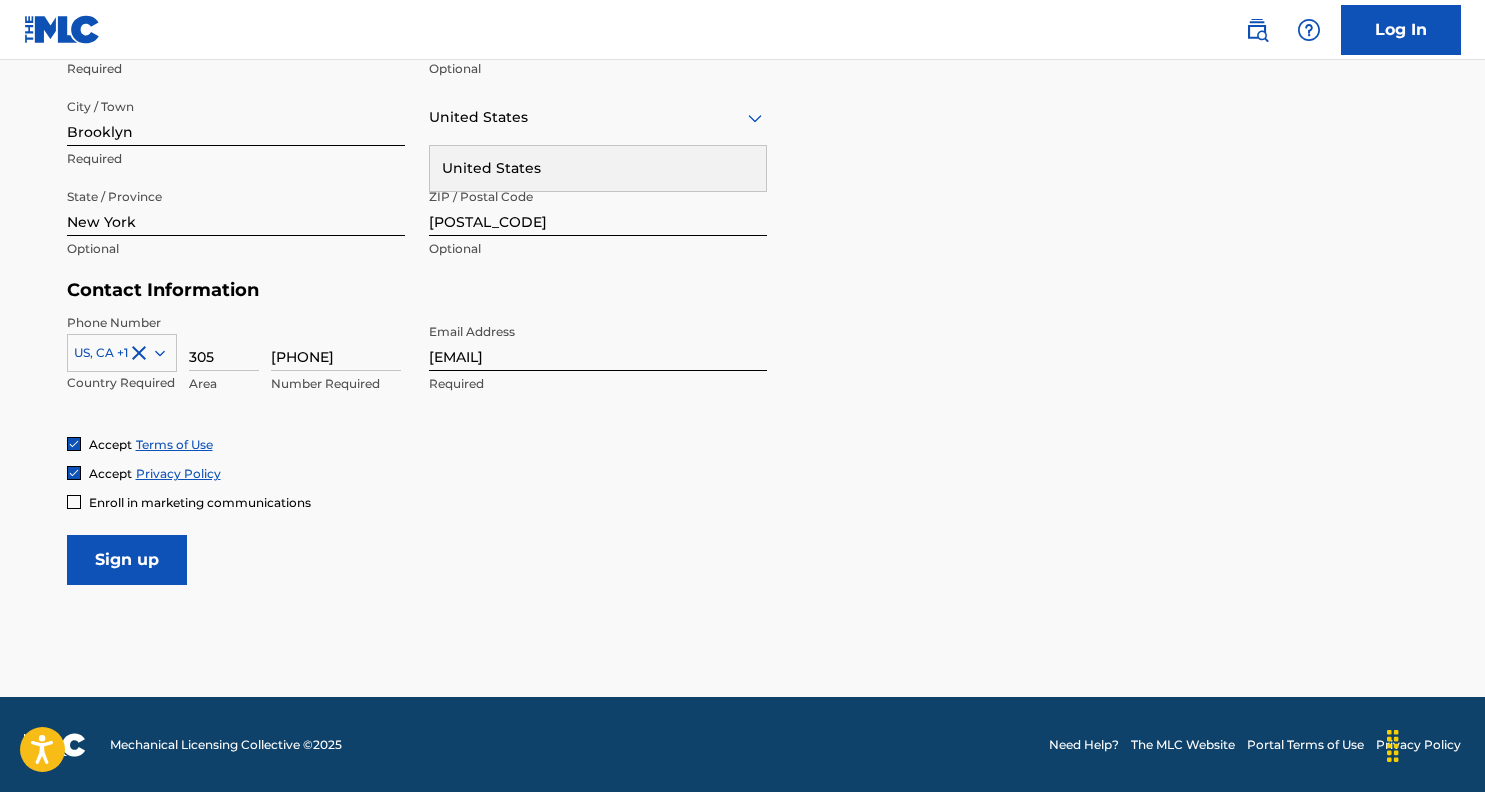 type 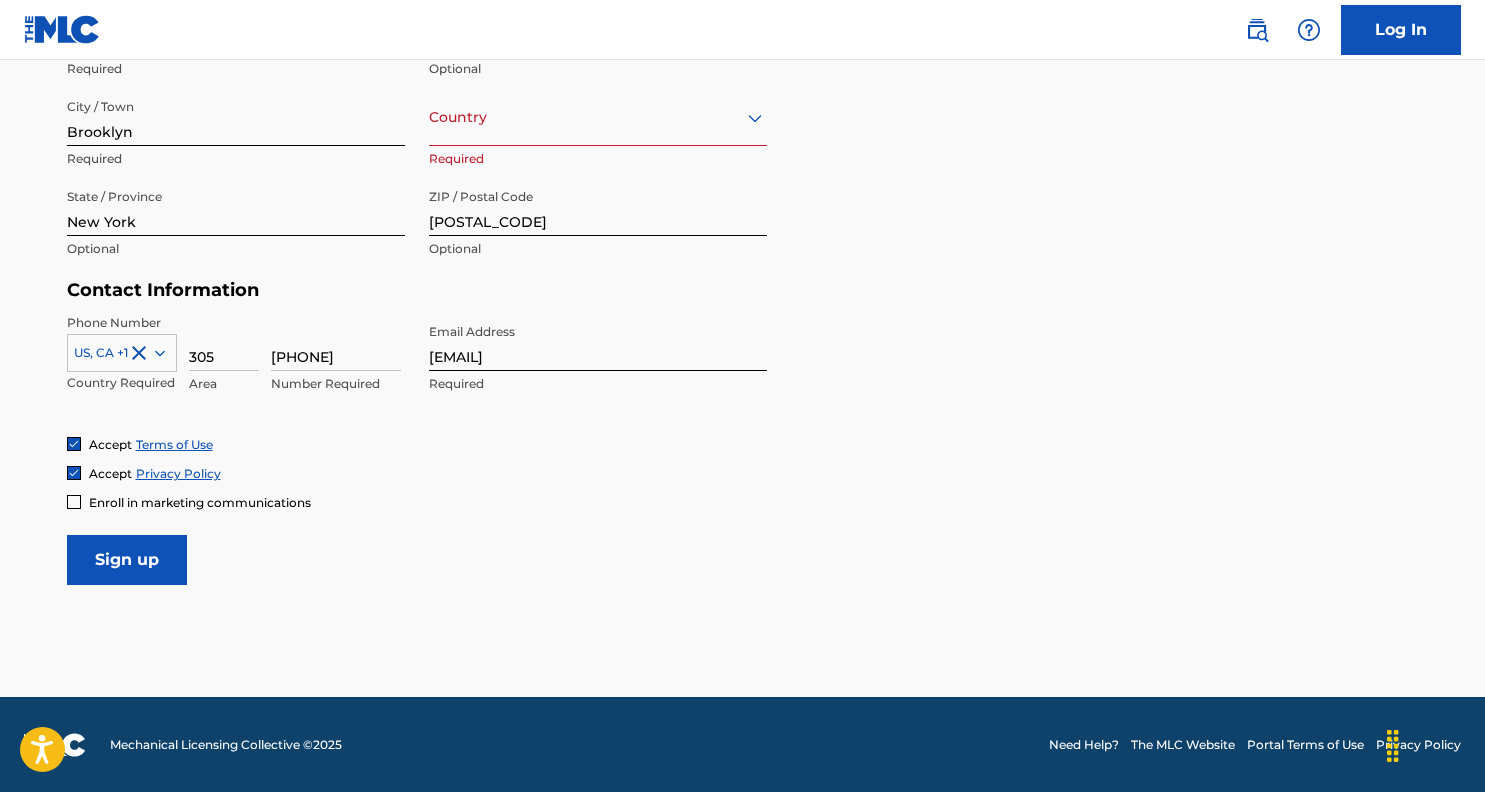 click on "Sign up" at bounding box center [127, 560] 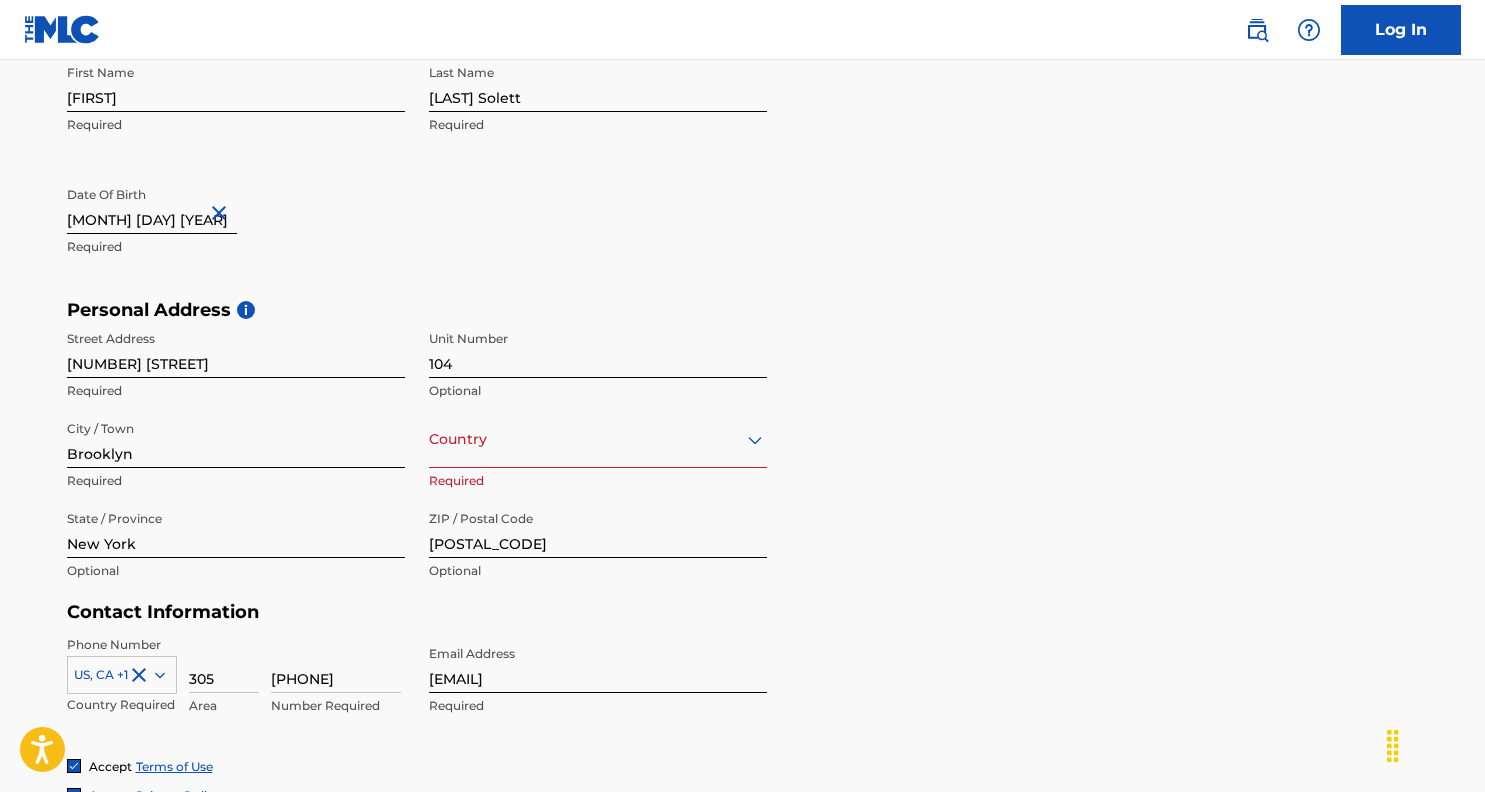 scroll, scrollTop: 531, scrollLeft: 0, axis: vertical 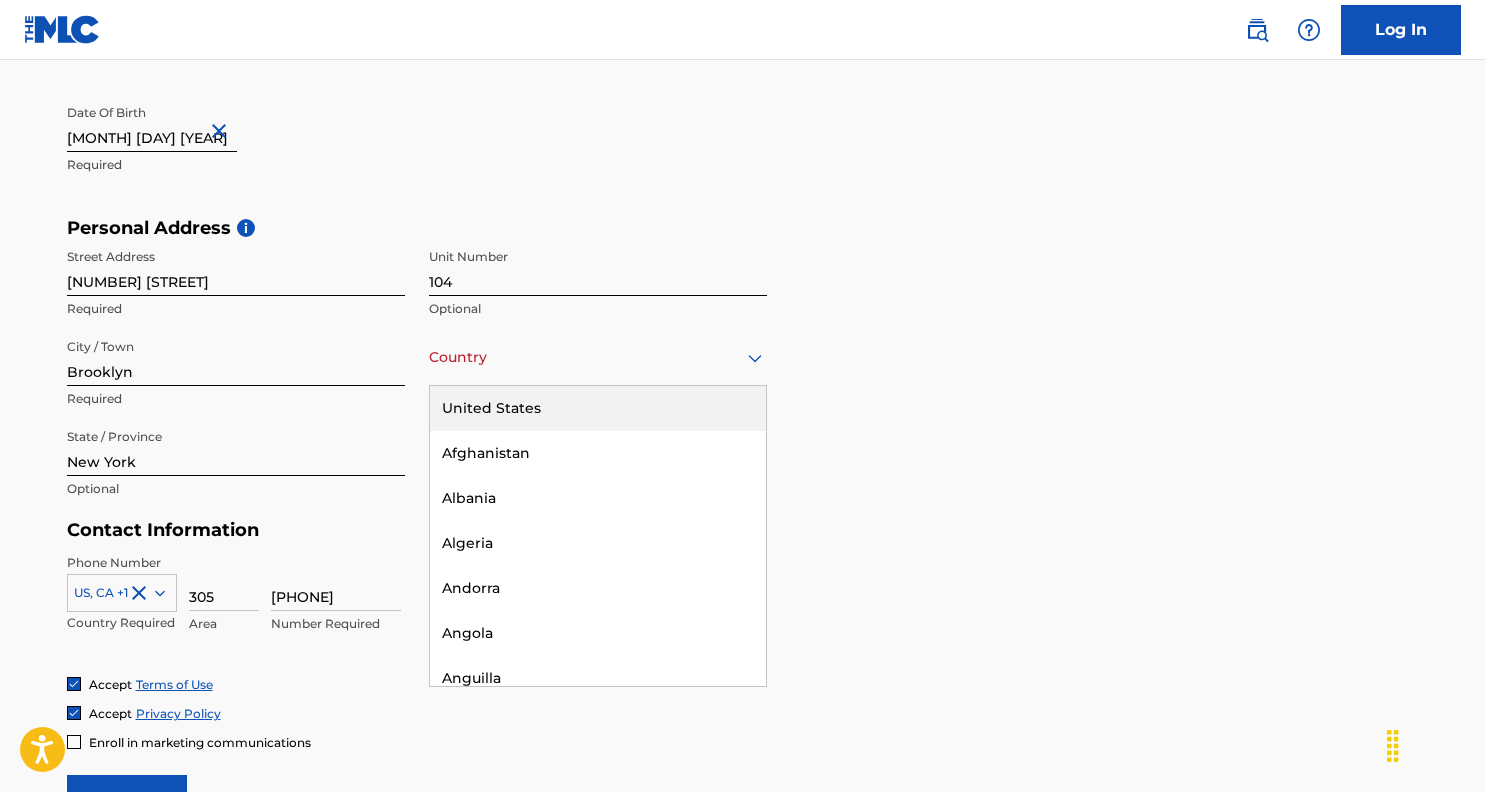click at bounding box center (598, 357) 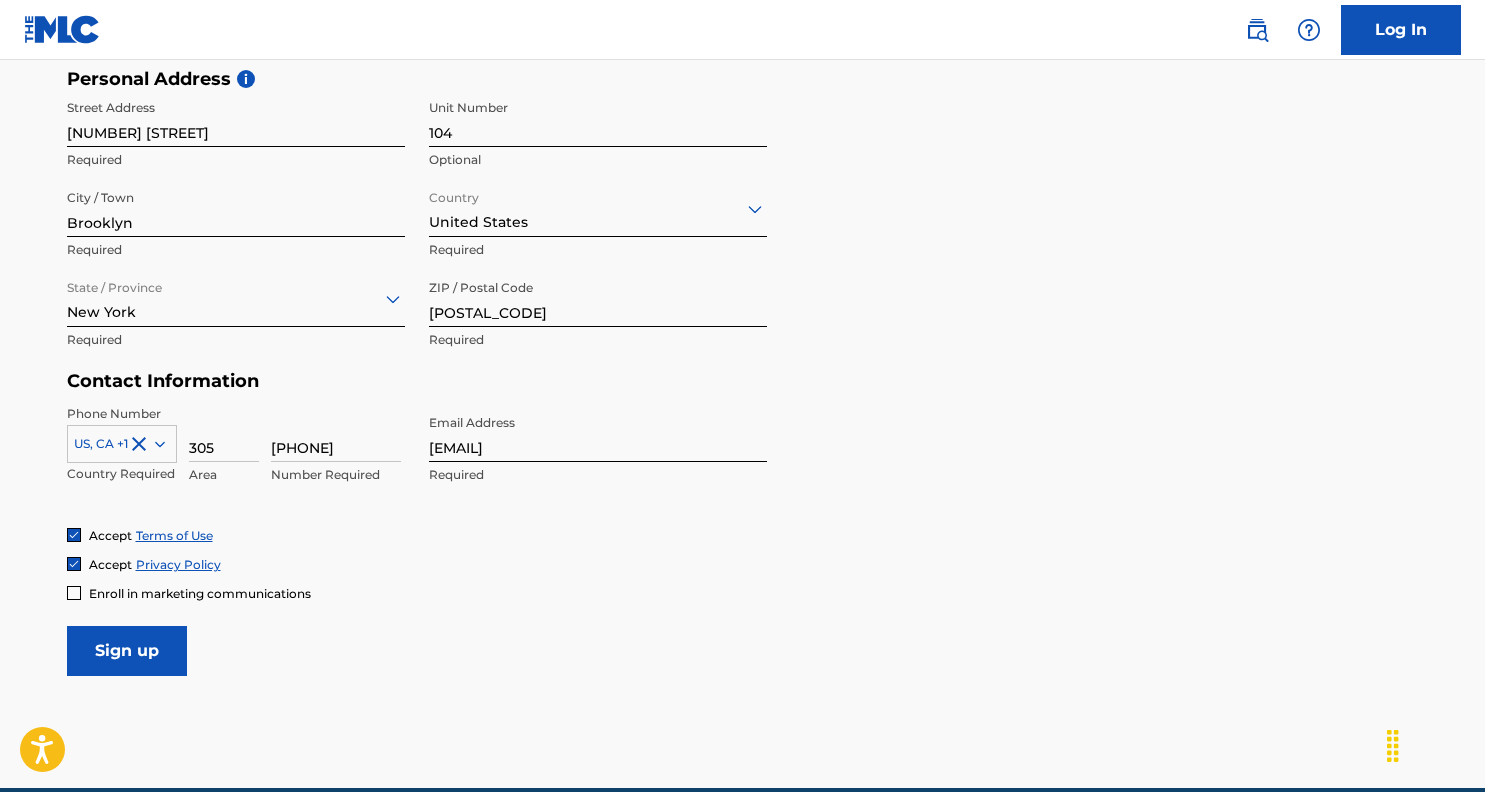 scroll, scrollTop: 685, scrollLeft: 0, axis: vertical 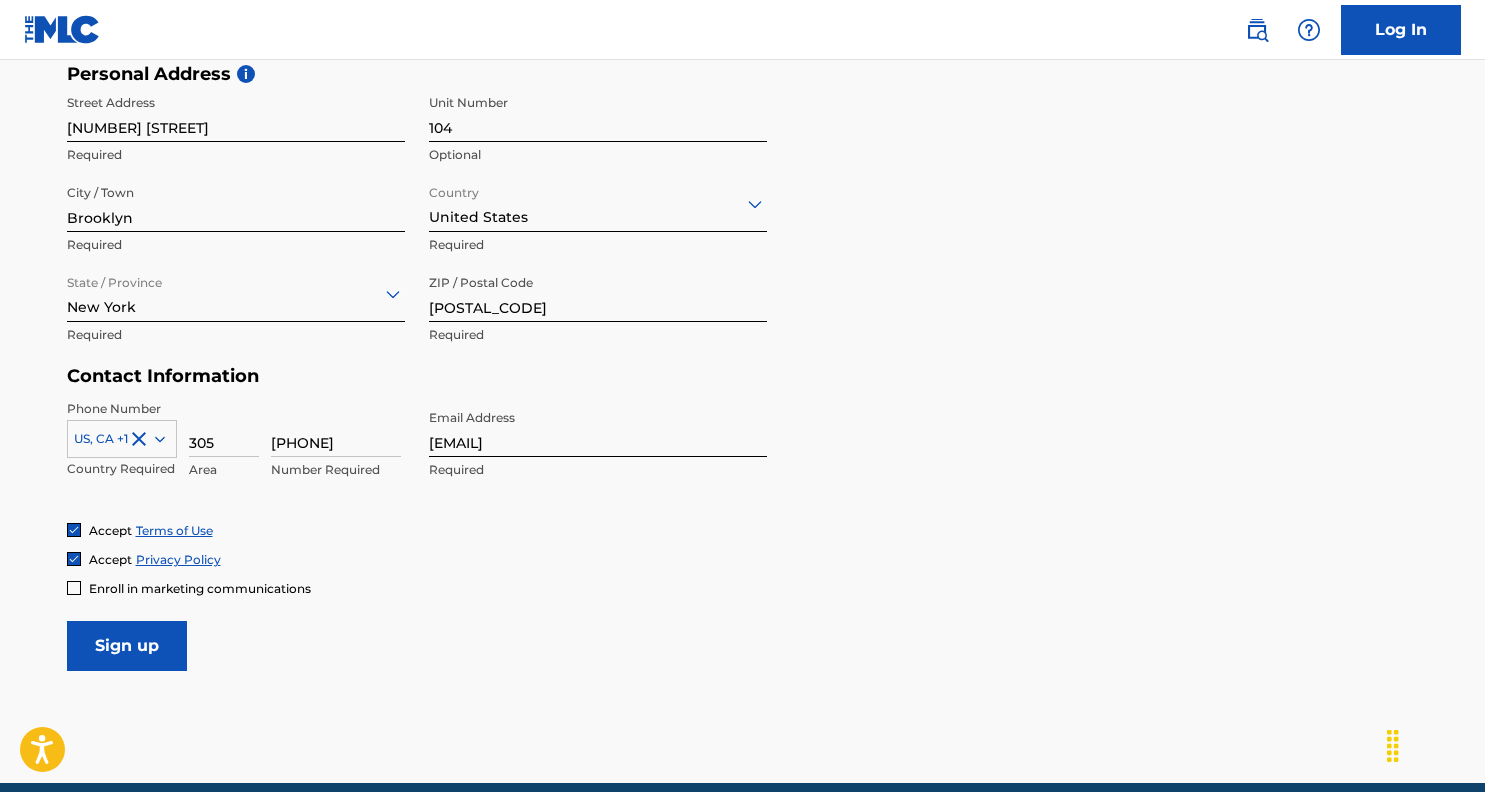 click on "Sign up" at bounding box center (127, 646) 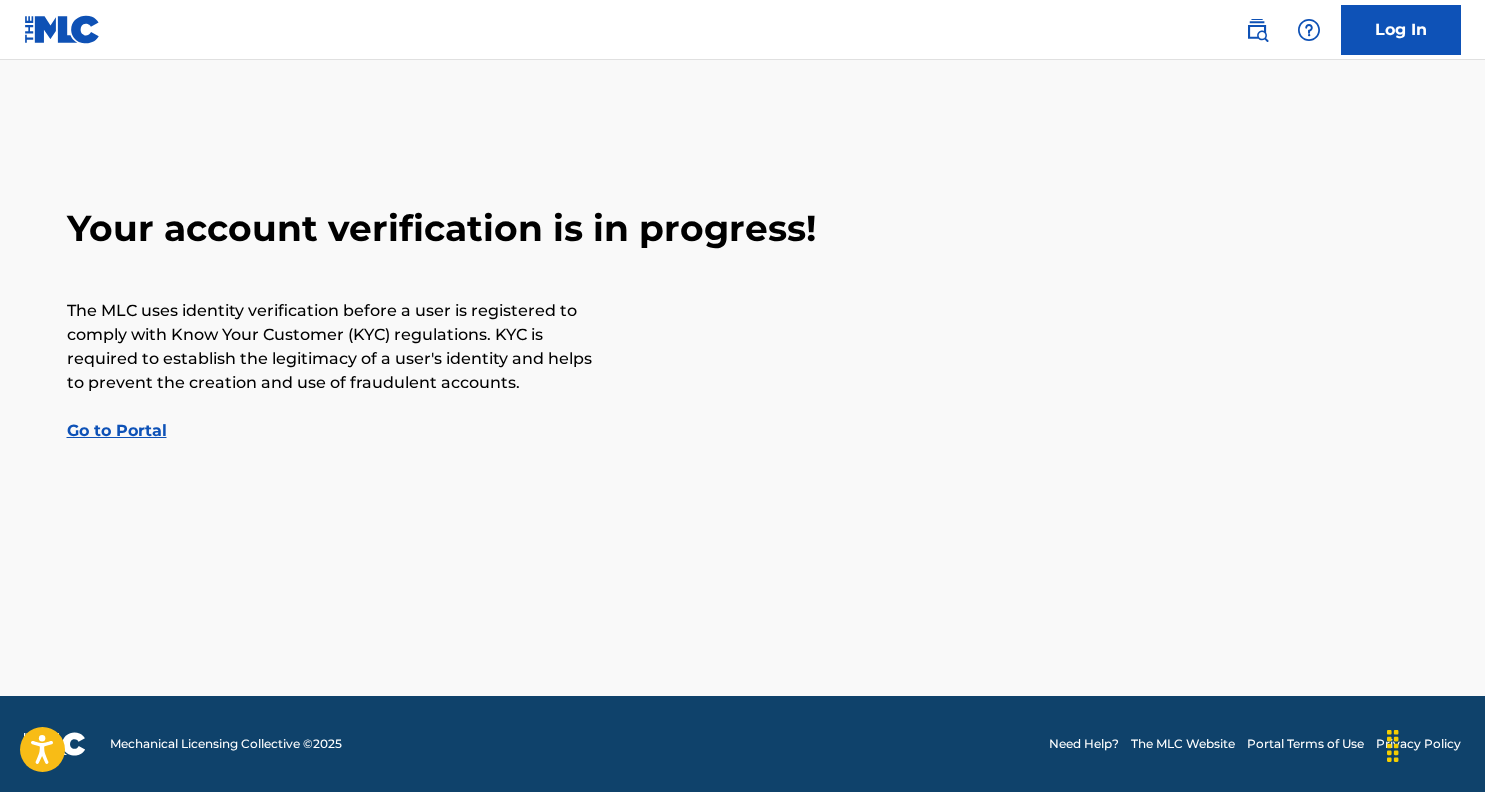 scroll, scrollTop: 0, scrollLeft: 0, axis: both 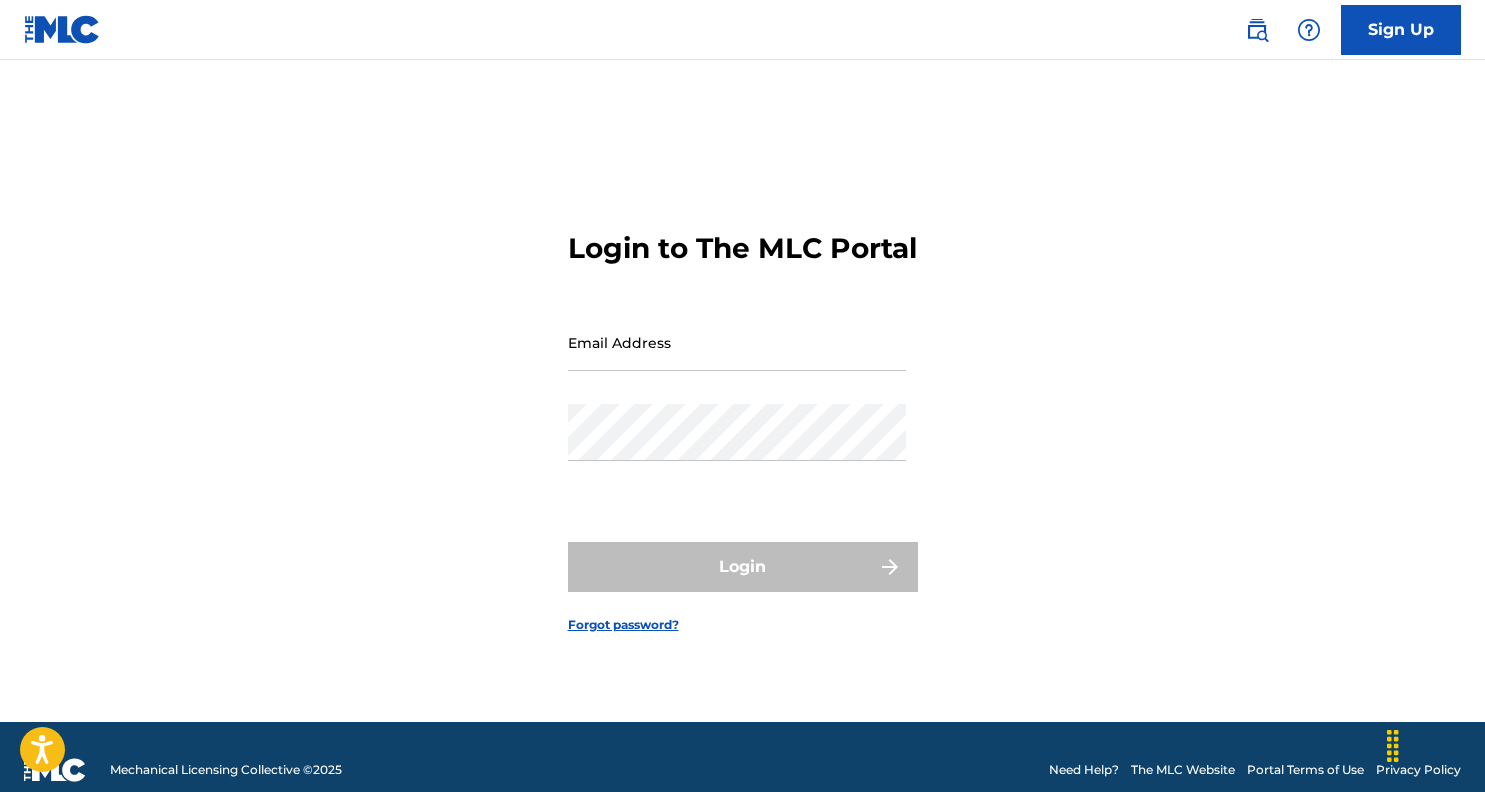 click on "Email Address" at bounding box center (737, 342) 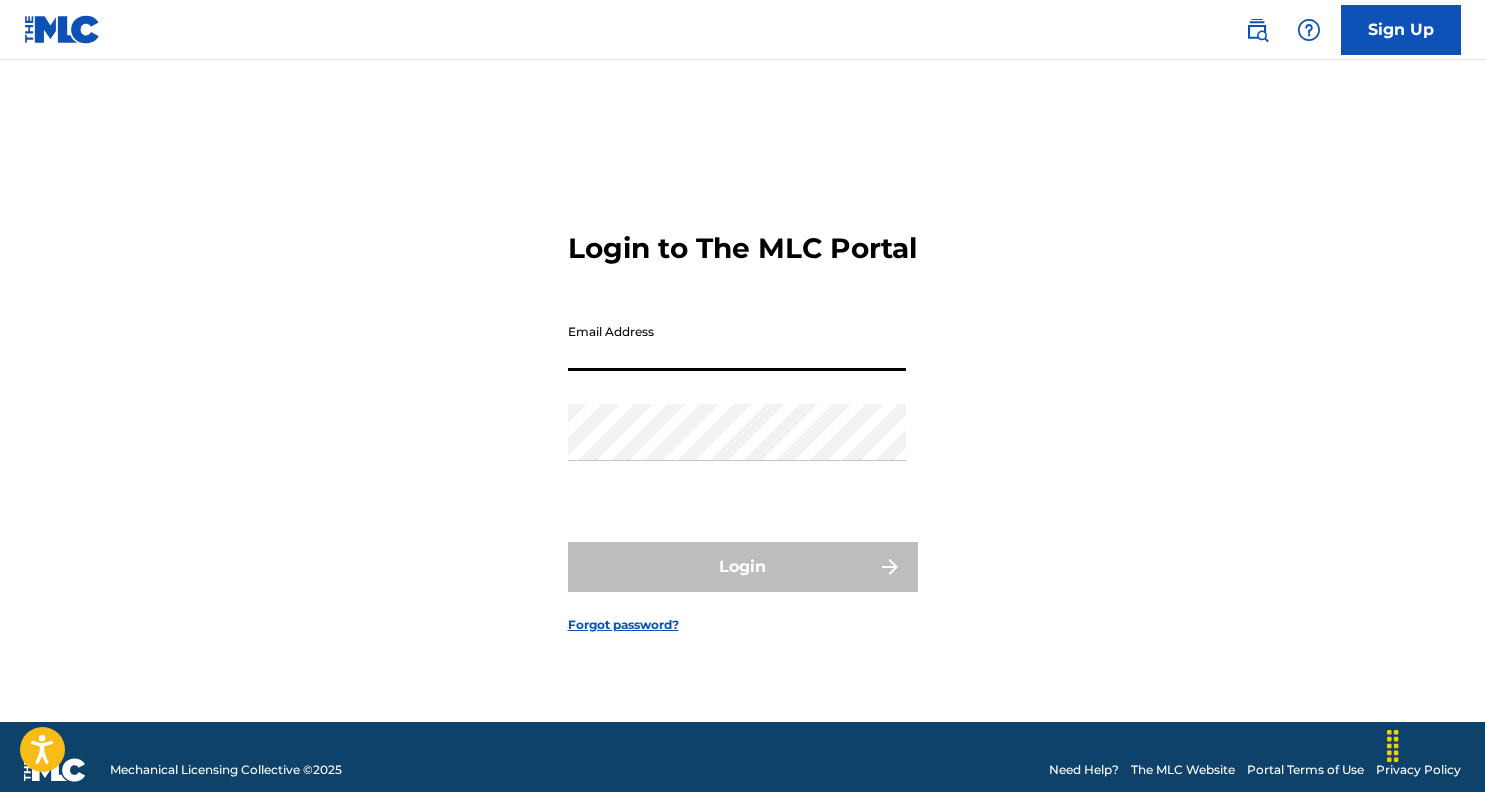 type on "[EMAIL]" 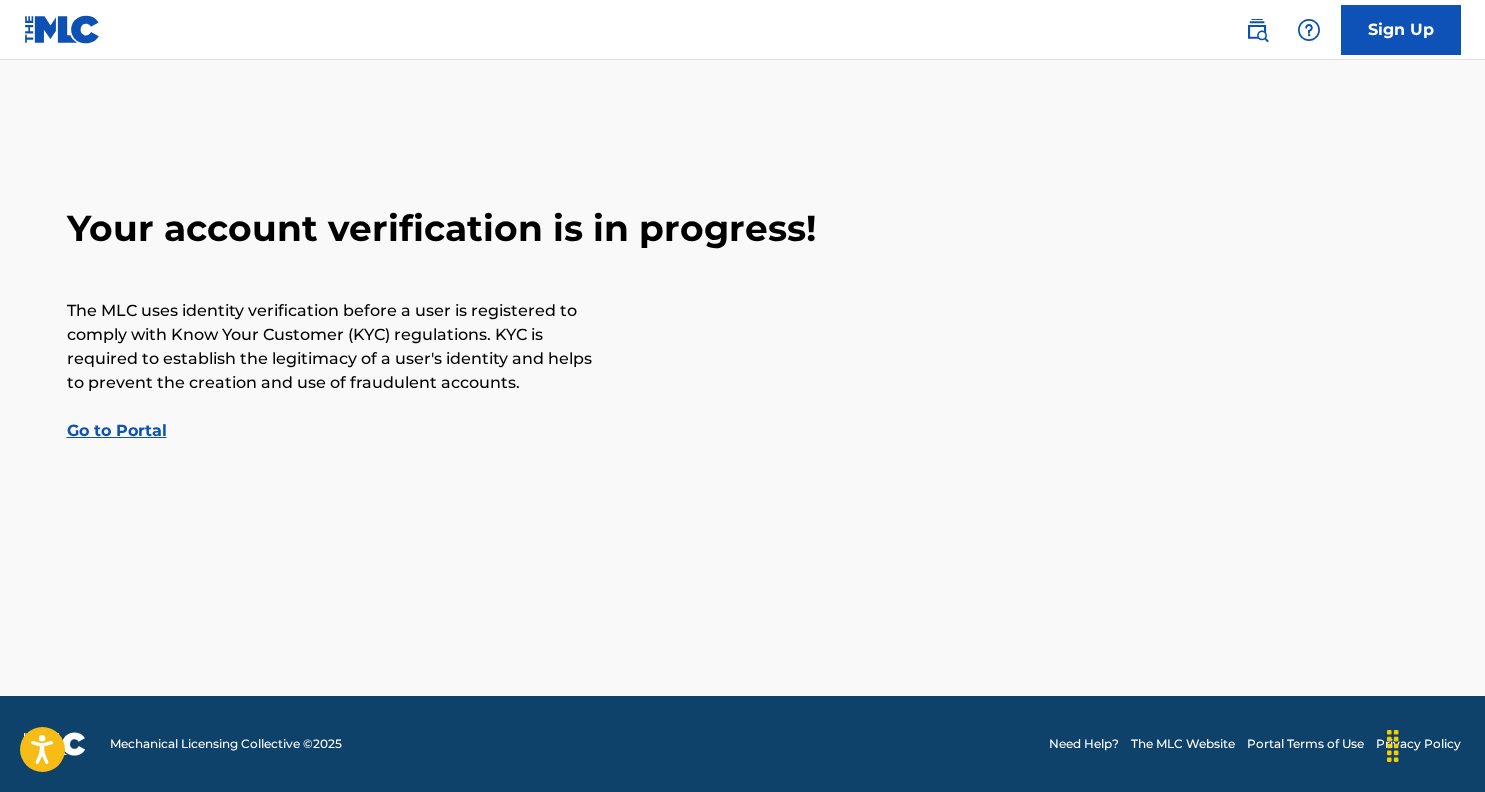 click on "Sign Up" at bounding box center [1401, 30] 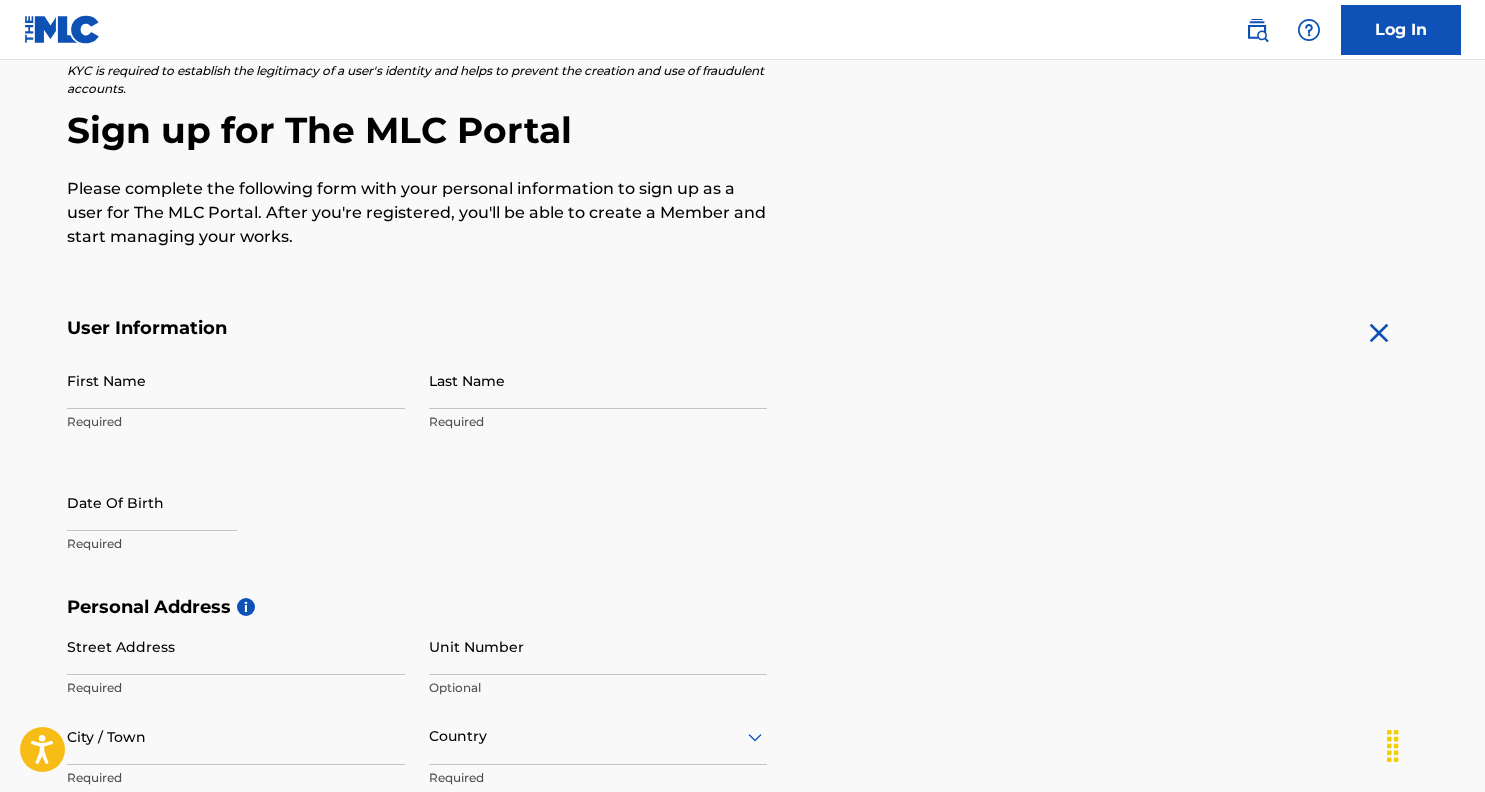 scroll, scrollTop: 148, scrollLeft: 0, axis: vertical 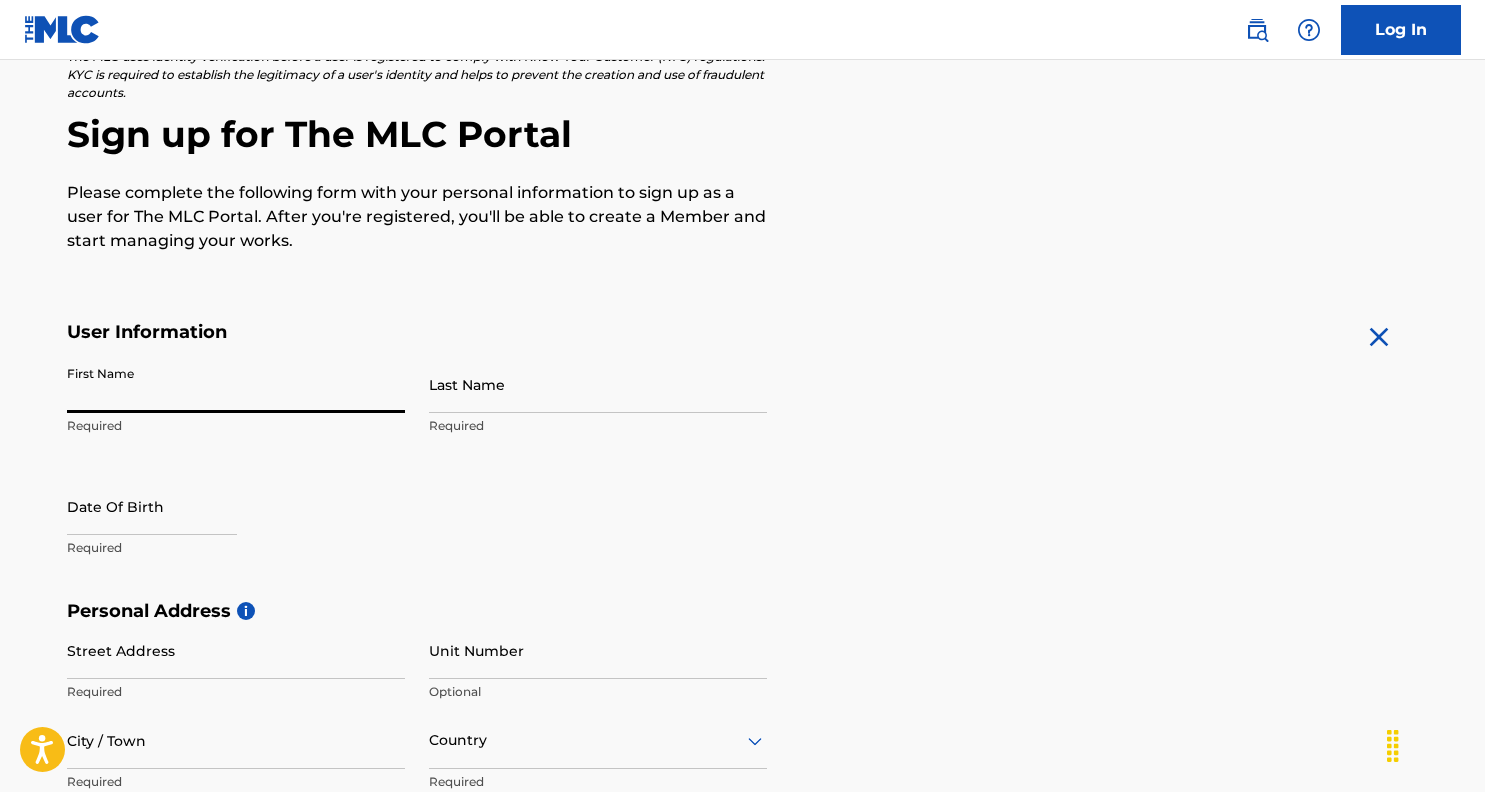 click on "First Name" at bounding box center [236, 384] 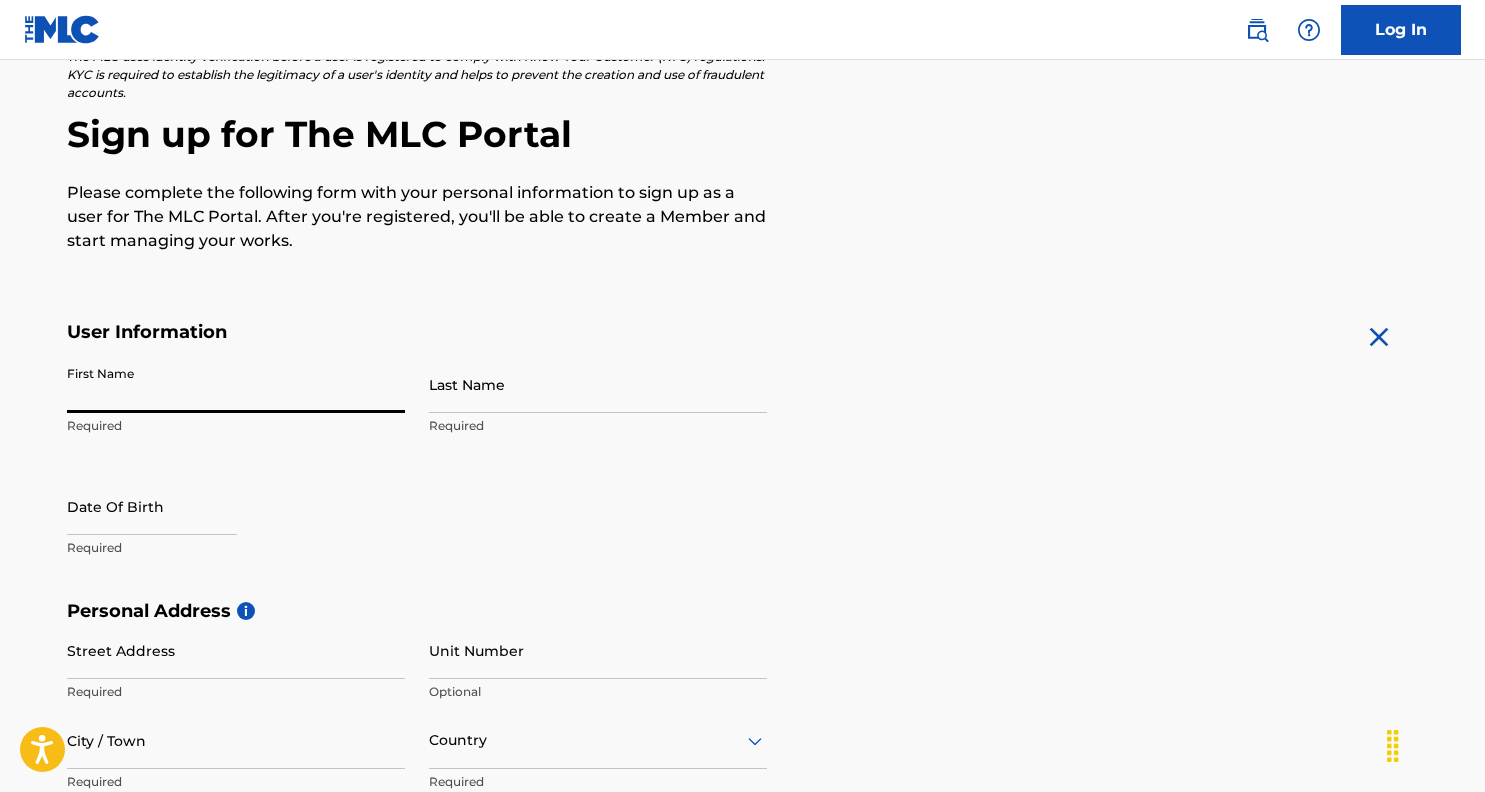click on "First Name Required Last Name Required Date Of Birth Required" at bounding box center (417, 478) 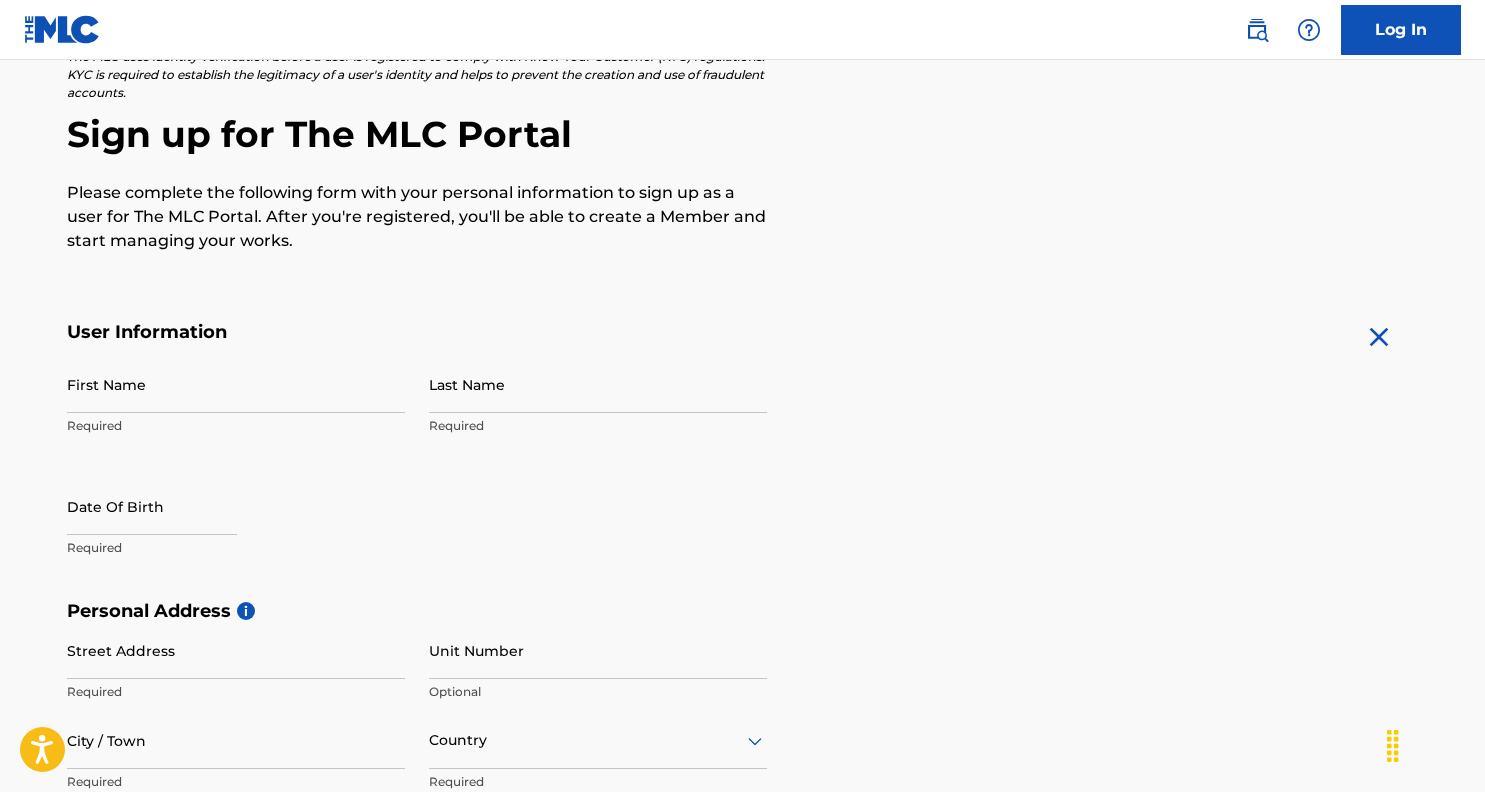 scroll, scrollTop: 0, scrollLeft: 0, axis: both 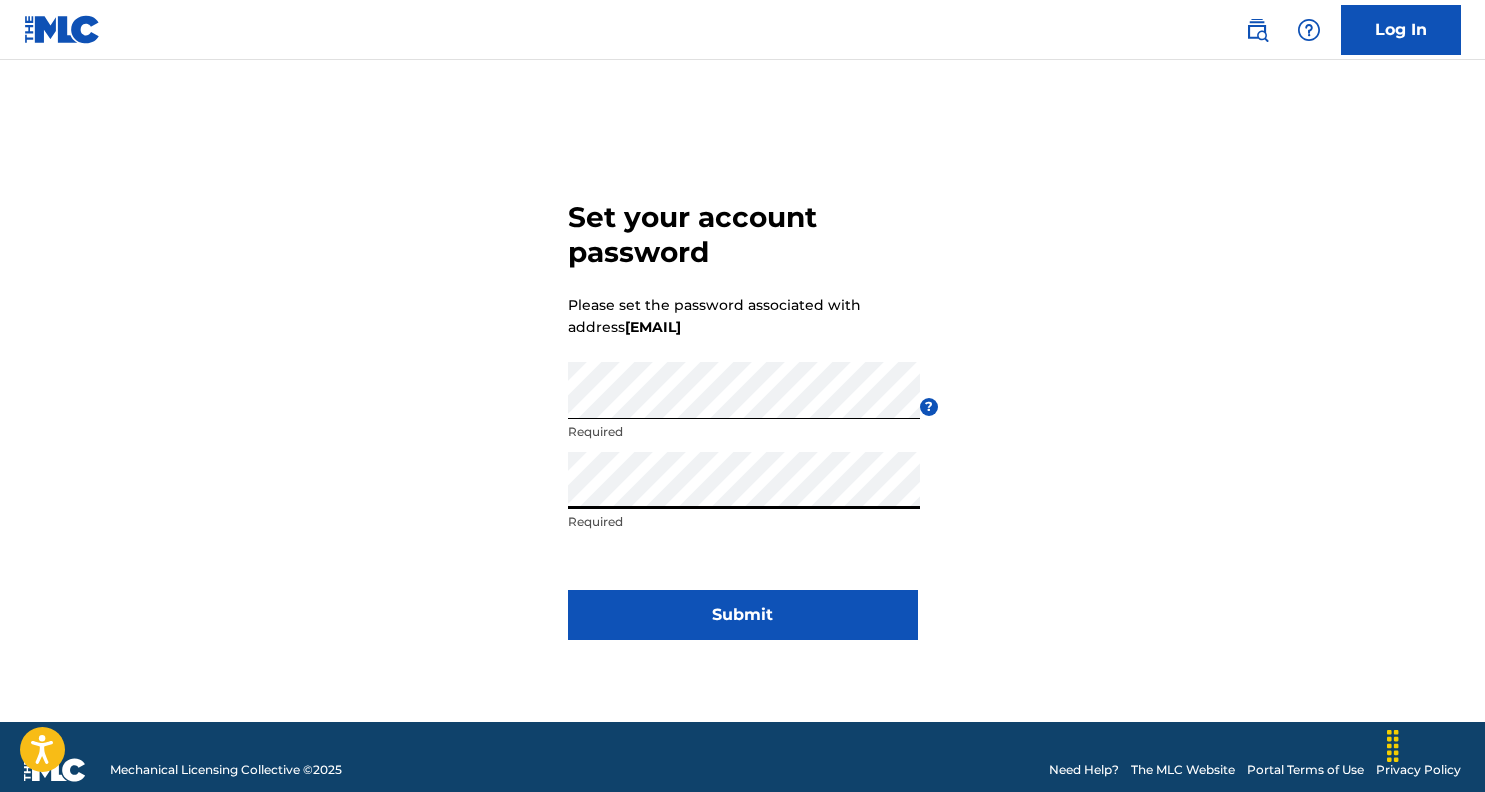 click on "Submit" at bounding box center (743, 615) 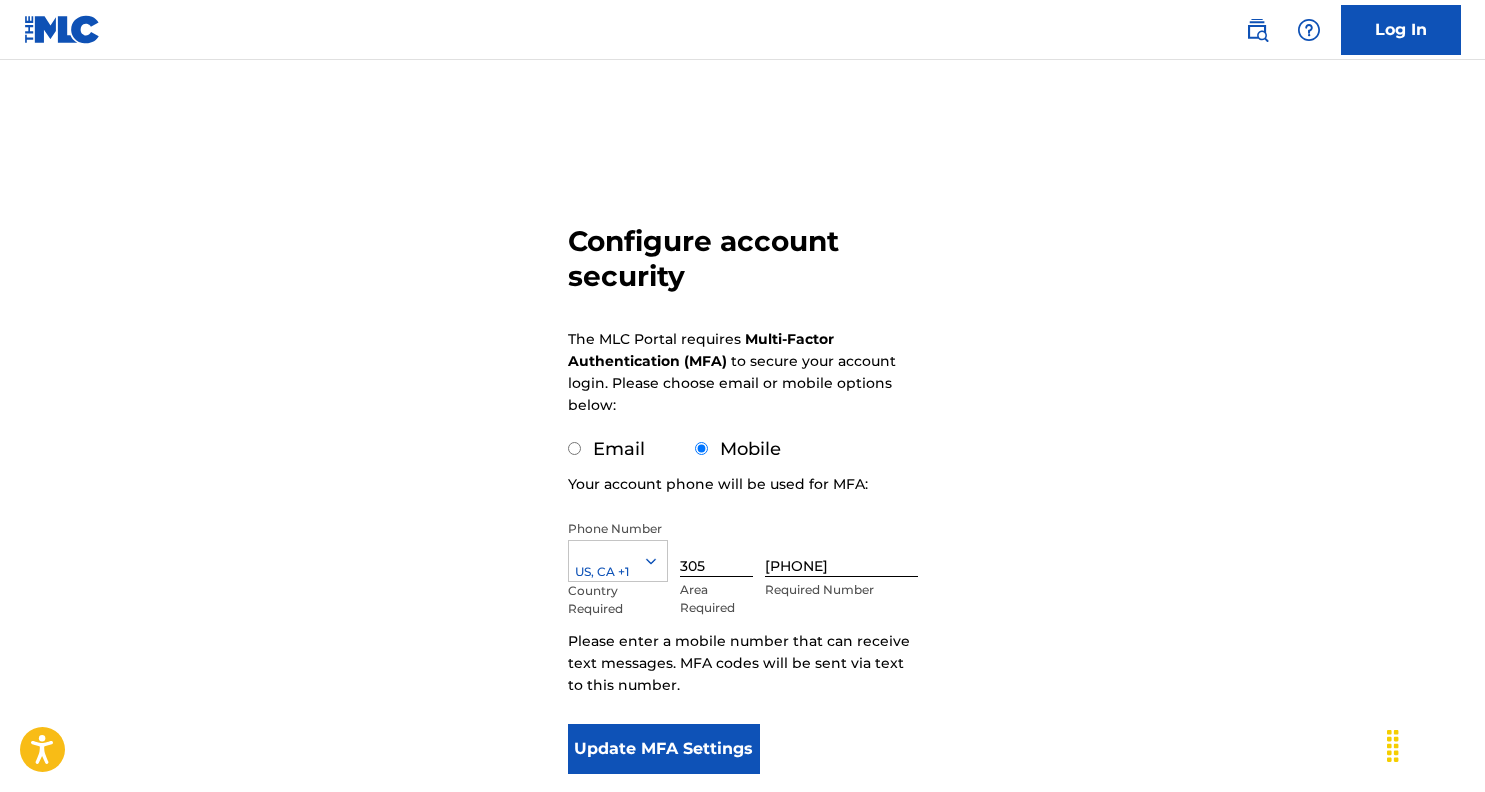 scroll, scrollTop: 52, scrollLeft: 0, axis: vertical 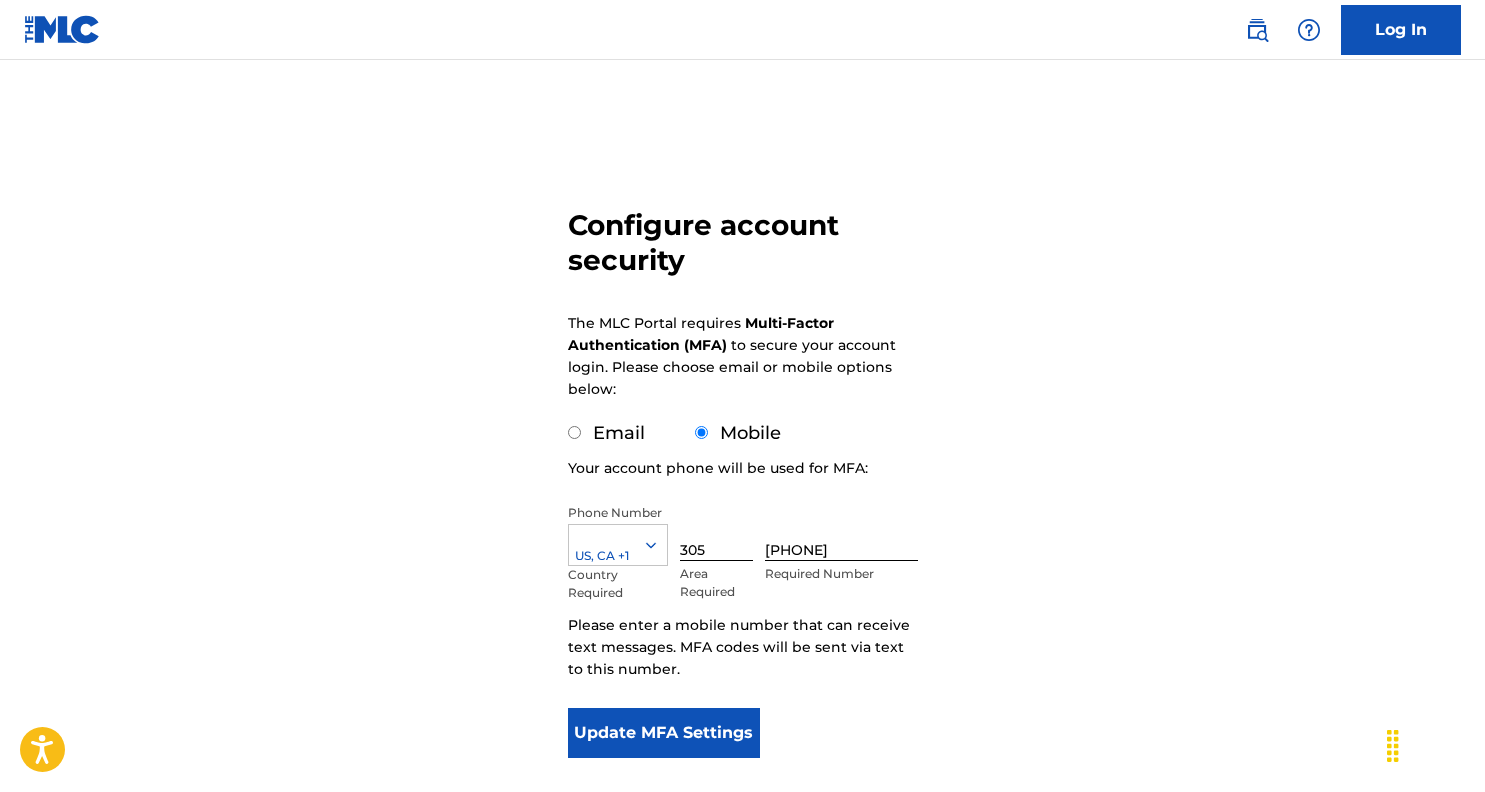 click on "Update MFA Settings" at bounding box center (664, 733) 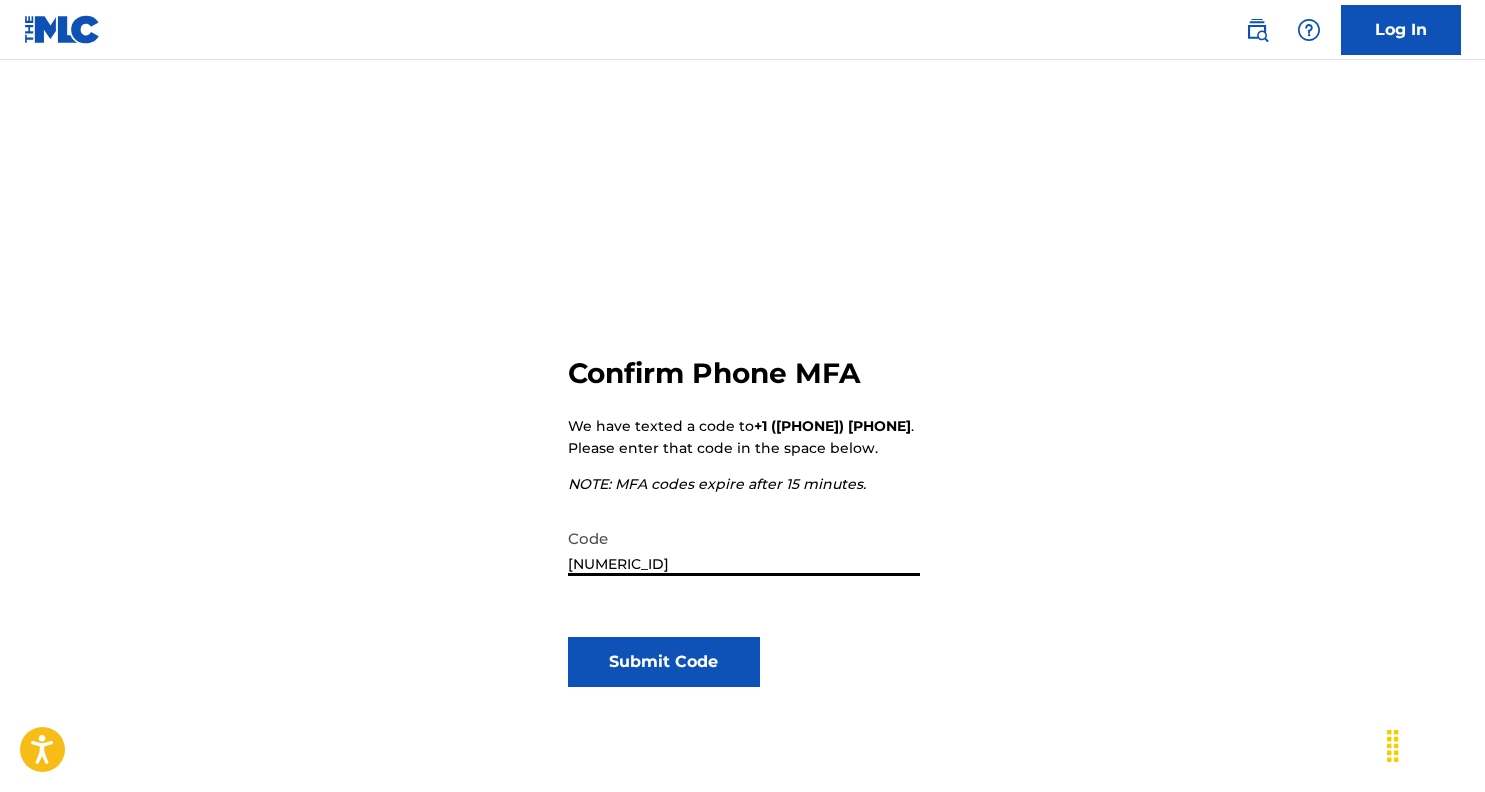 type on "087182" 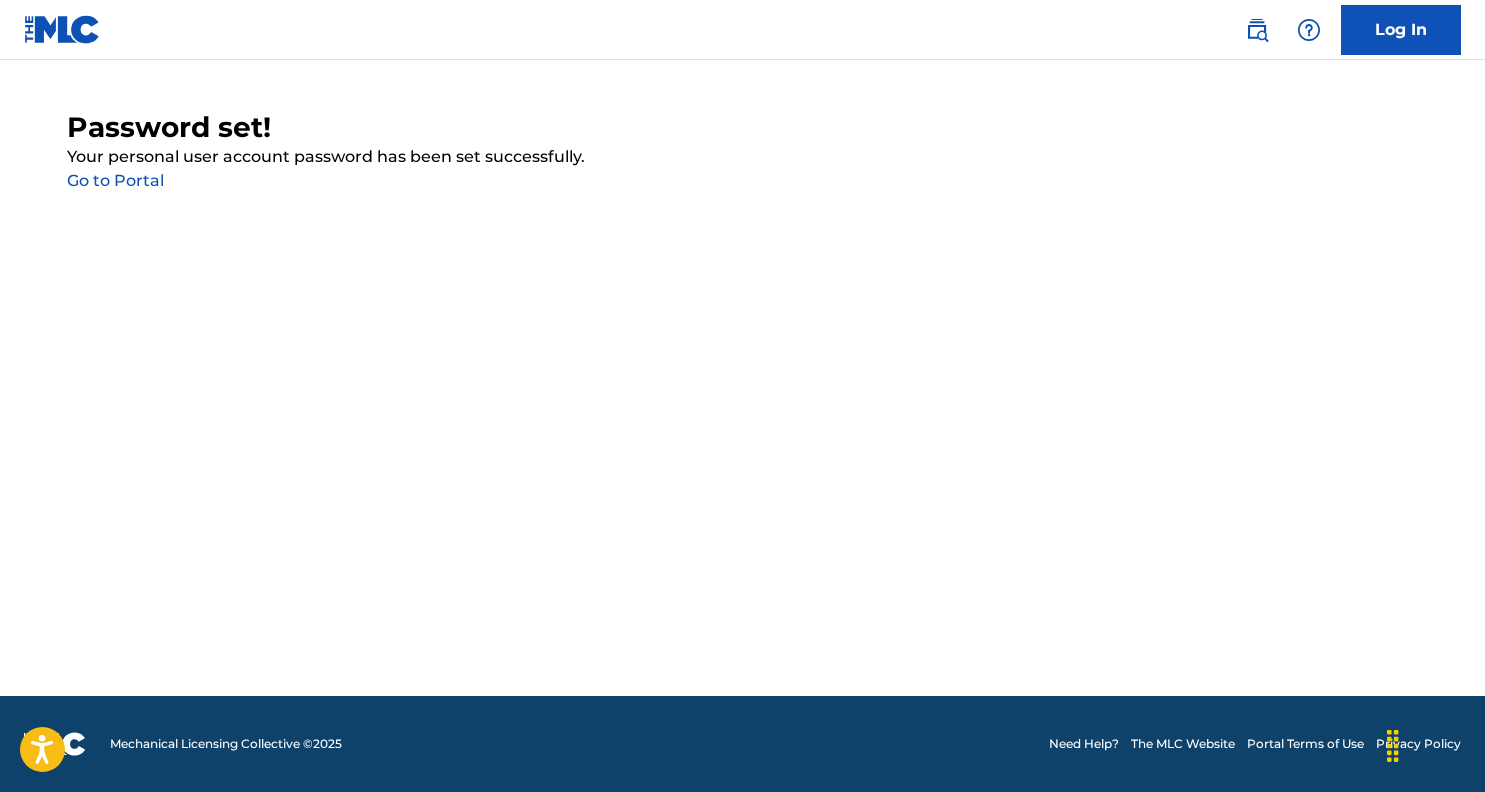click on "Go to Portal" at bounding box center [115, 180] 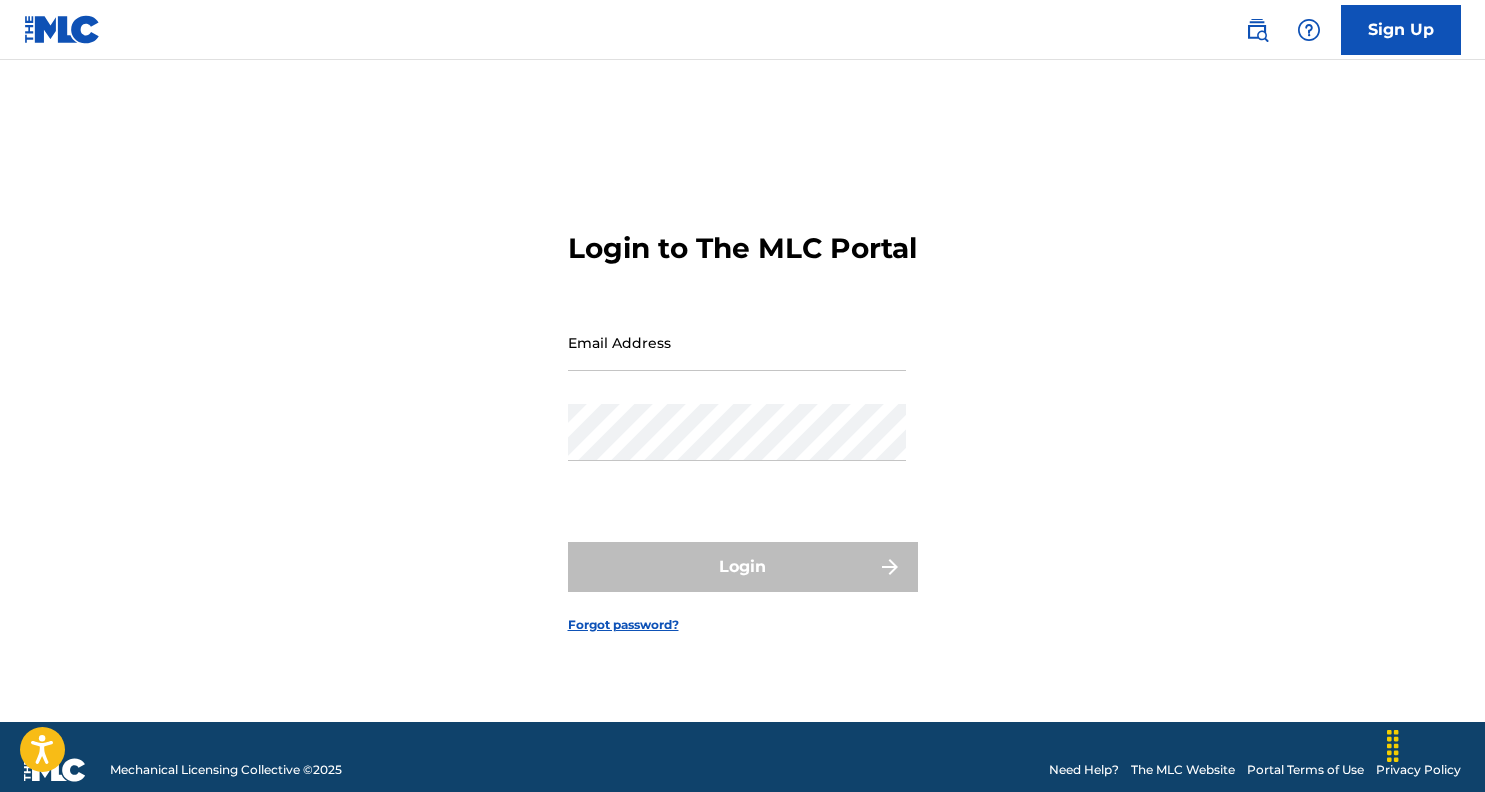 click on "Email Address" at bounding box center [737, 342] 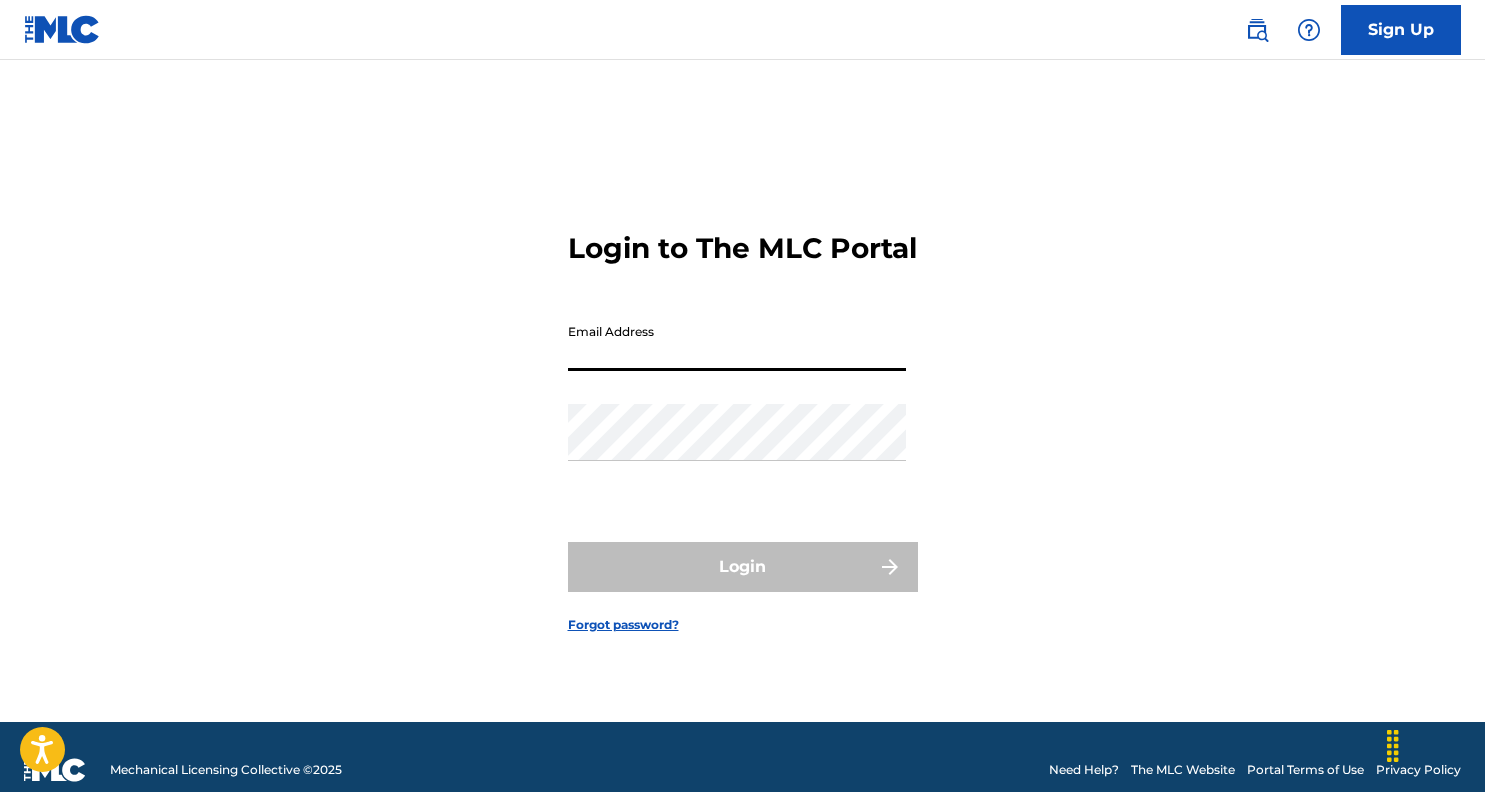 type on "[EMAIL]" 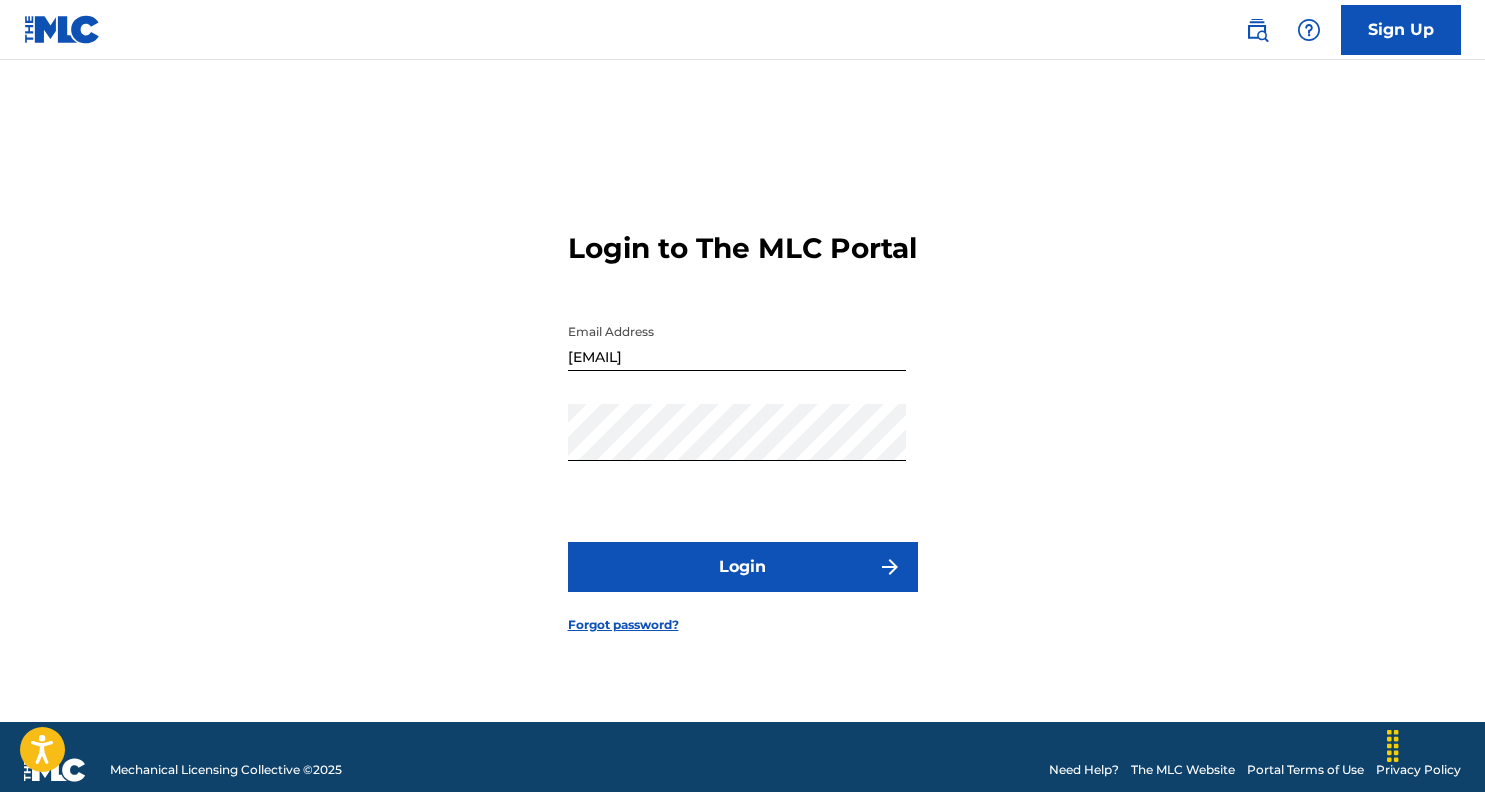 click on "Login" at bounding box center [743, 567] 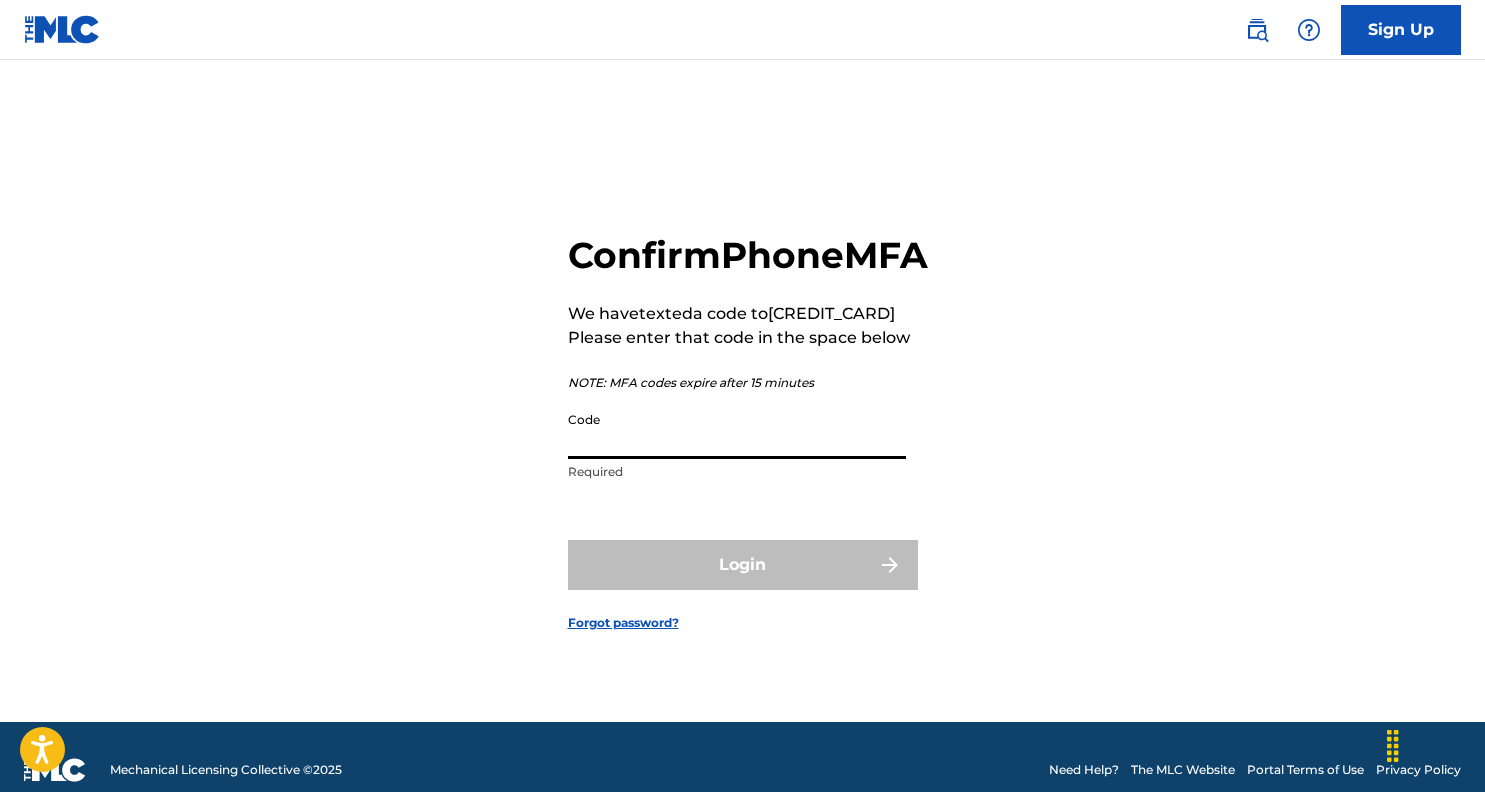 click on "Code" at bounding box center [737, 430] 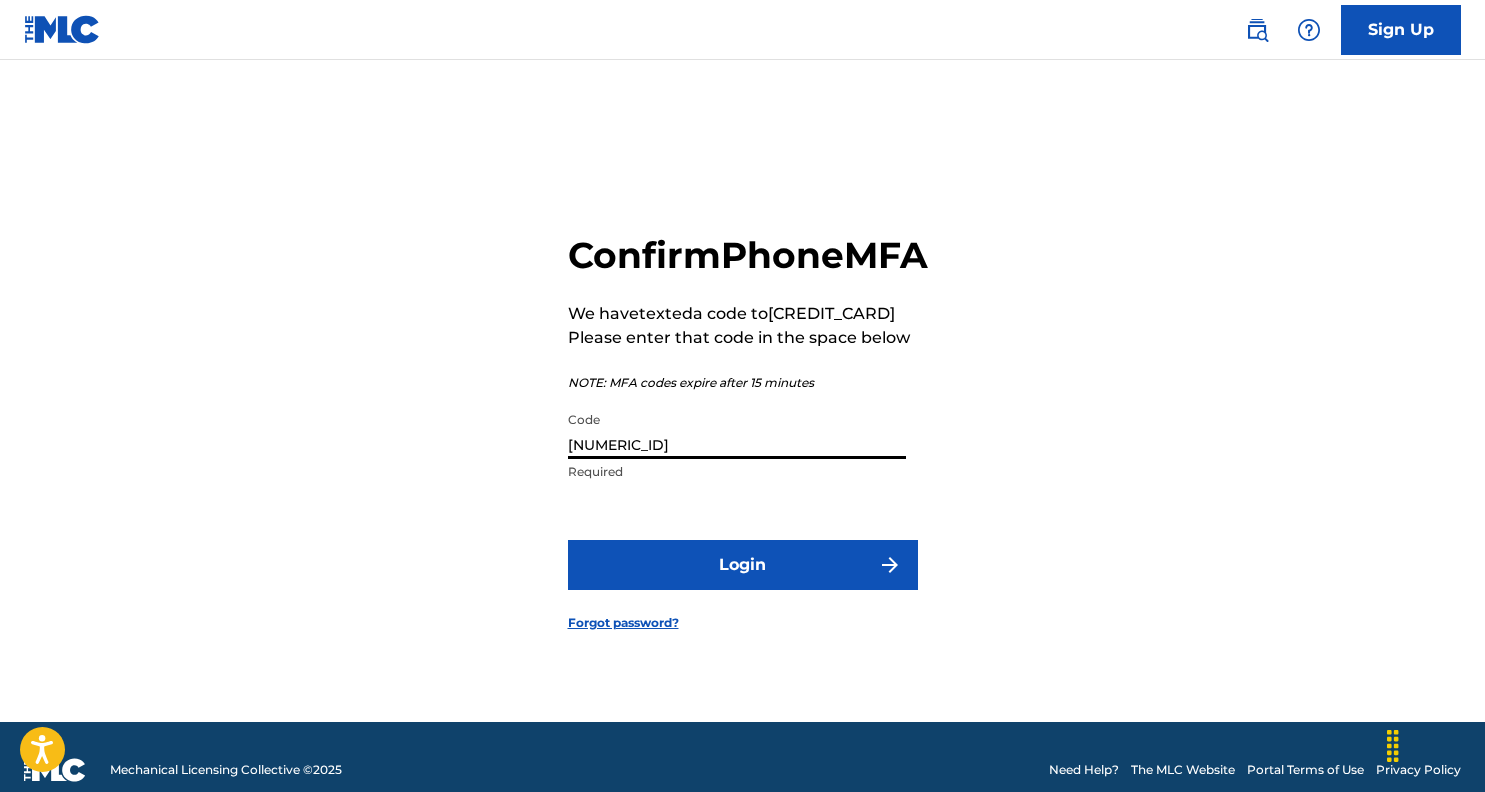 type on "440903" 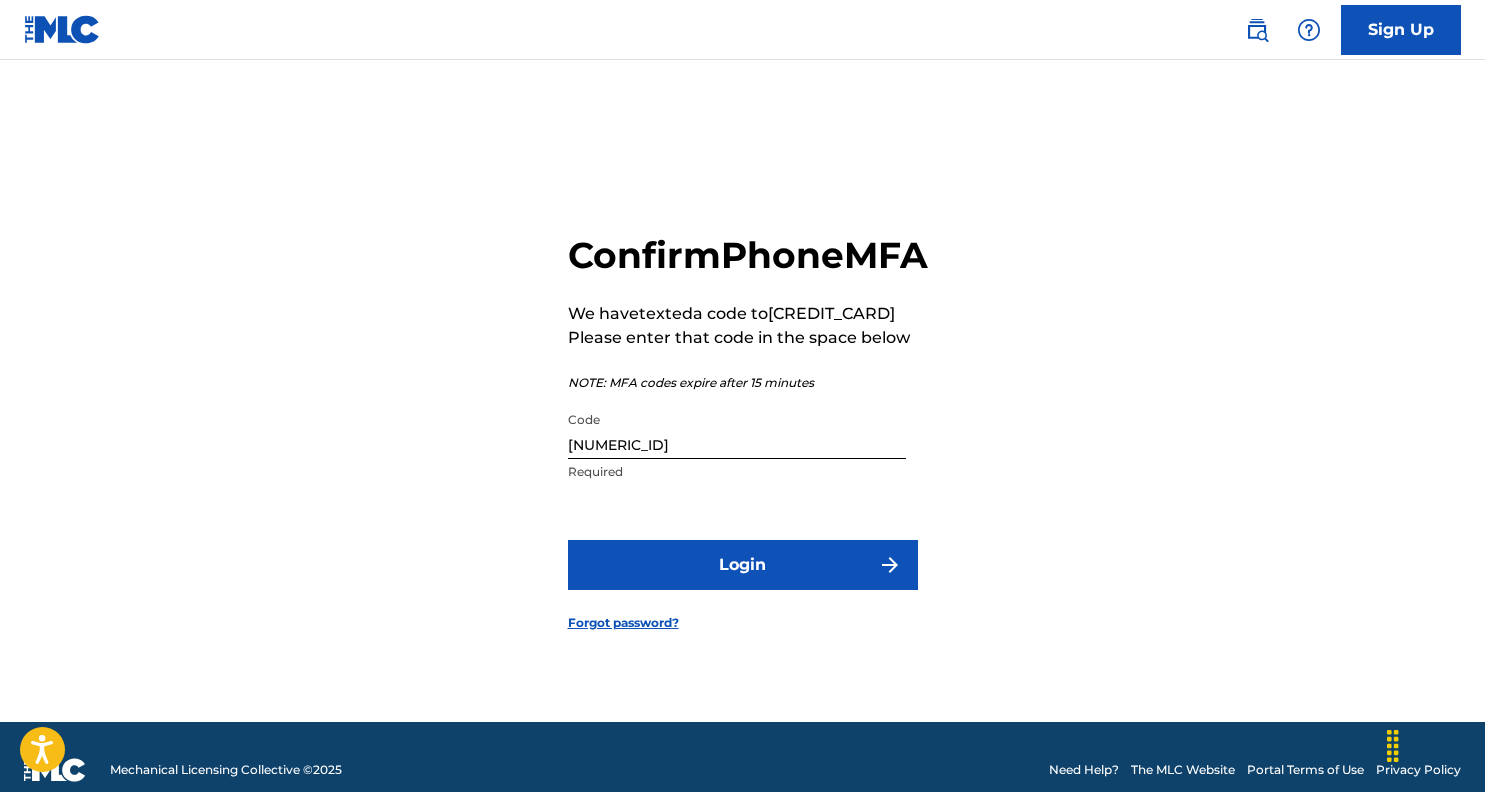 click on "Login" at bounding box center (743, 565) 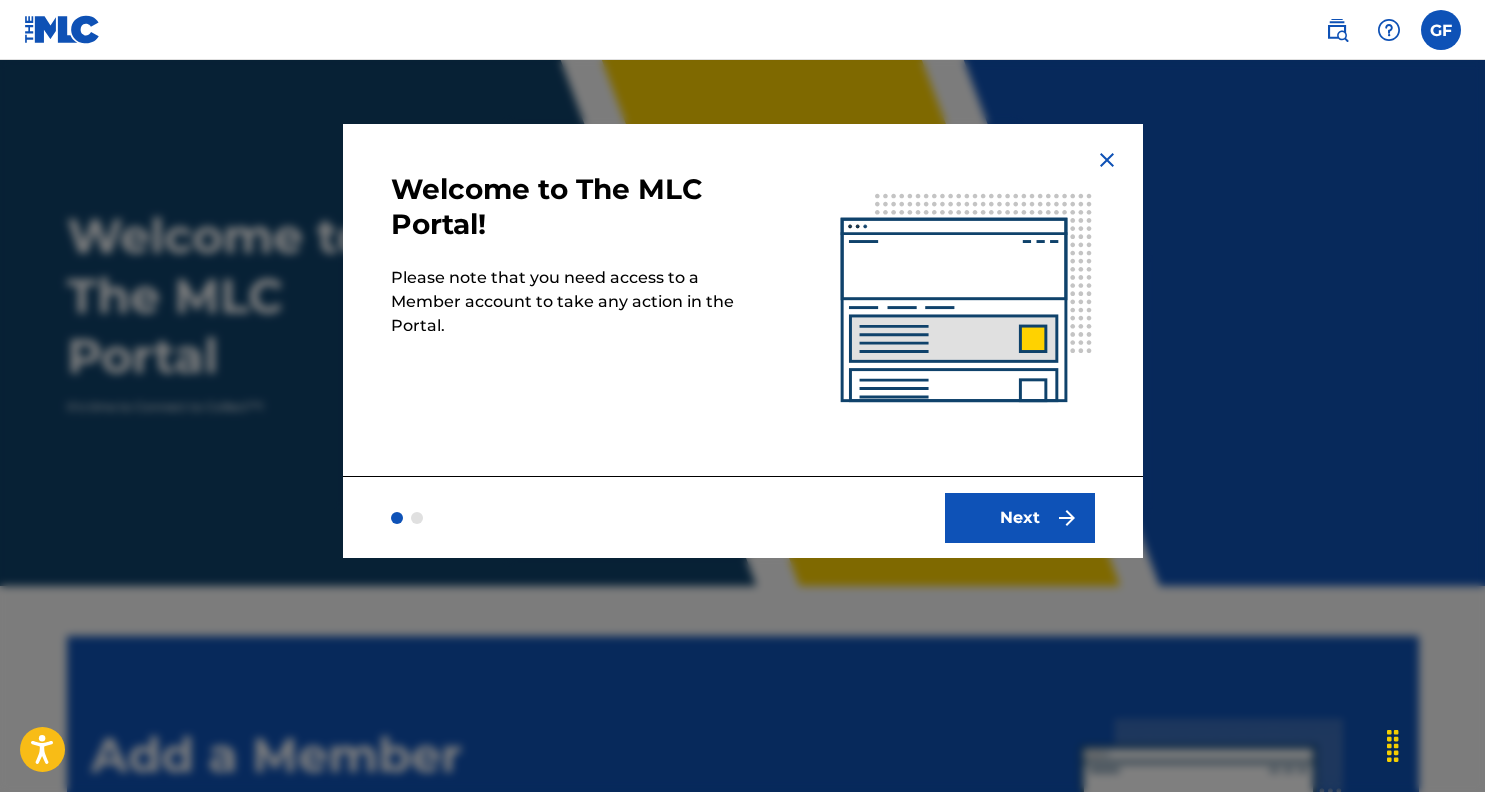 scroll, scrollTop: 0, scrollLeft: 0, axis: both 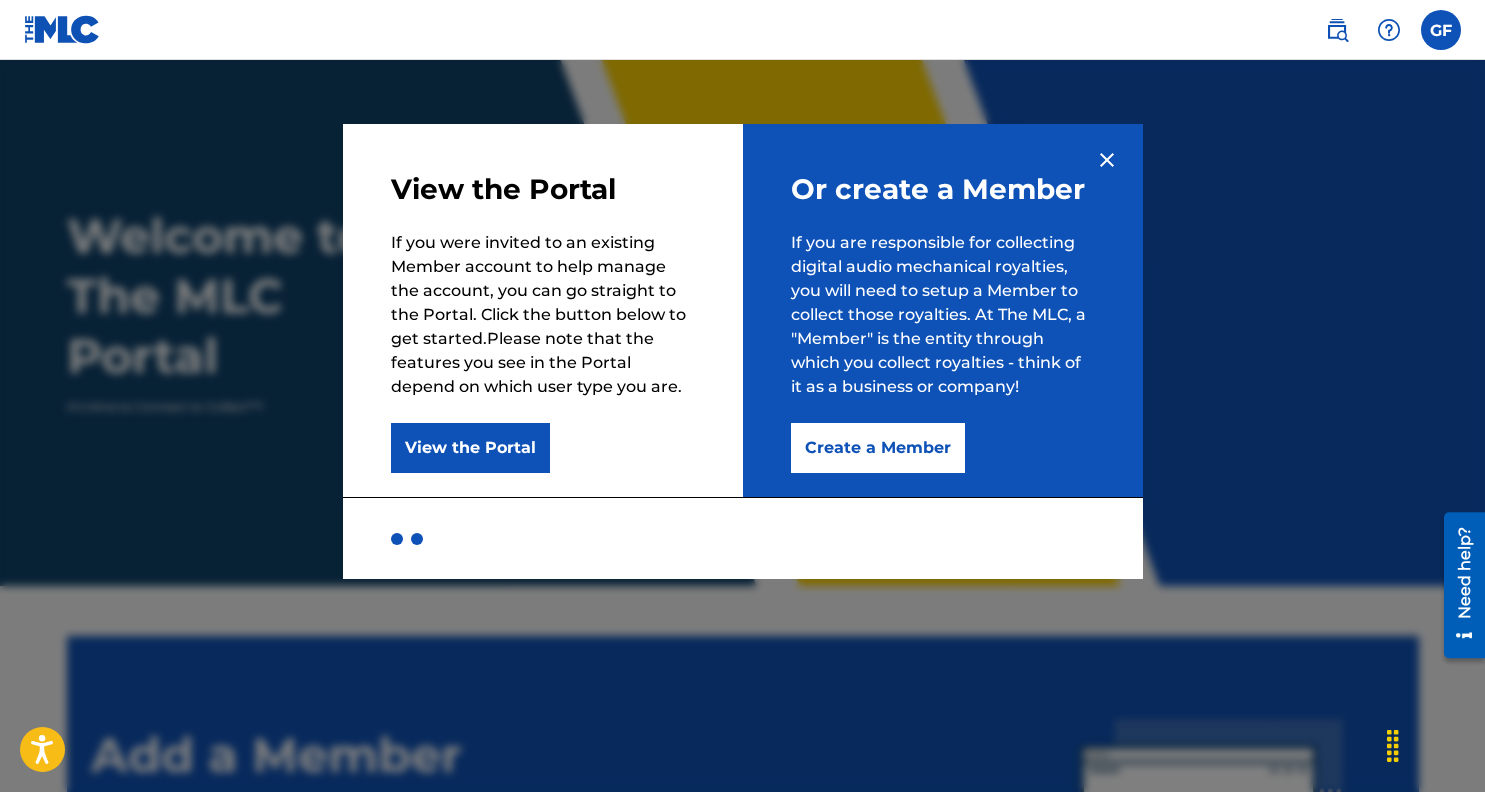 click on "Create a Member" at bounding box center [878, 448] 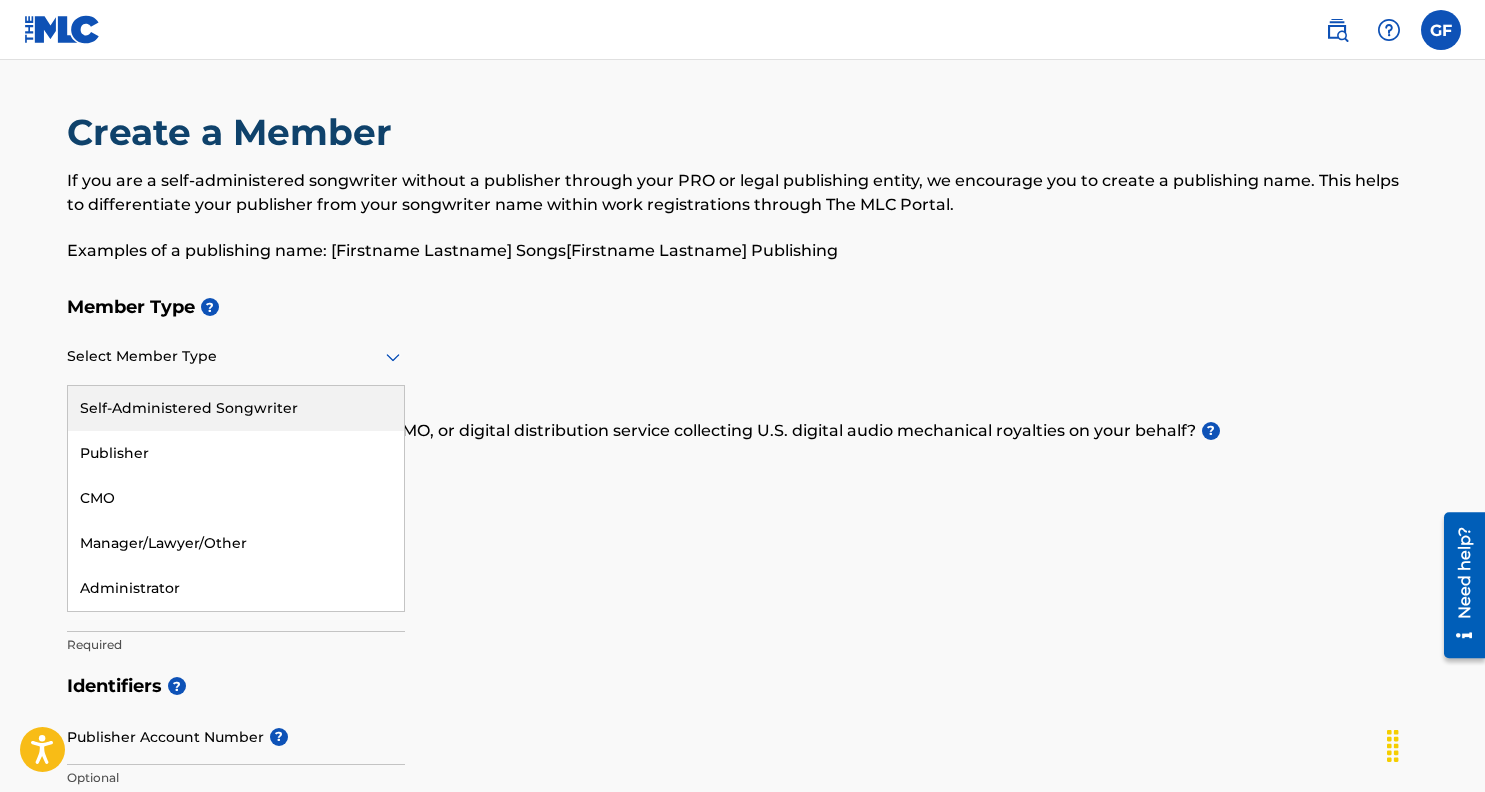 click at bounding box center (236, 356) 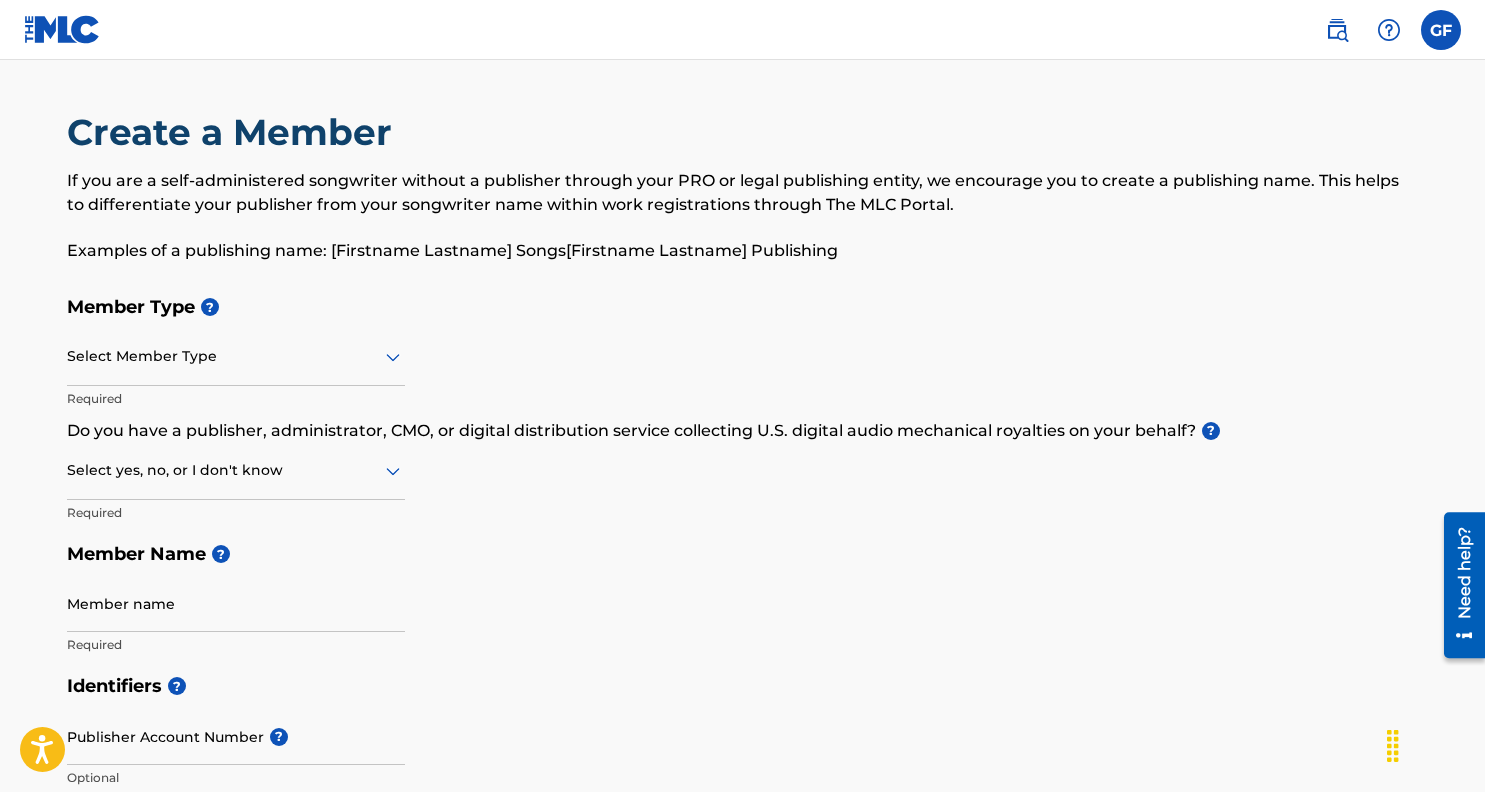 click on "Examples of a publishing name: [Firstname Lastname] Songs[Firstname Lastname] Publishing" at bounding box center [743, 251] 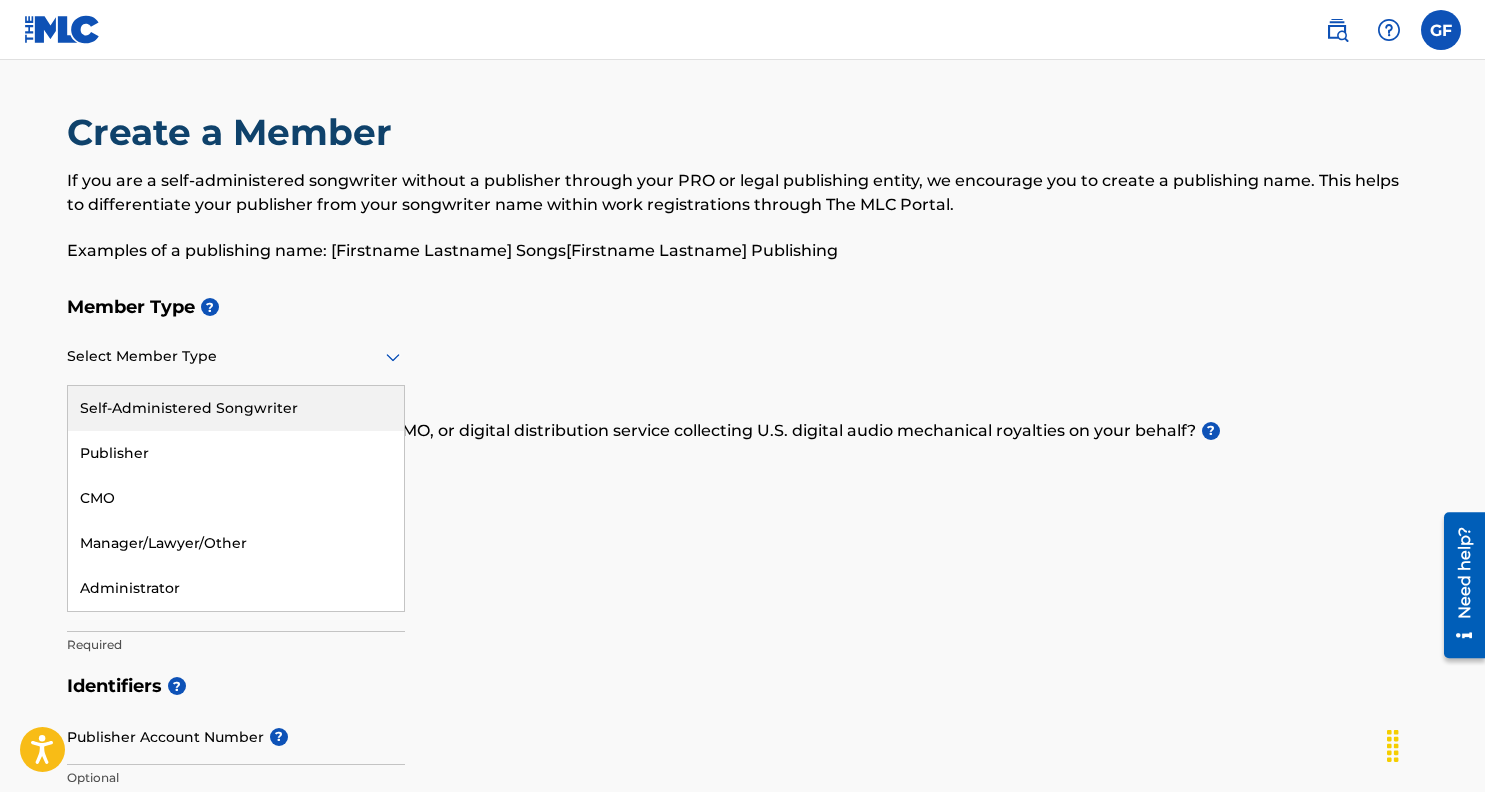 click on "Examples of a publishing name: [Firstname Lastname] Songs[Firstname Lastname] Publishing" at bounding box center [743, 251] 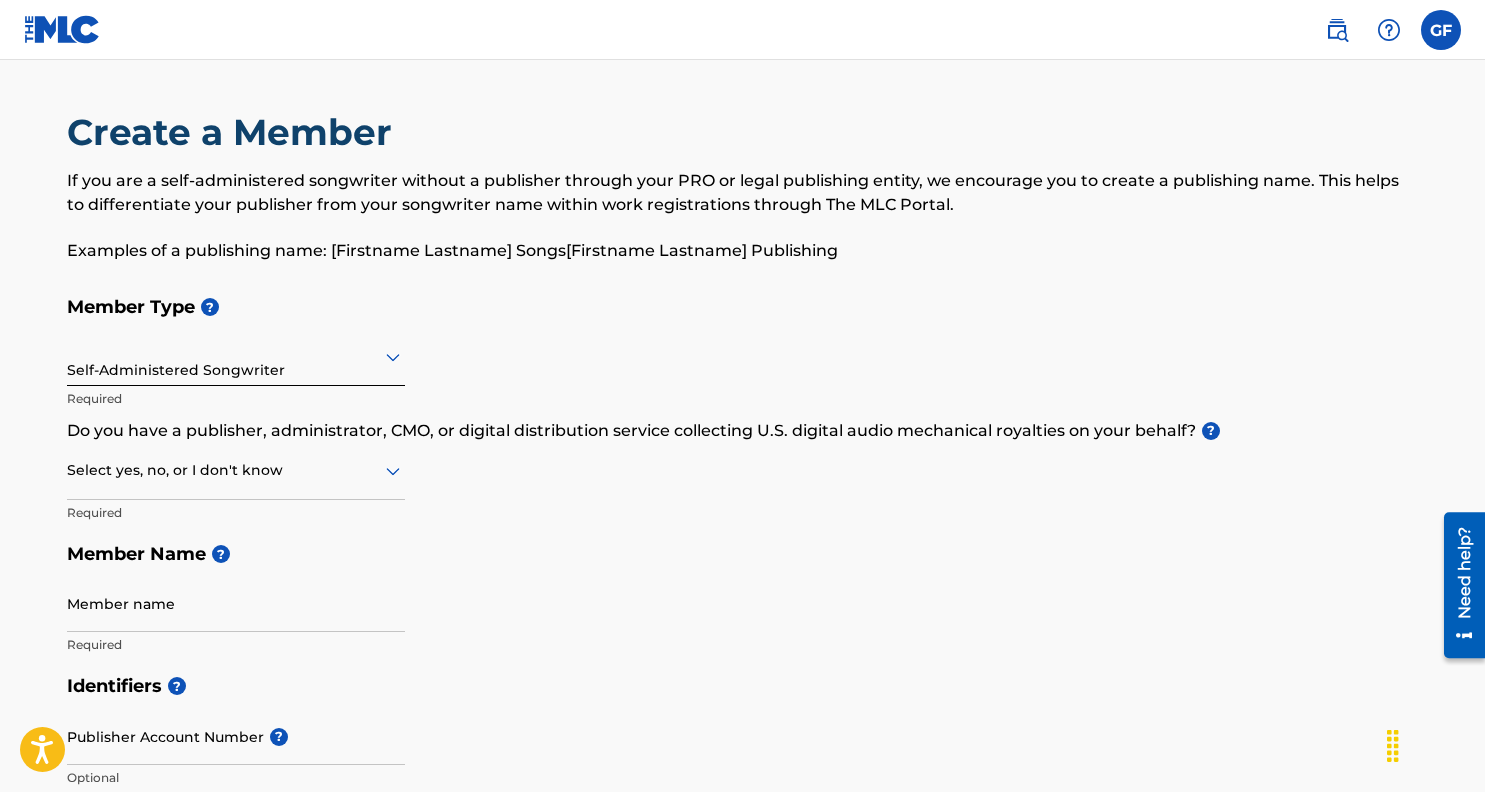 click at bounding box center [236, 470] 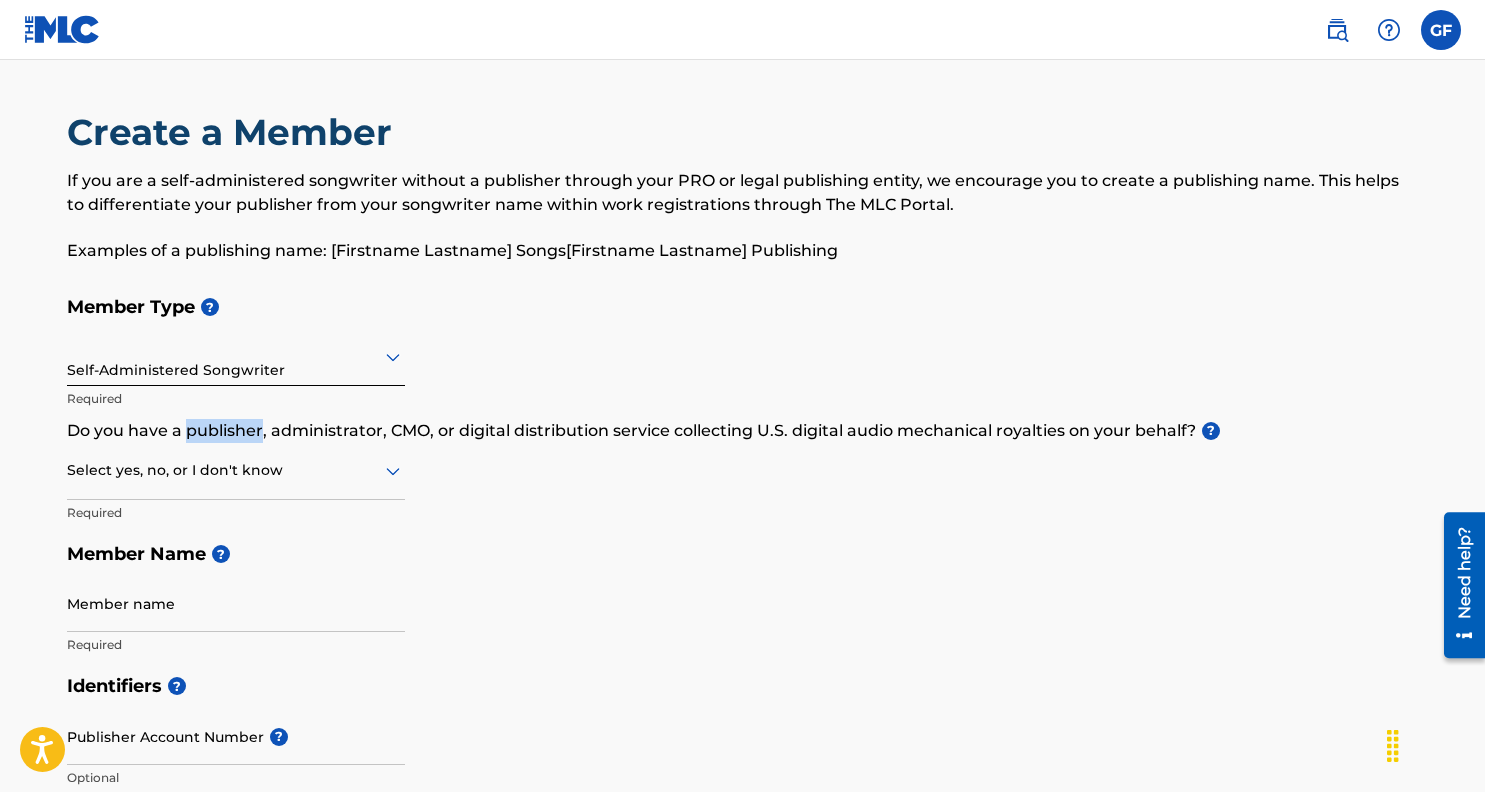 click on "Do you have a publisher, administrator, CMO, or digital distribution service collecting U.S. digital audio mechanical royalties on your behalf? ?" at bounding box center [743, 431] 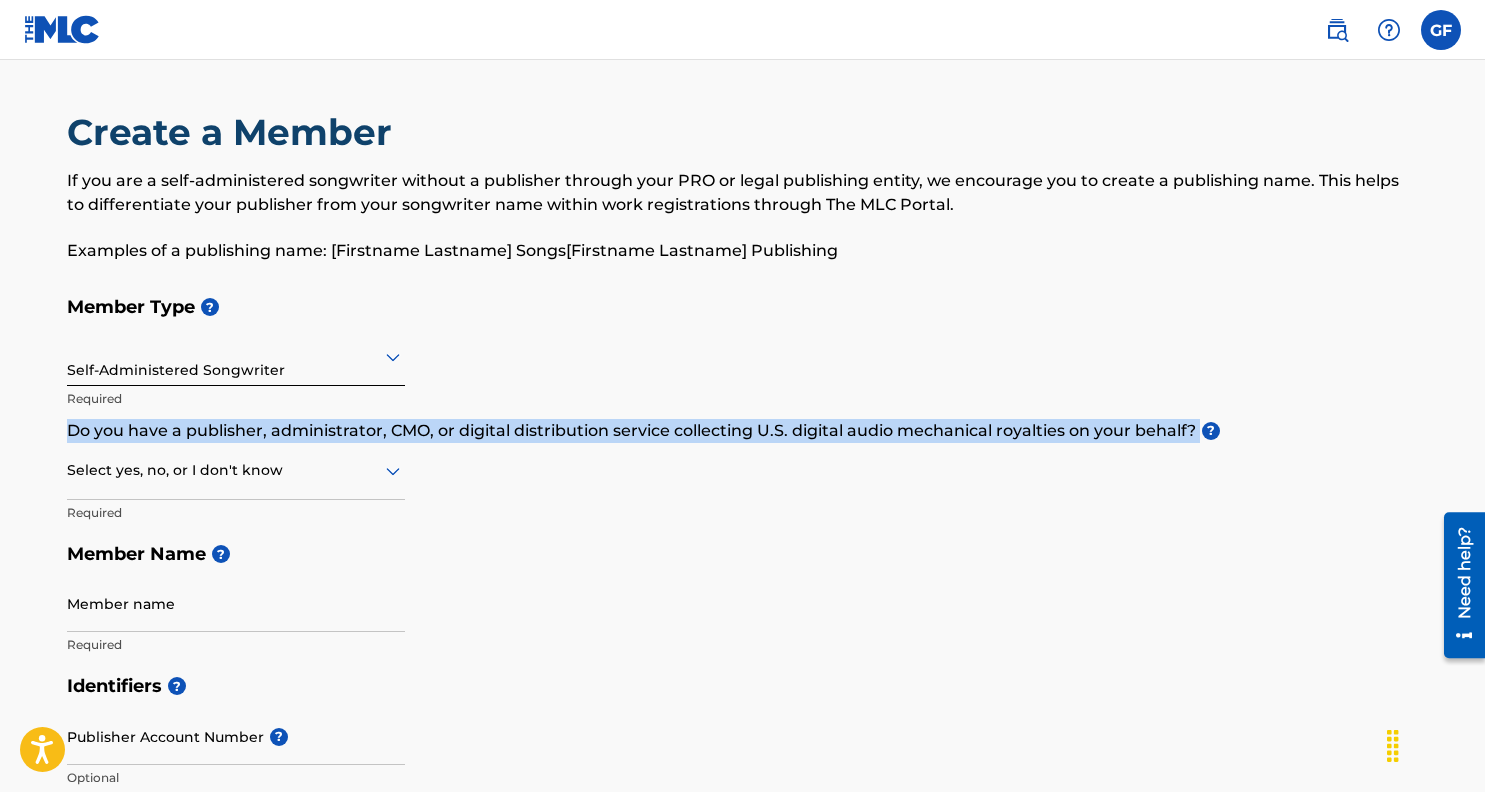 click on "Do you have a publisher, administrator, CMO, or digital distribution service collecting U.S. digital audio mechanical royalties on your behalf? ?" at bounding box center [743, 431] 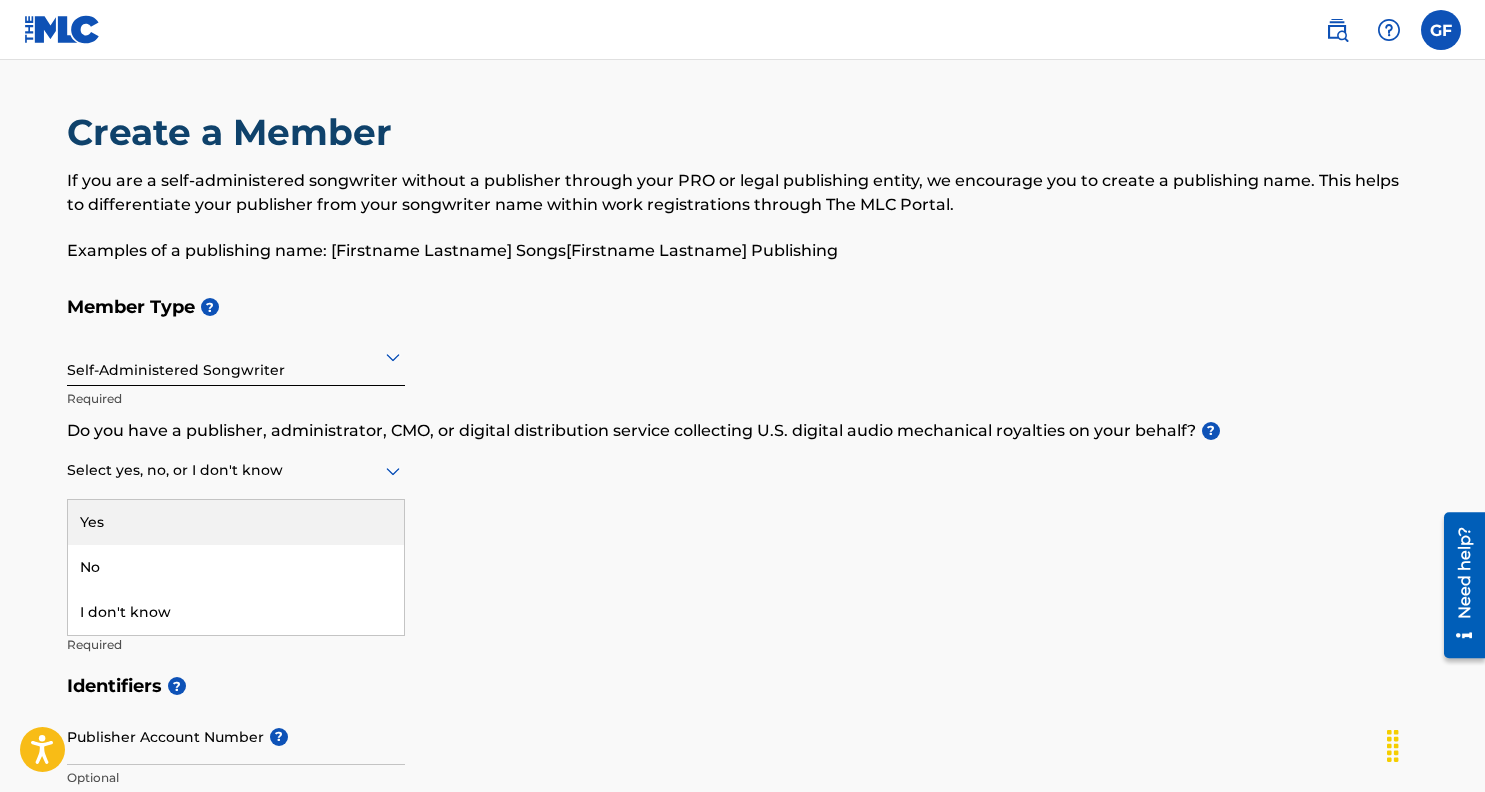 click at bounding box center (236, 470) 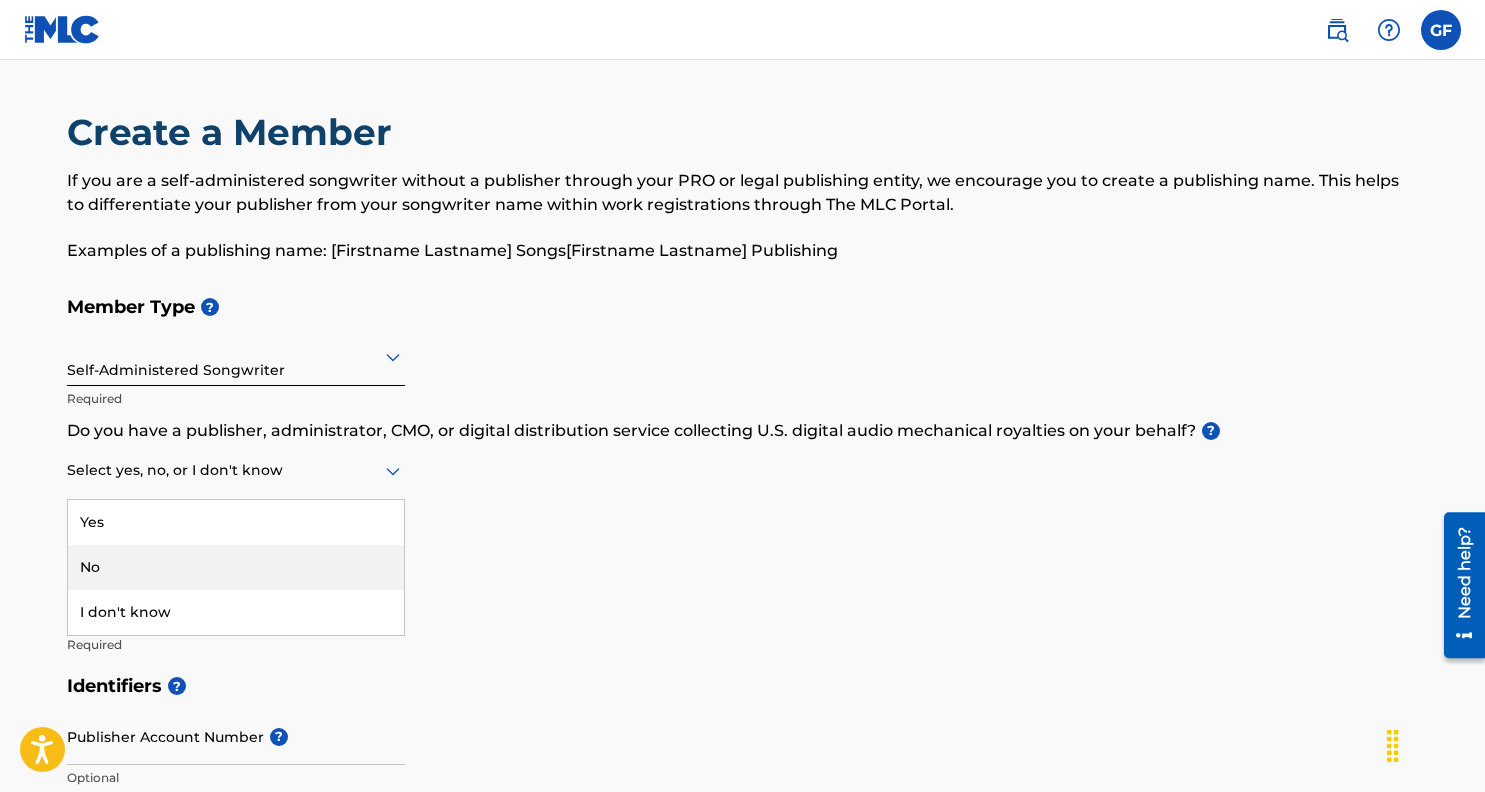 click on "No" at bounding box center [236, 567] 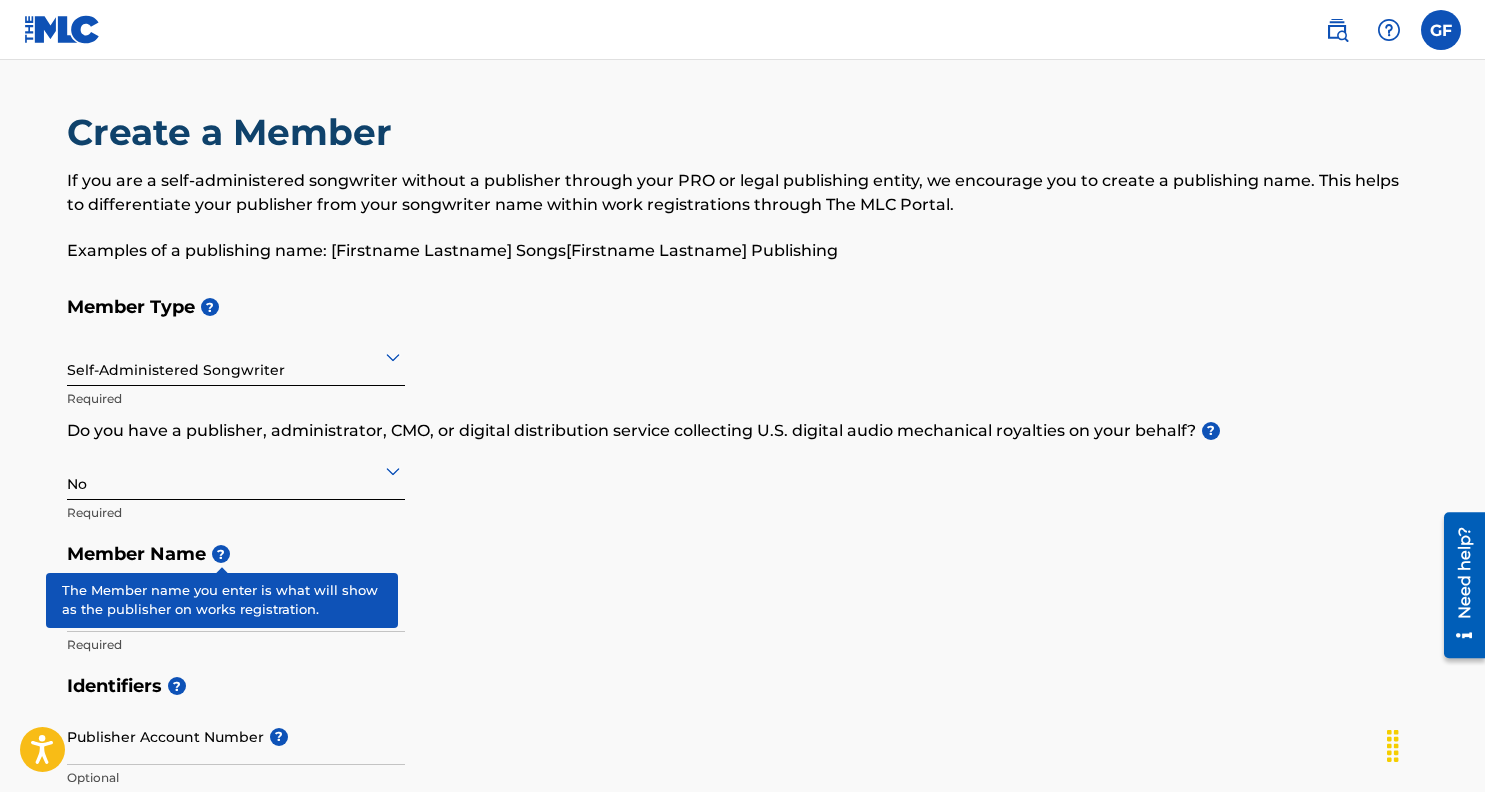 click on "?" at bounding box center [221, 554] 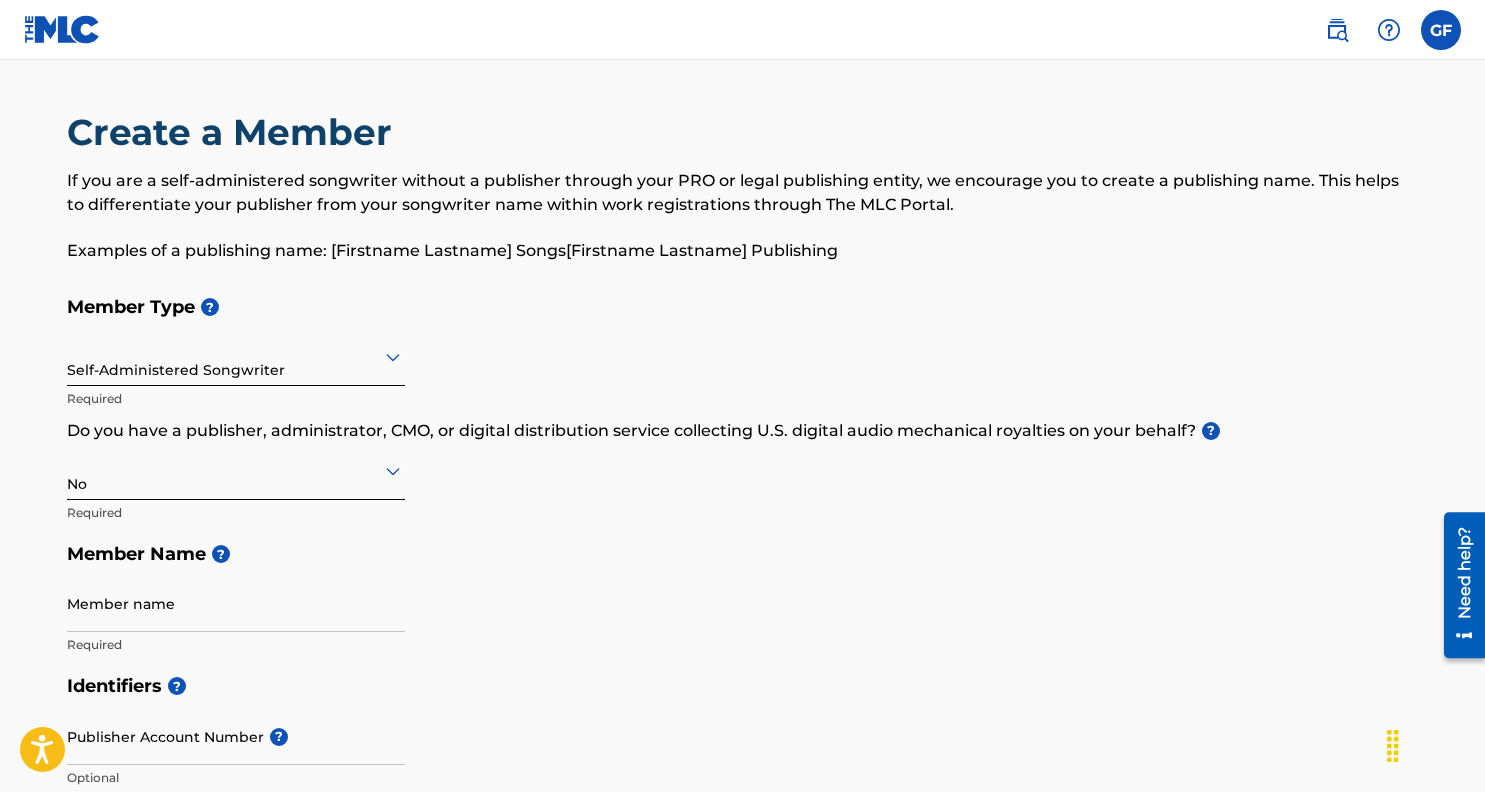 click on "Member name" at bounding box center (236, 603) 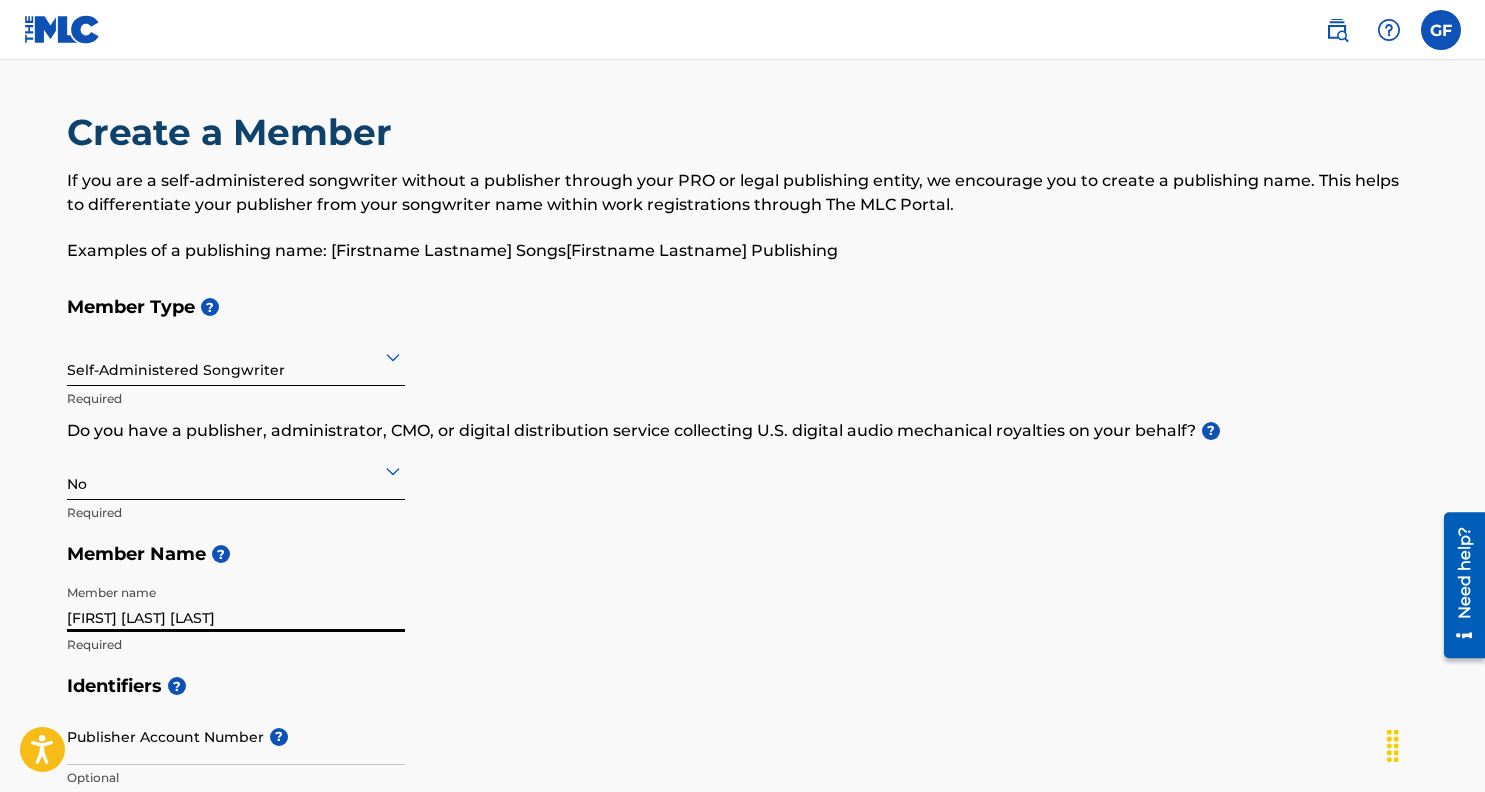type on "Galeana Fraiz Solett" 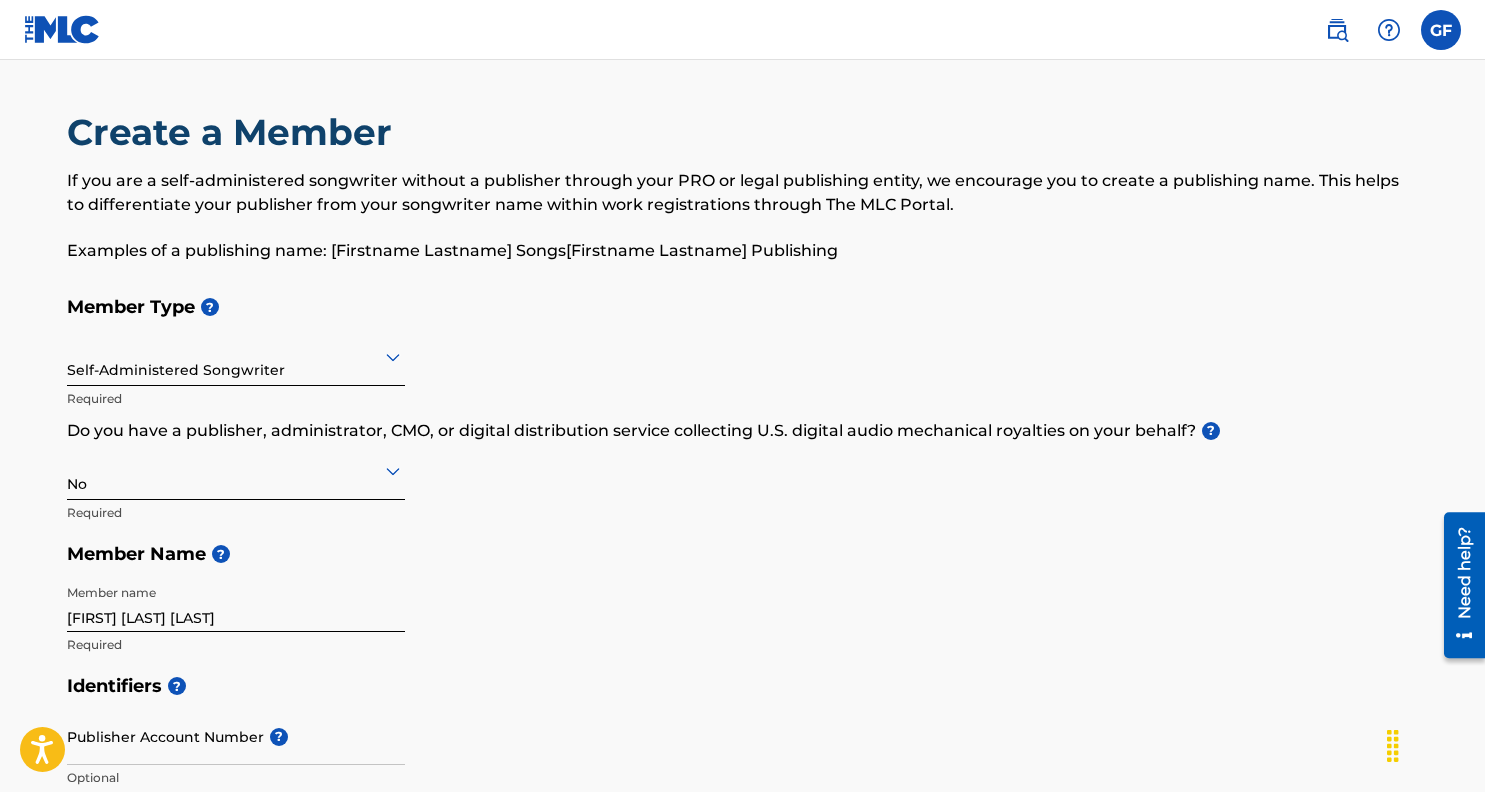 click on "Member Type ? Self-Administered Songwriter Required Do you have a publisher, administrator, CMO, or digital distribution service collecting U.S. digital audio mechanical royalties on your behalf? ? No Required Member Name ? Member name Galeana Fraiz Solett Required" at bounding box center (743, 475) 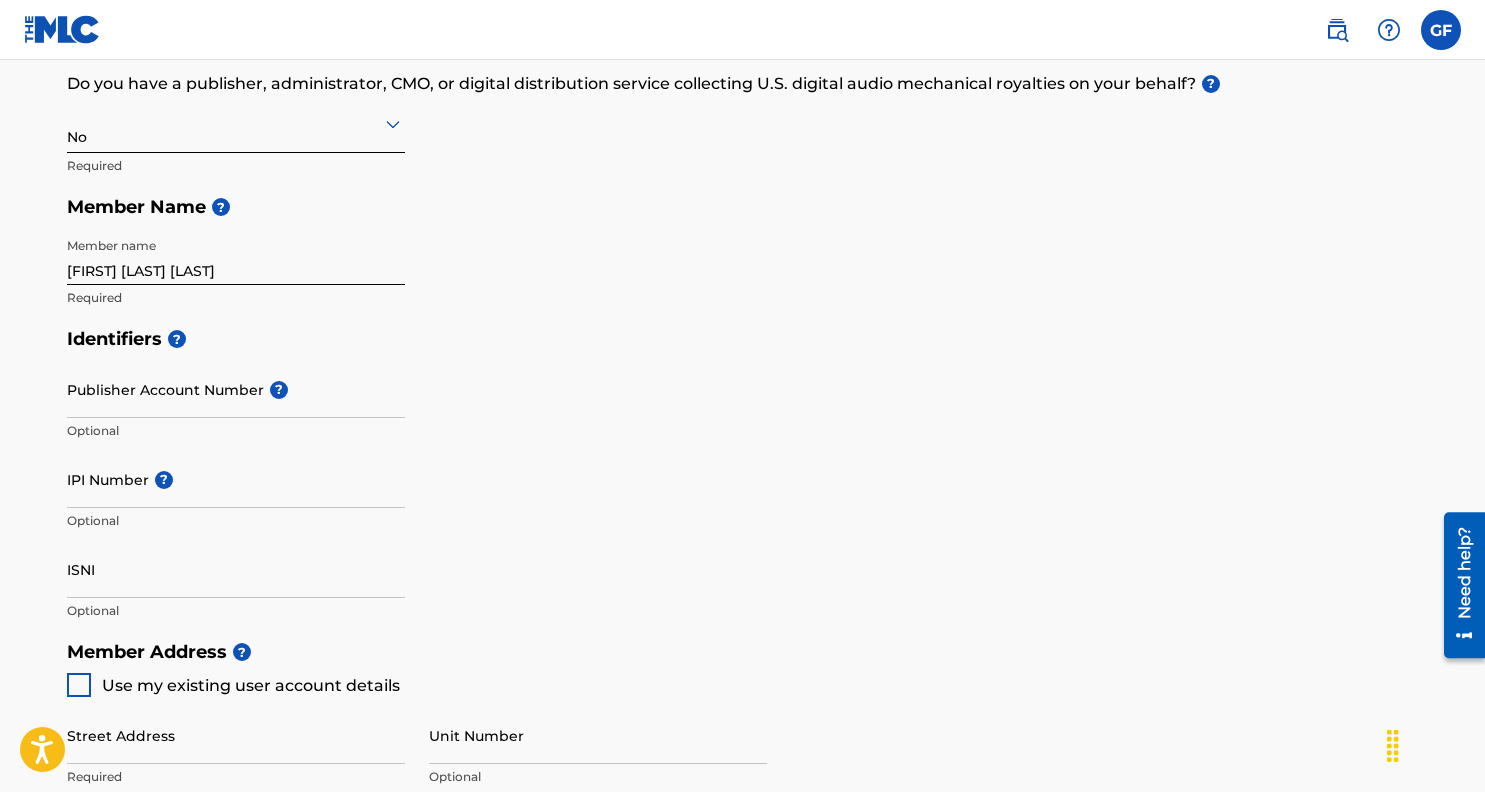 scroll, scrollTop: 389, scrollLeft: 0, axis: vertical 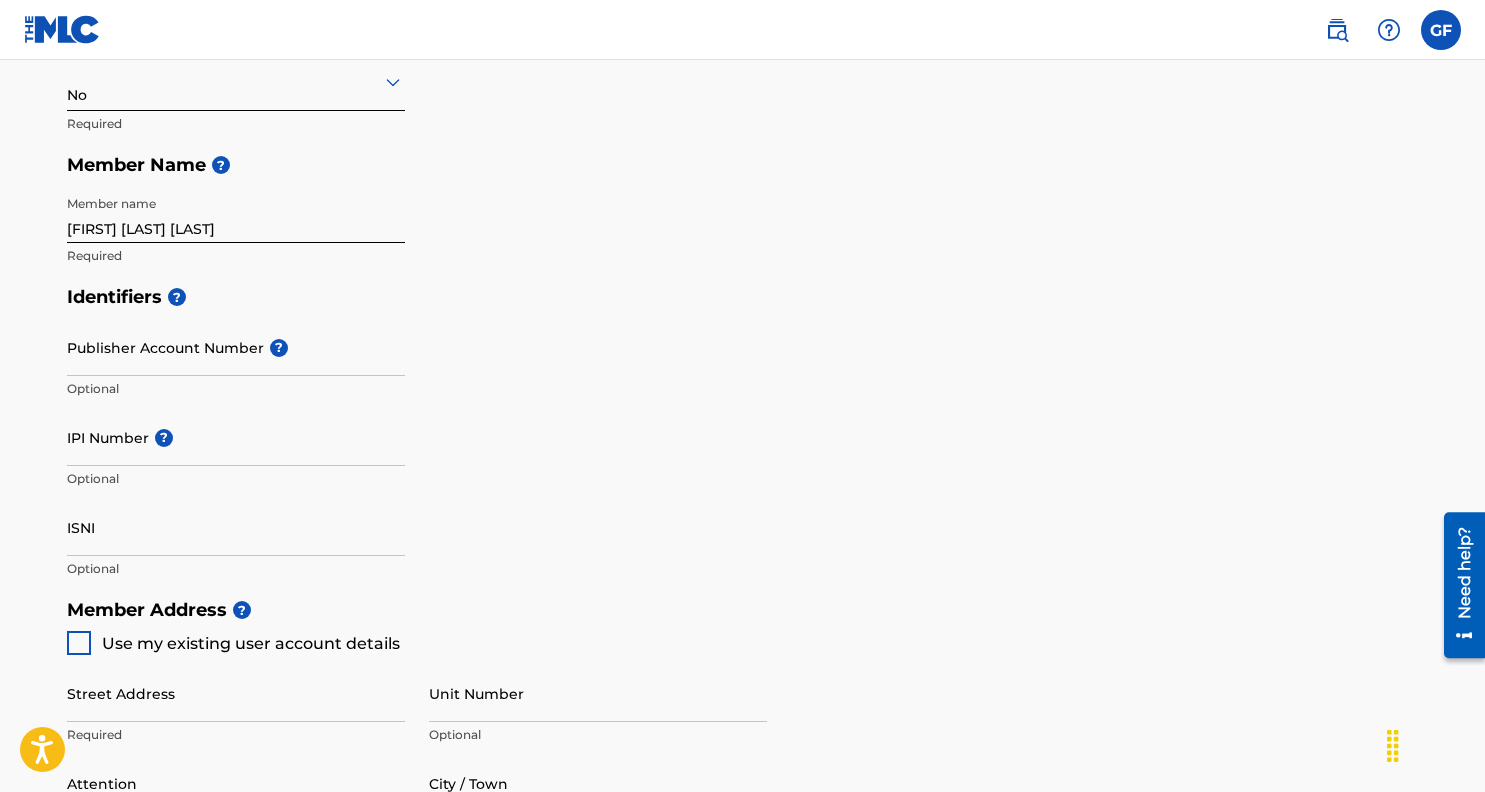 click on "Use my existing user account details" at bounding box center (251, 643) 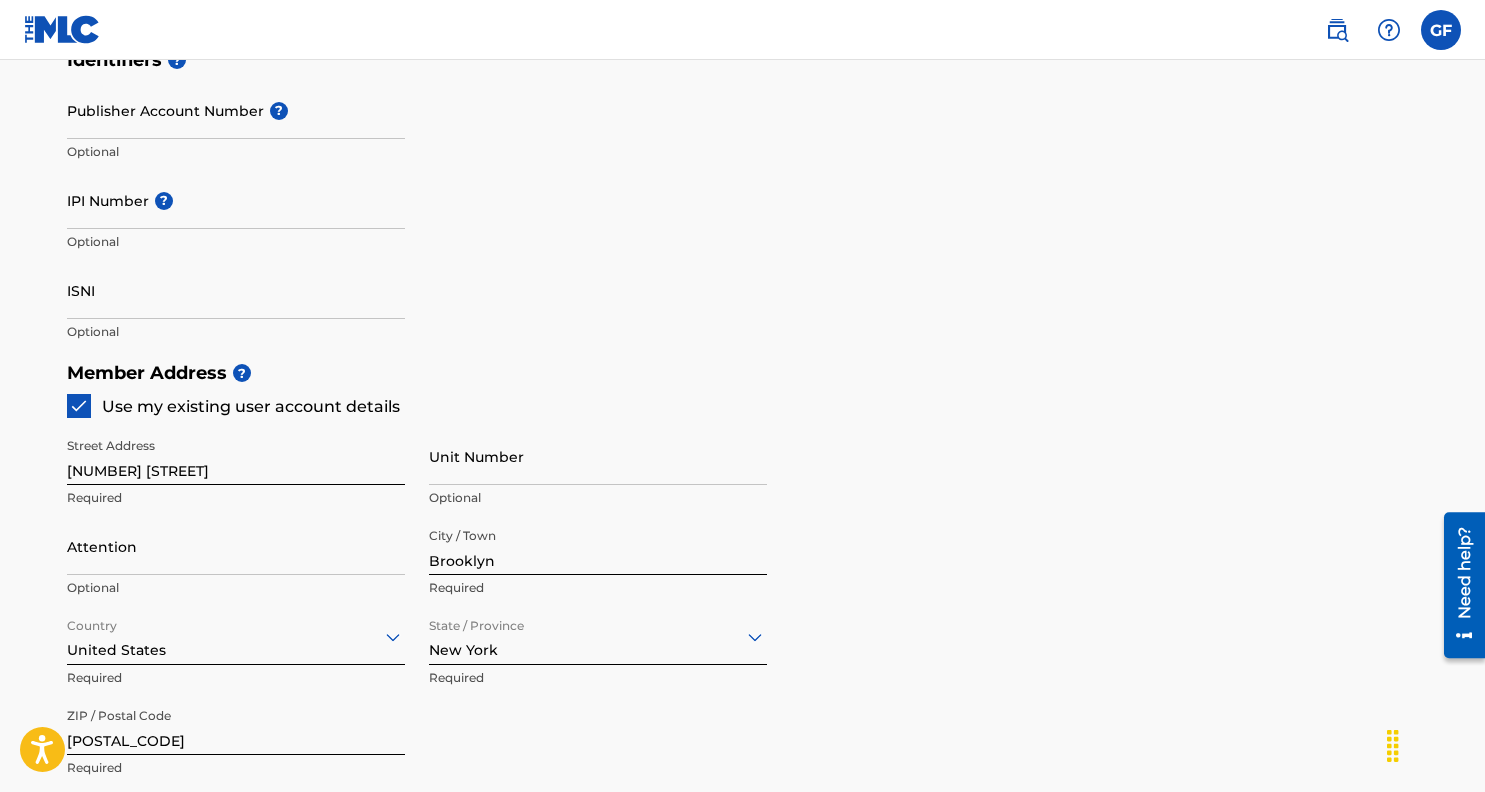 scroll, scrollTop: 641, scrollLeft: 0, axis: vertical 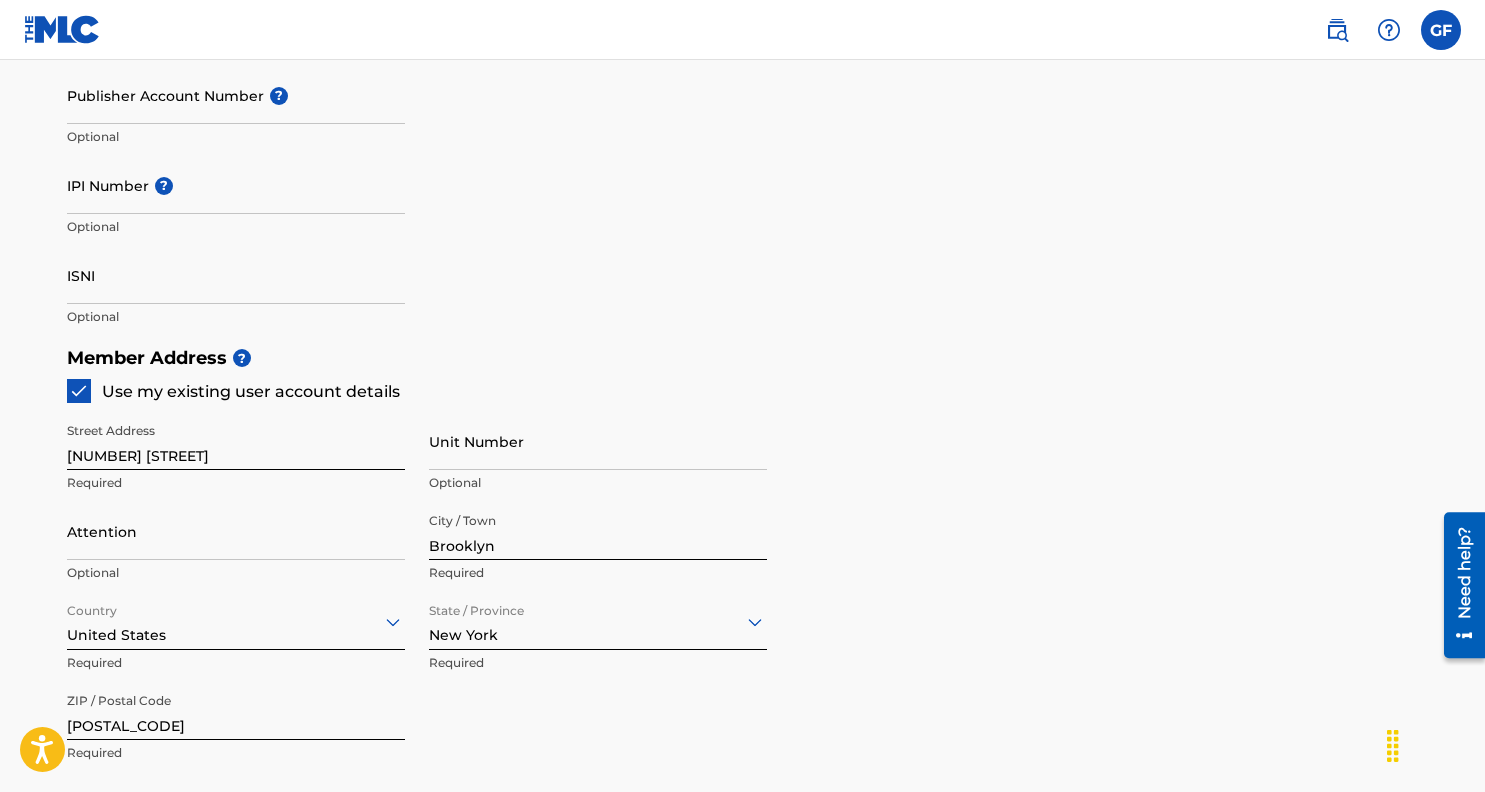 click on "Attention" at bounding box center [236, 531] 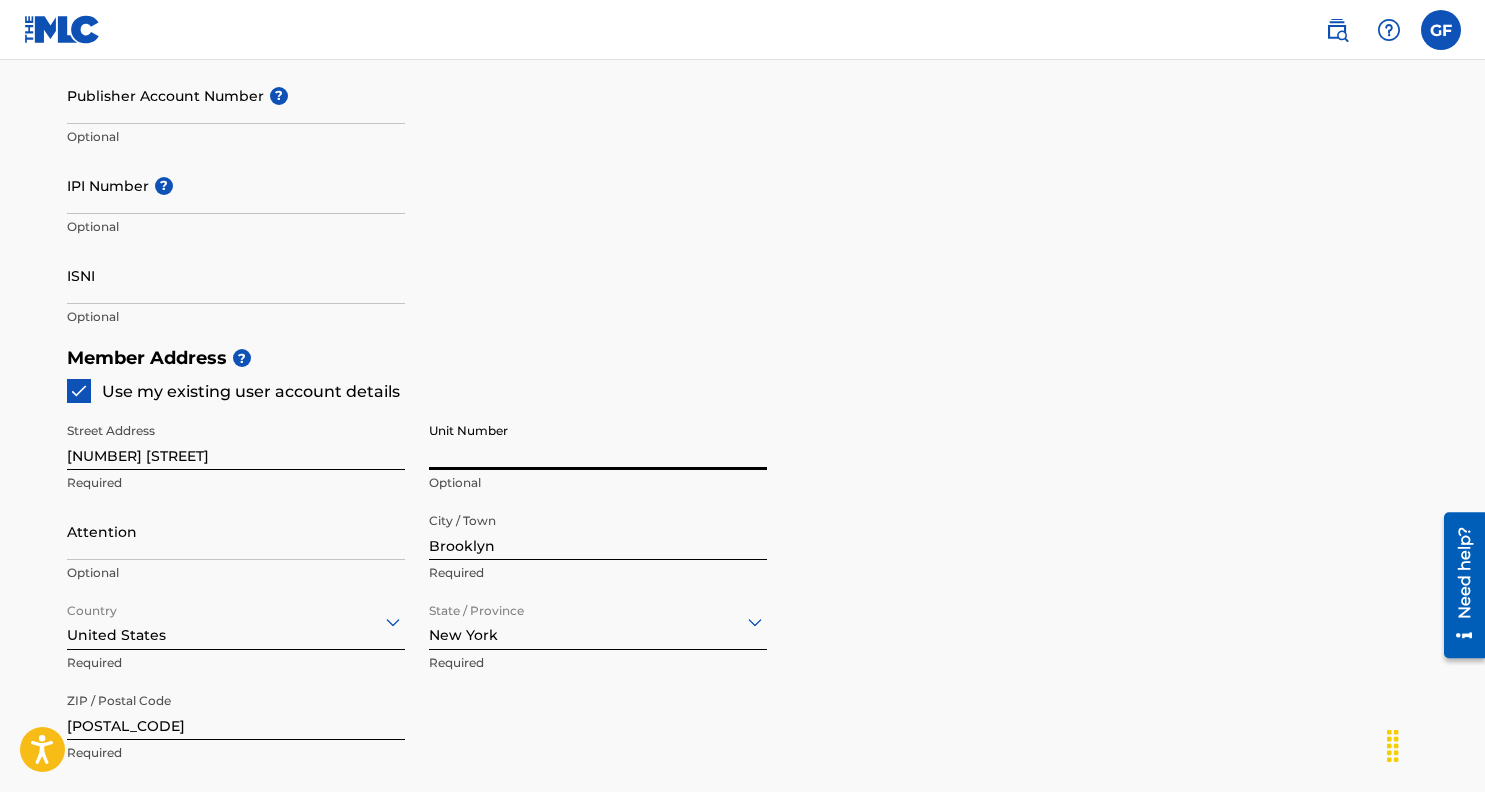 click on "Unit Number" at bounding box center (598, 441) 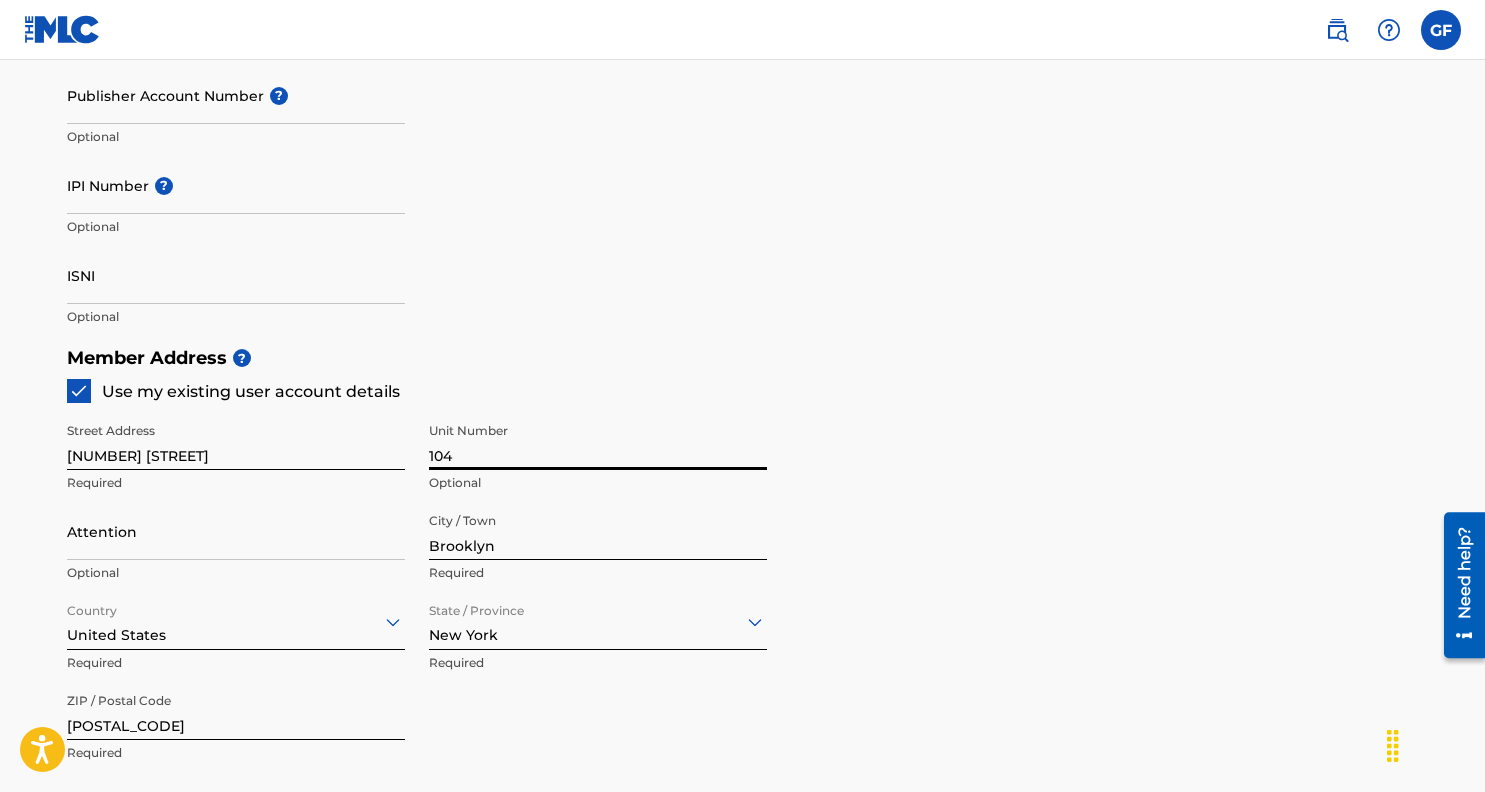 type on "104" 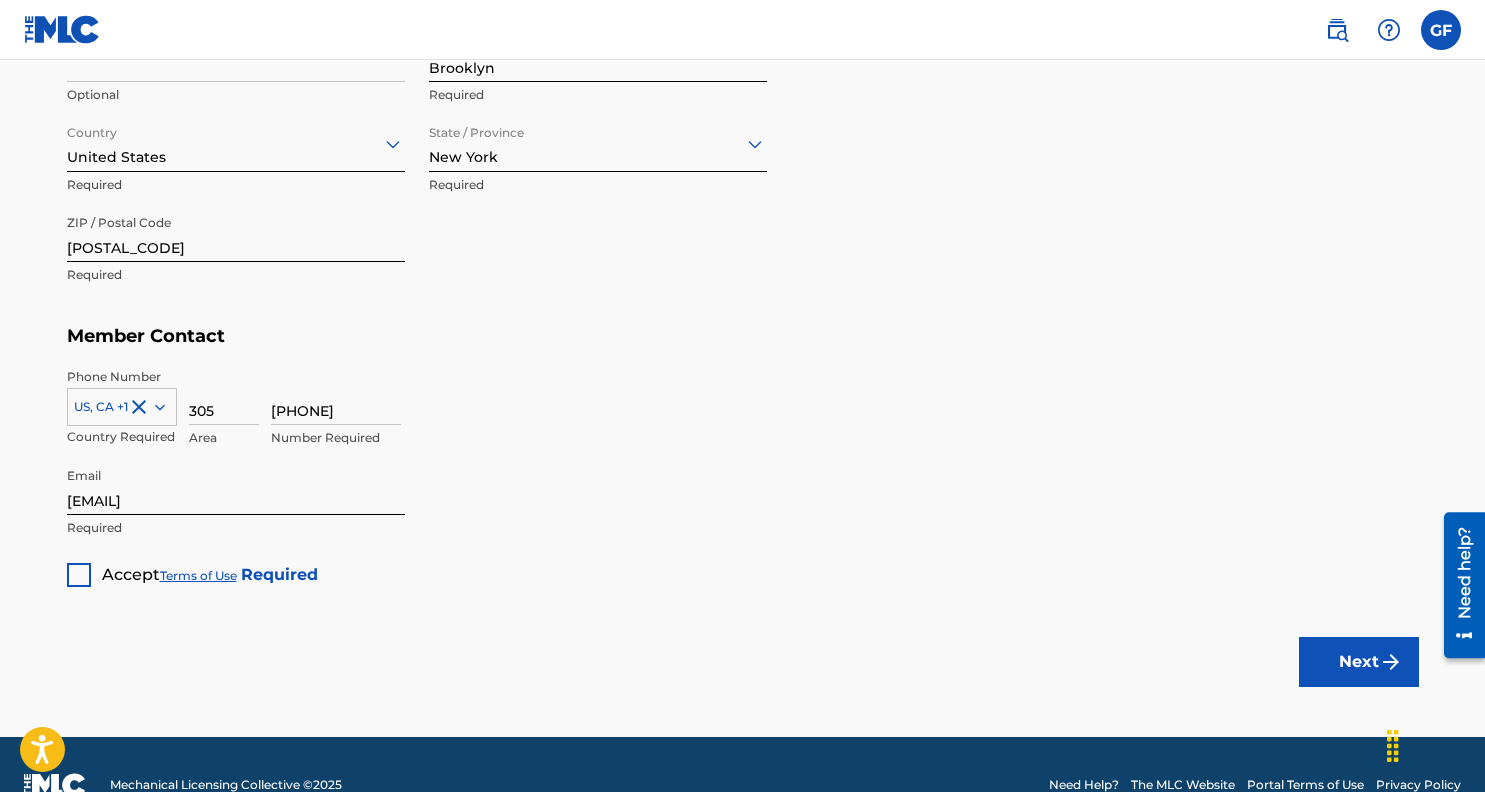 scroll, scrollTop: 1125, scrollLeft: 0, axis: vertical 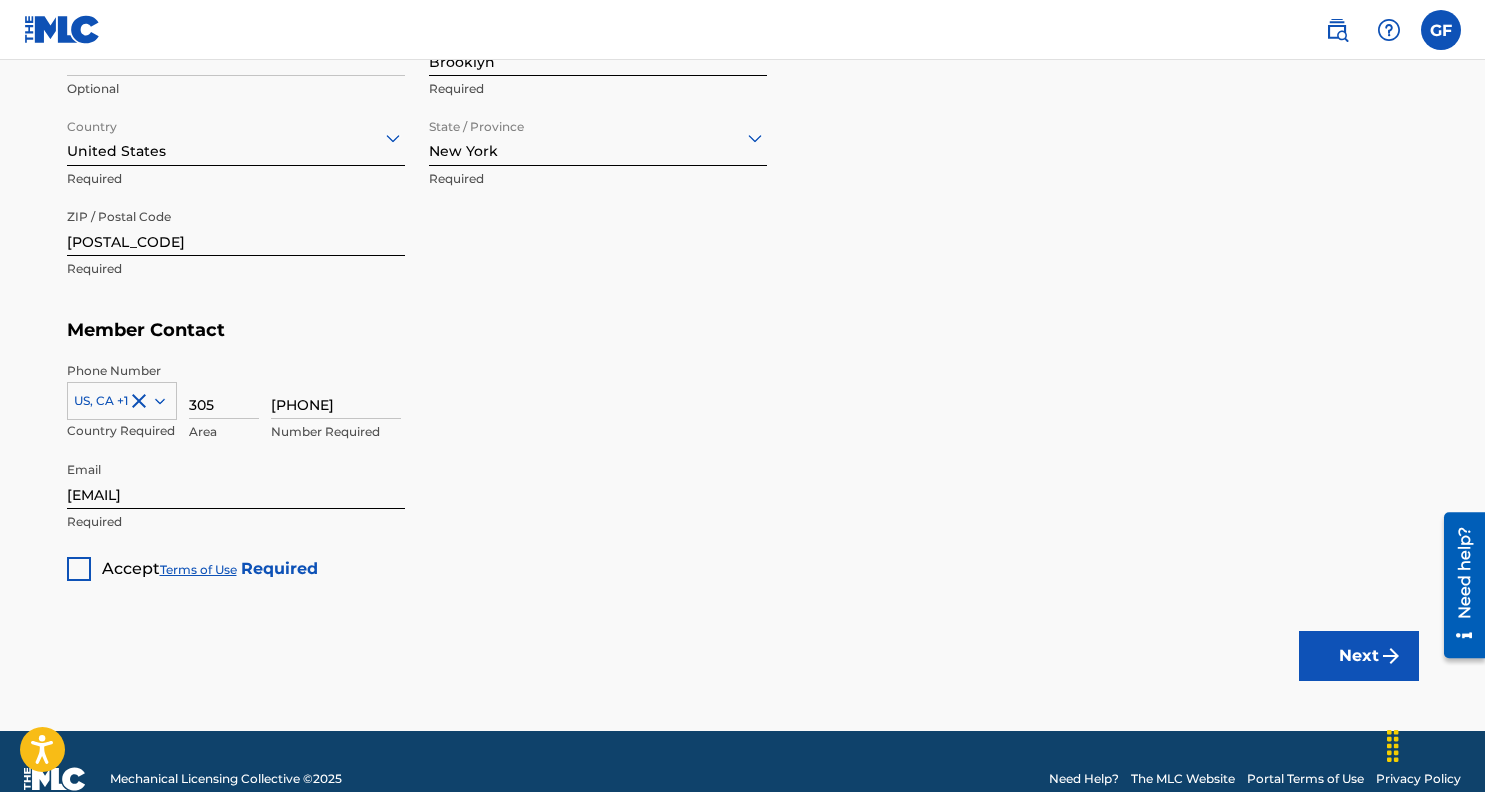 click at bounding box center [79, 569] 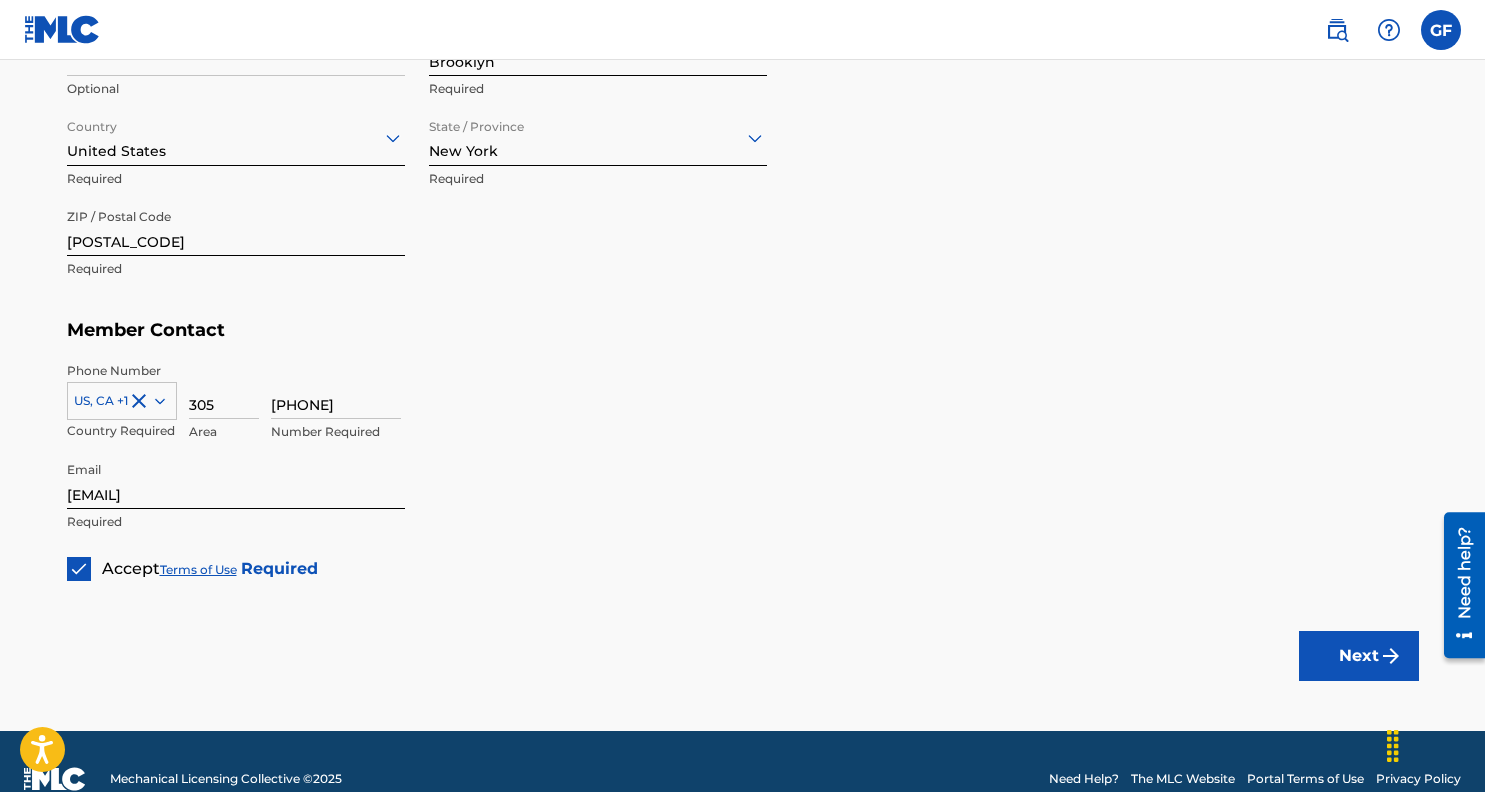 click on "Next" at bounding box center (1359, 656) 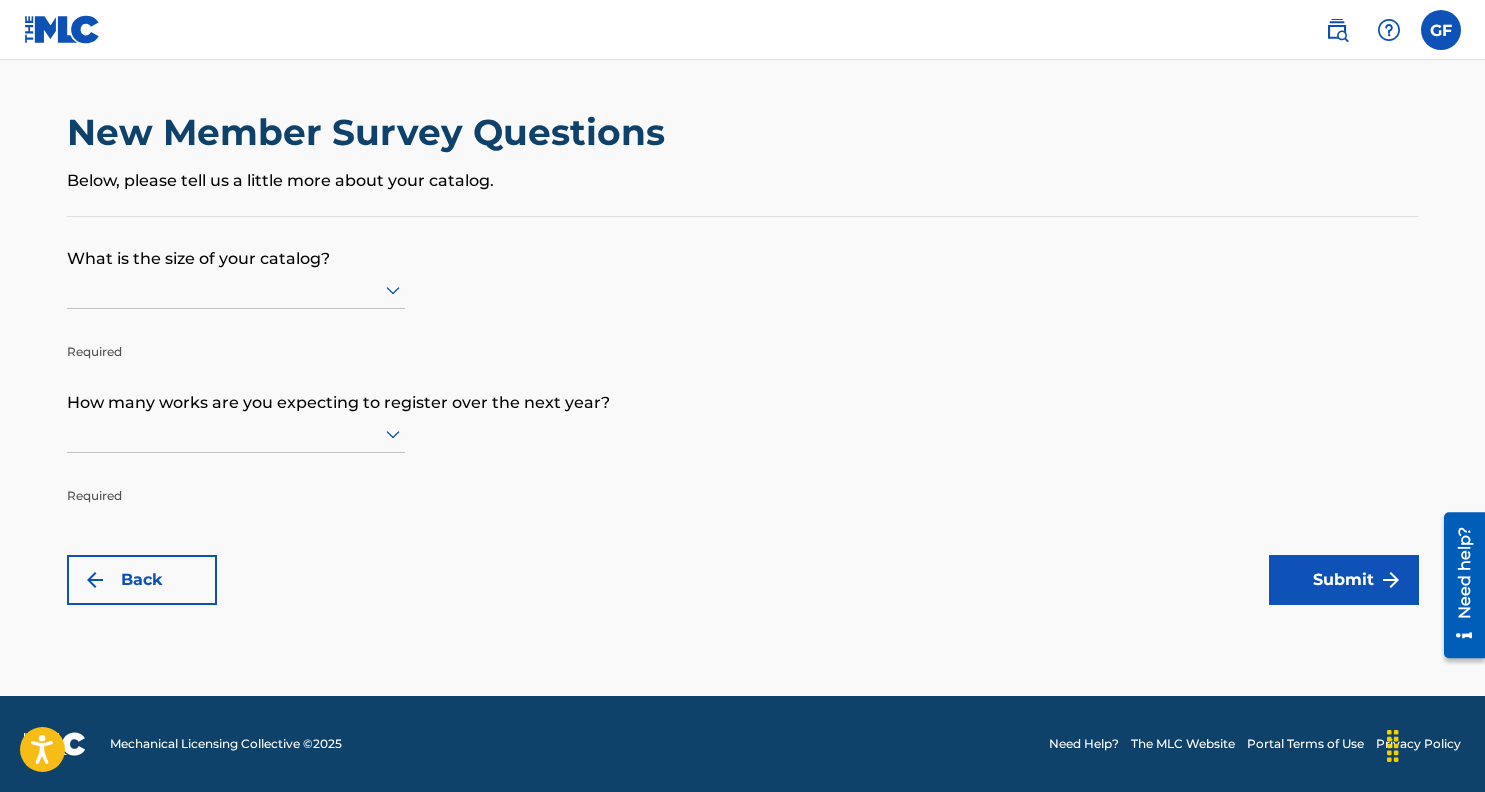 scroll, scrollTop: 0, scrollLeft: 0, axis: both 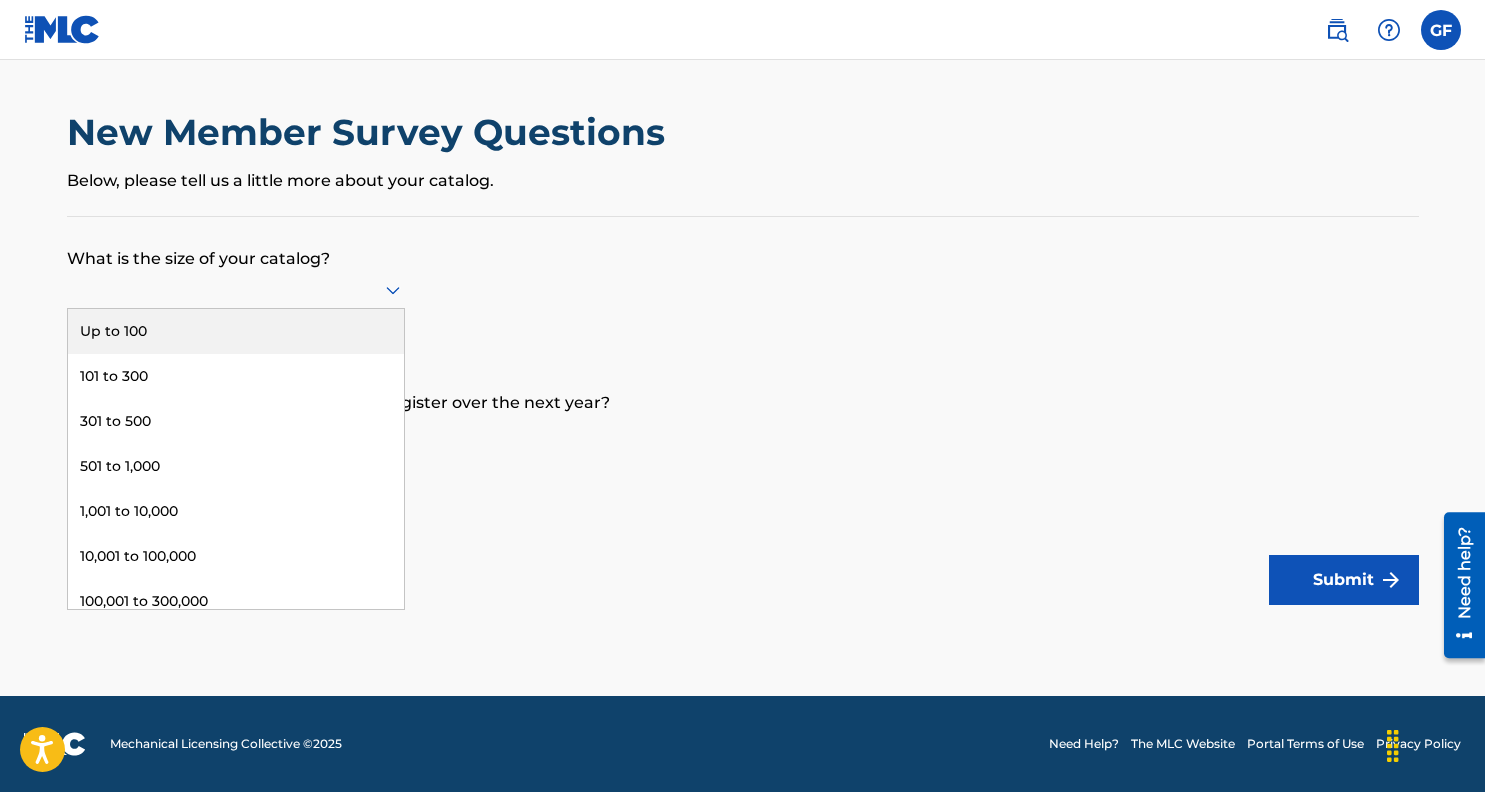 click at bounding box center [236, 289] 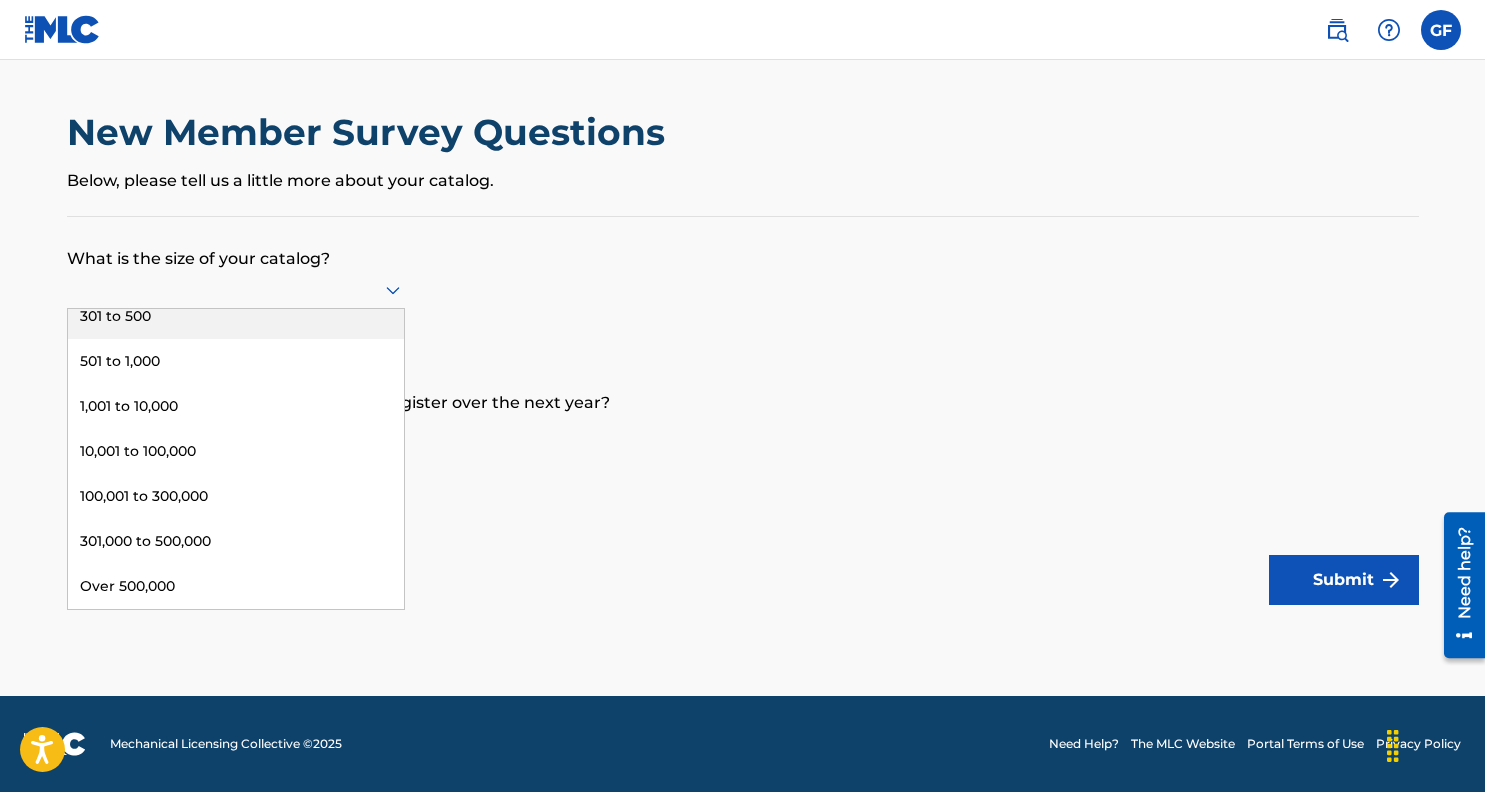 scroll, scrollTop: 0, scrollLeft: 0, axis: both 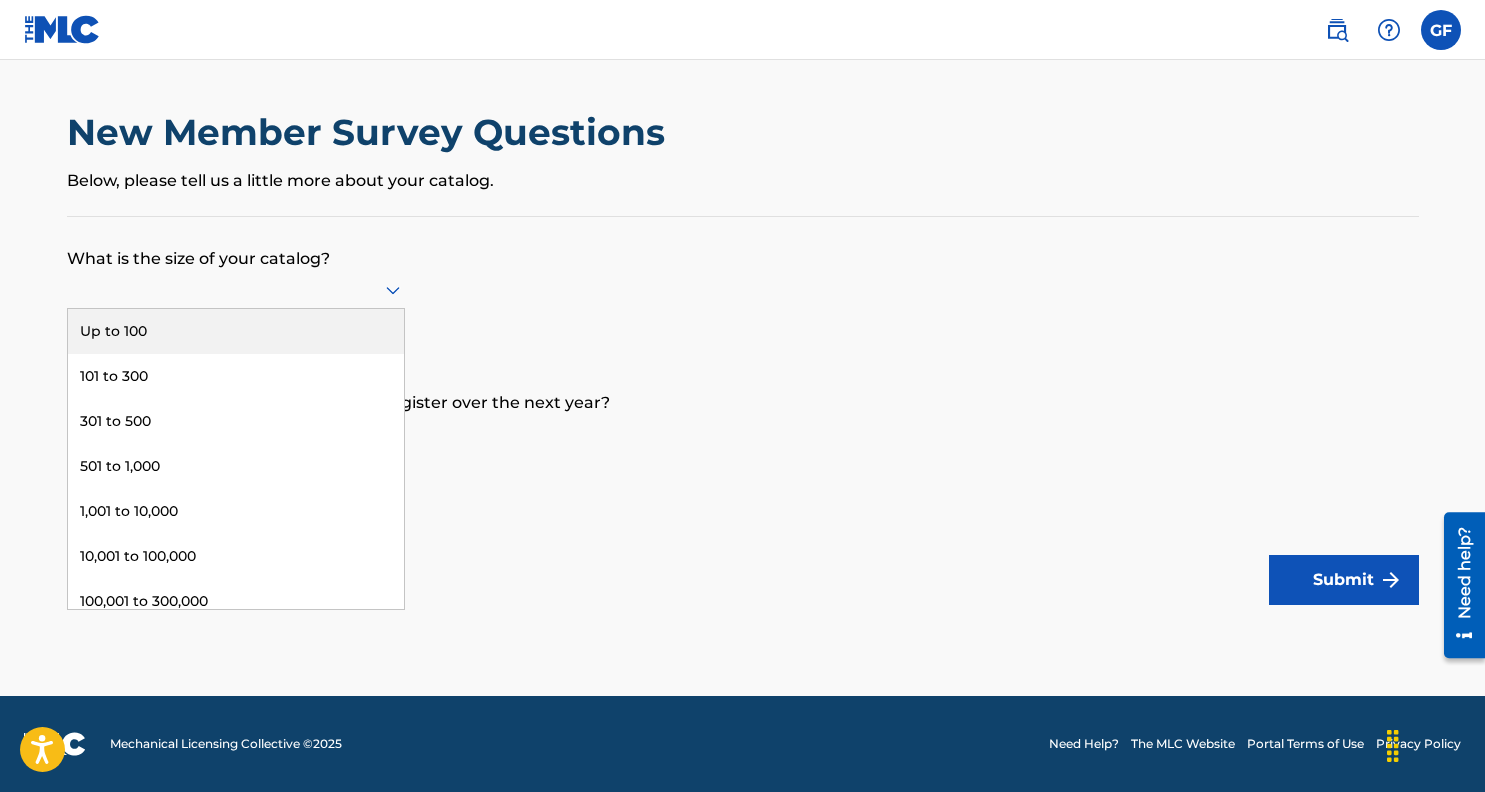 click on "What is the size of your catalog?" at bounding box center (743, 244) 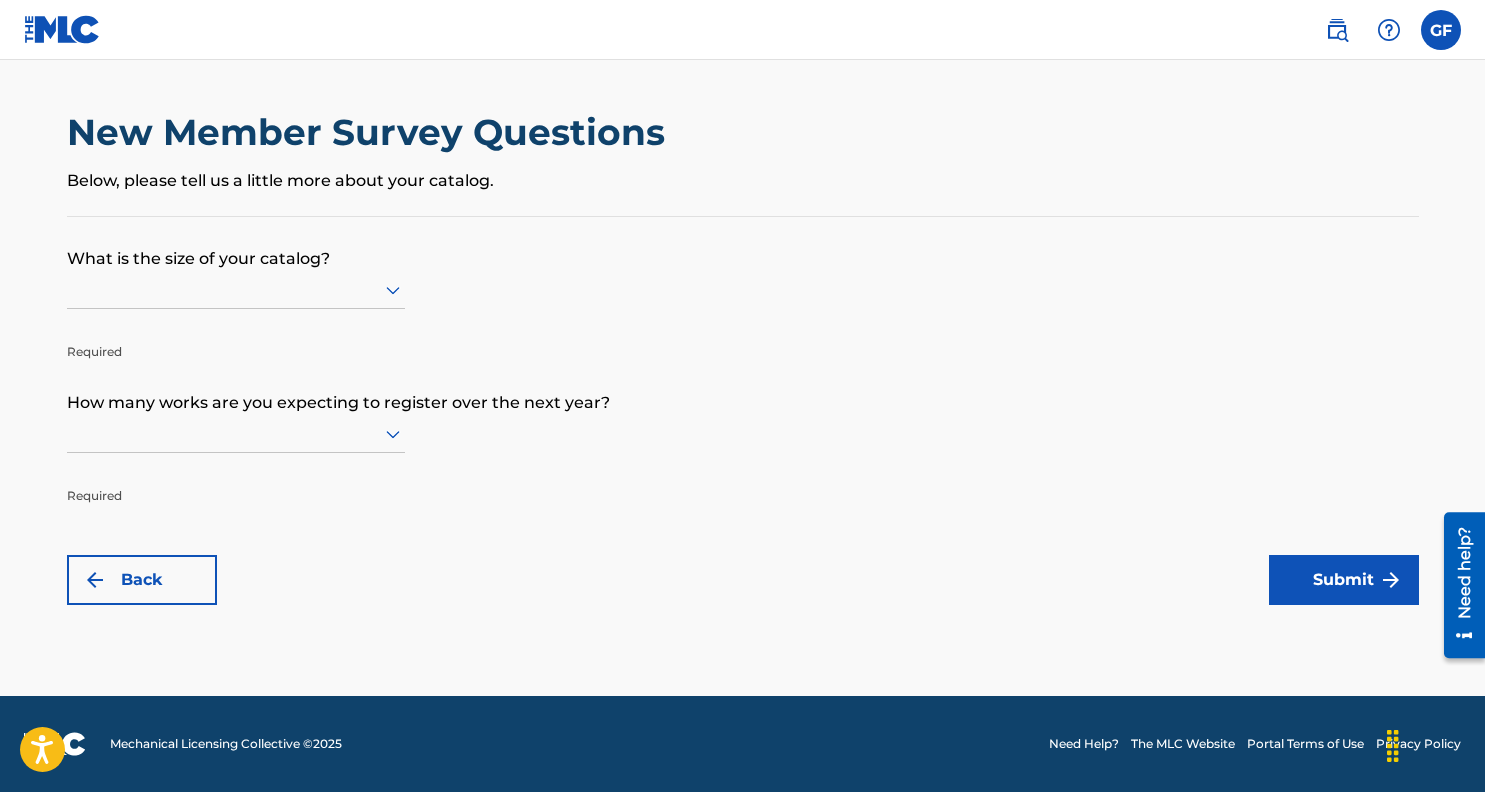 click at bounding box center (236, 289) 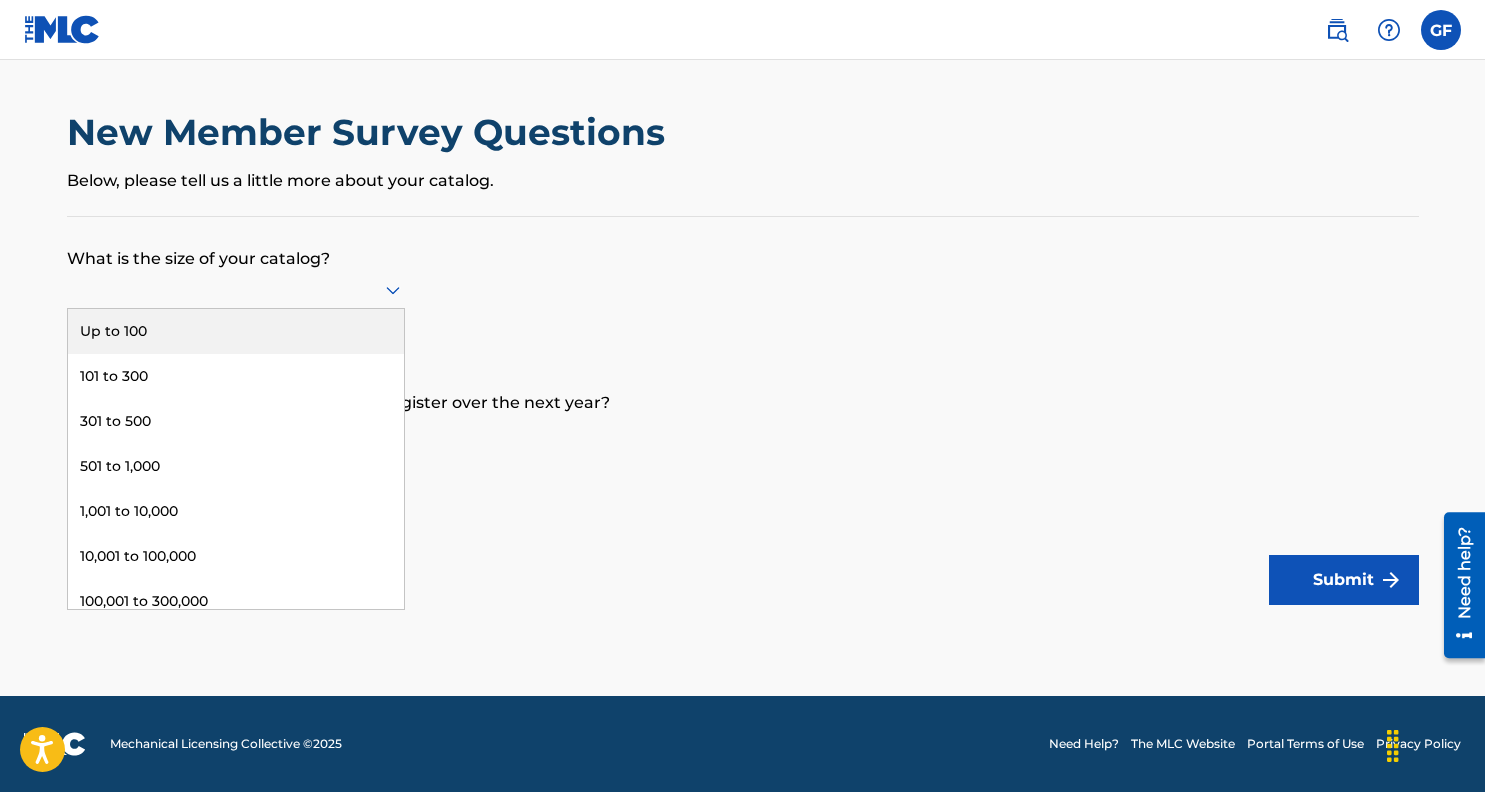click on "Up to 100" at bounding box center (236, 331) 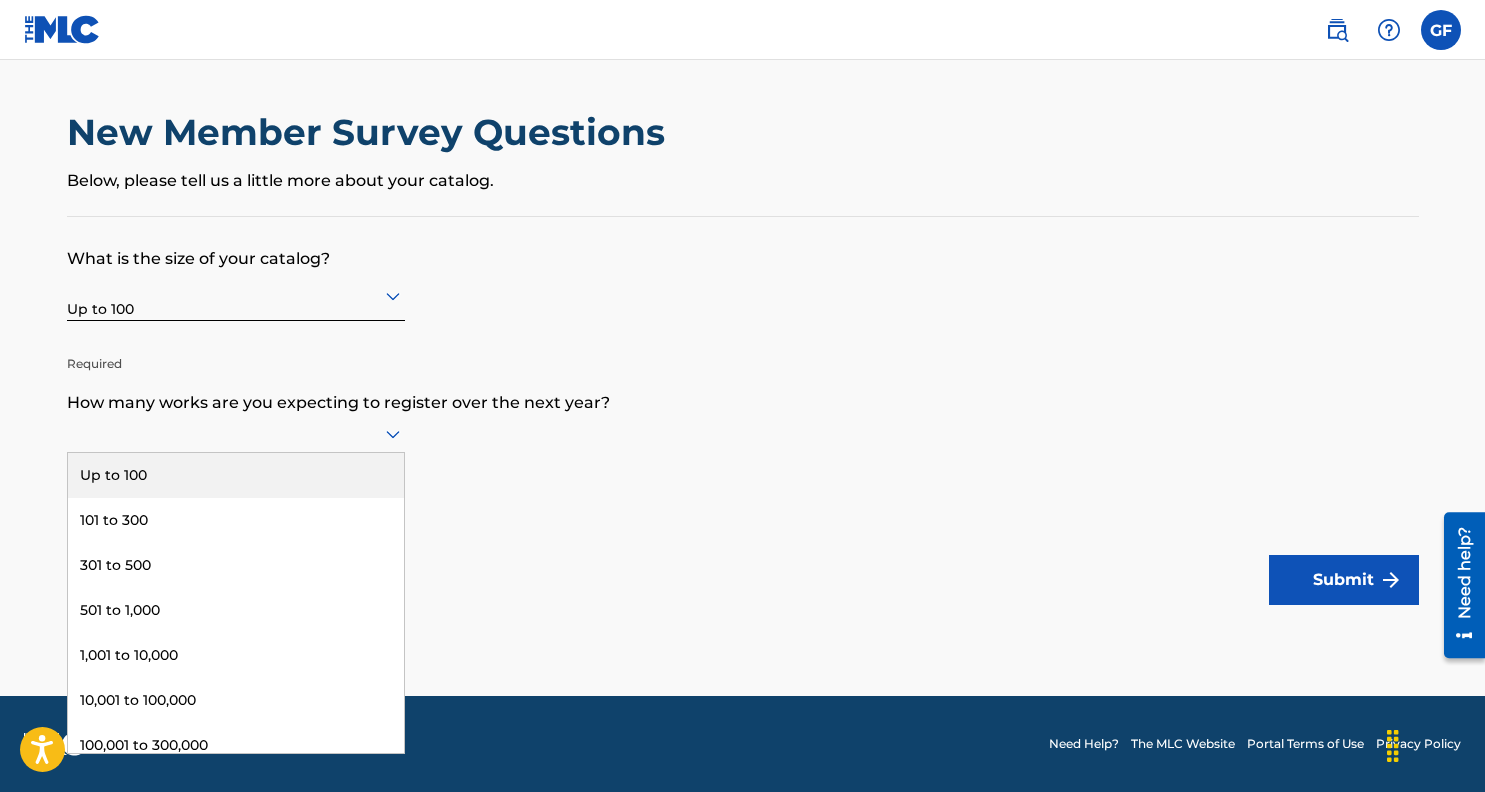click at bounding box center [236, 433] 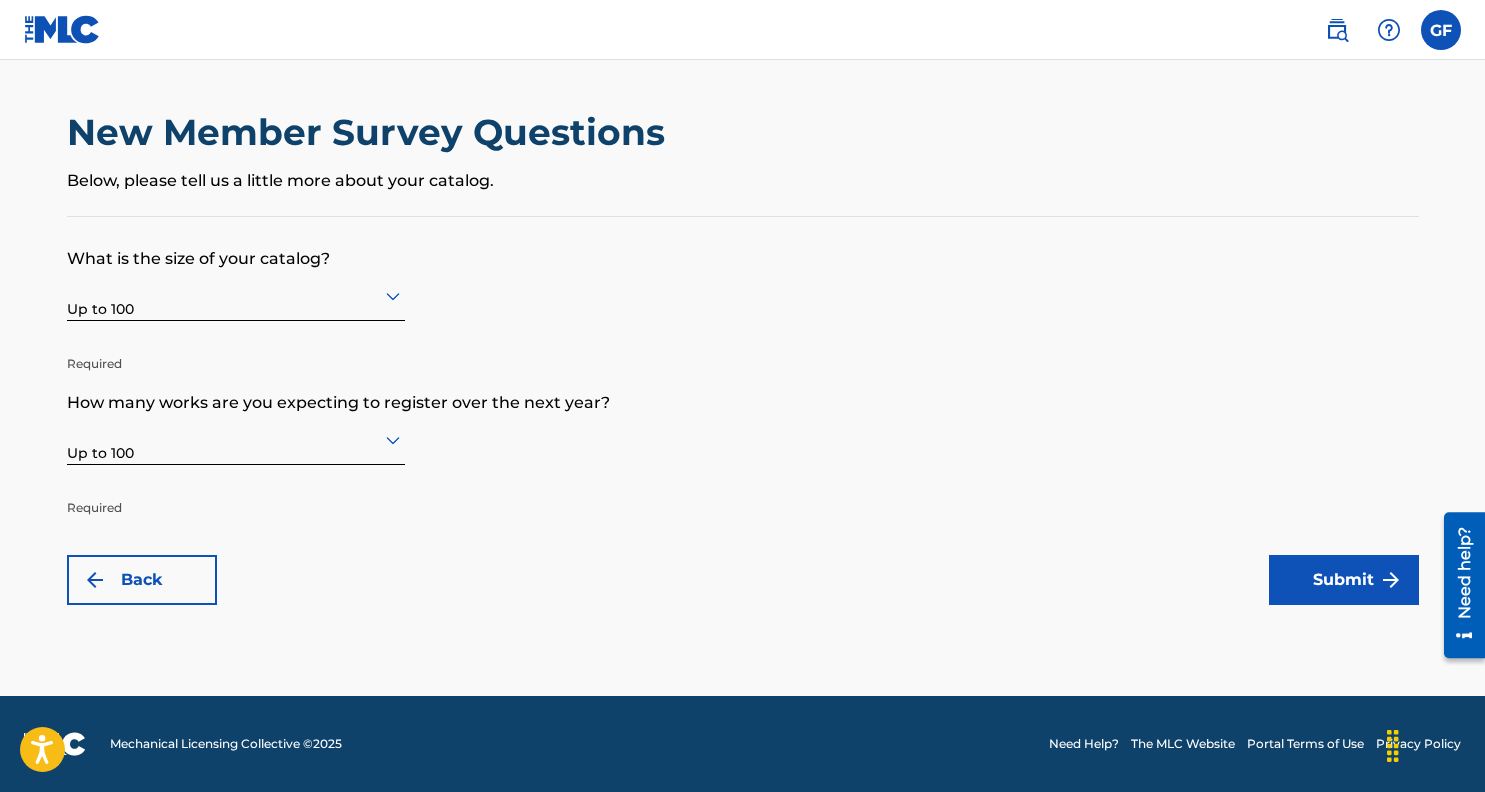 click on "Submit" at bounding box center (1344, 580) 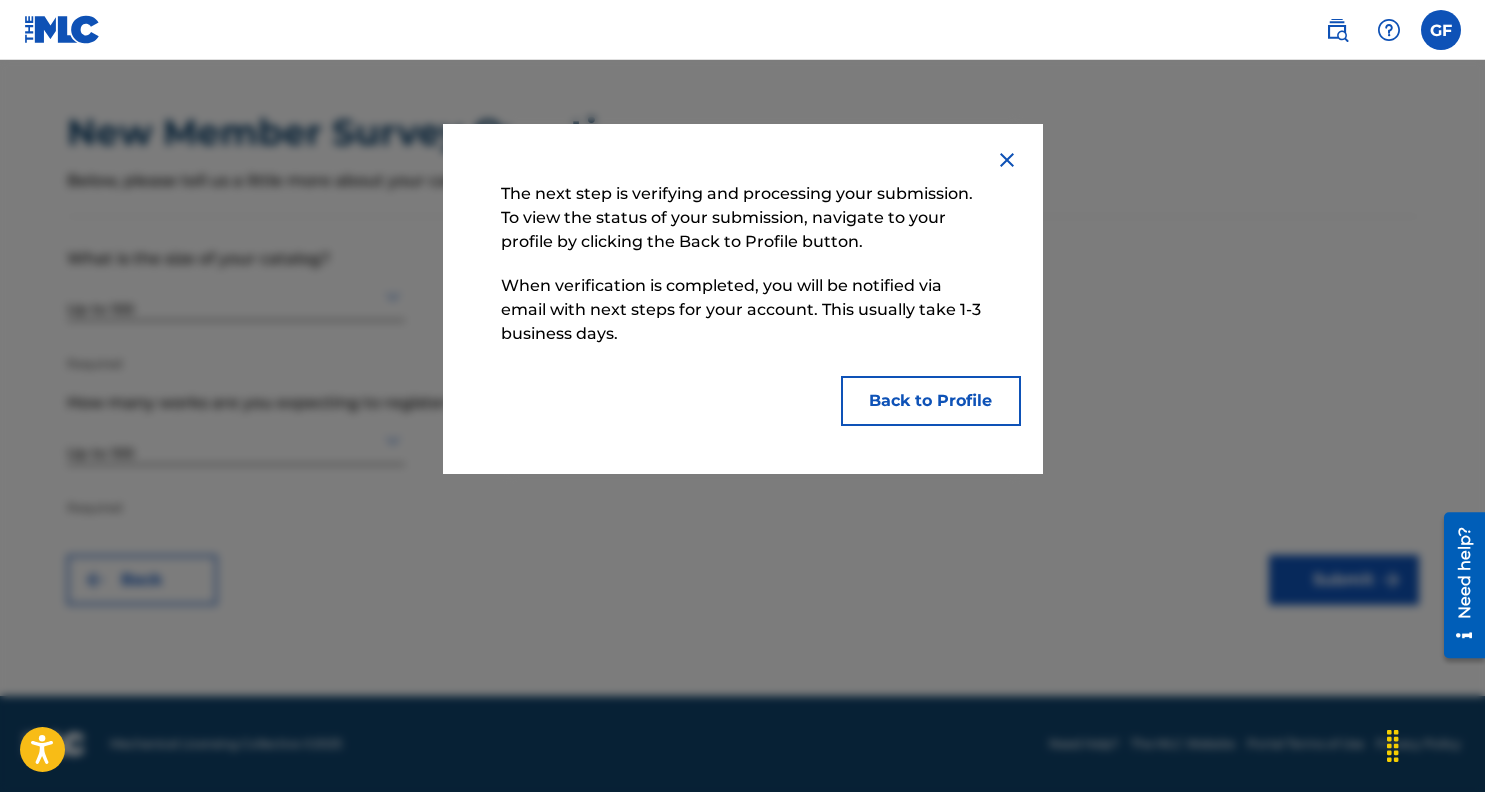 type 